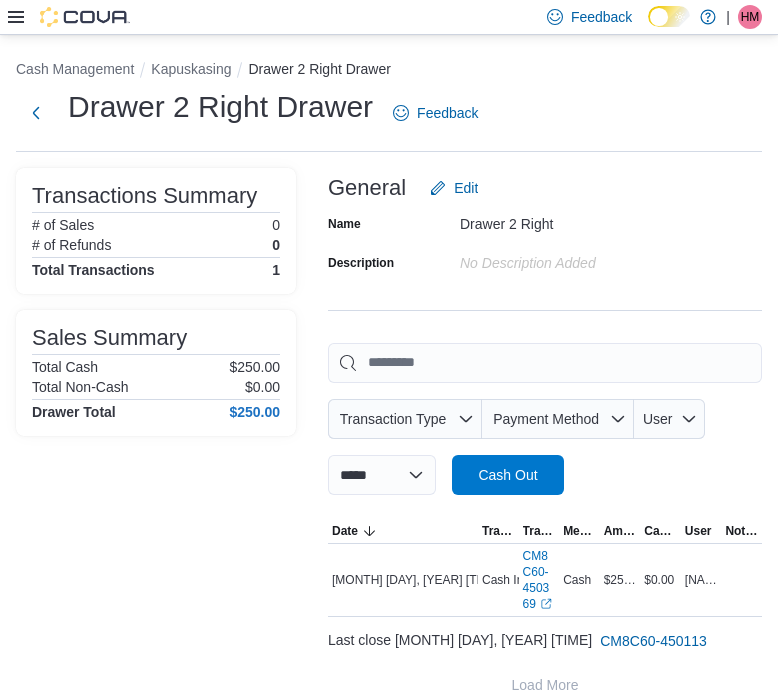 scroll, scrollTop: 0, scrollLeft: 0, axis: both 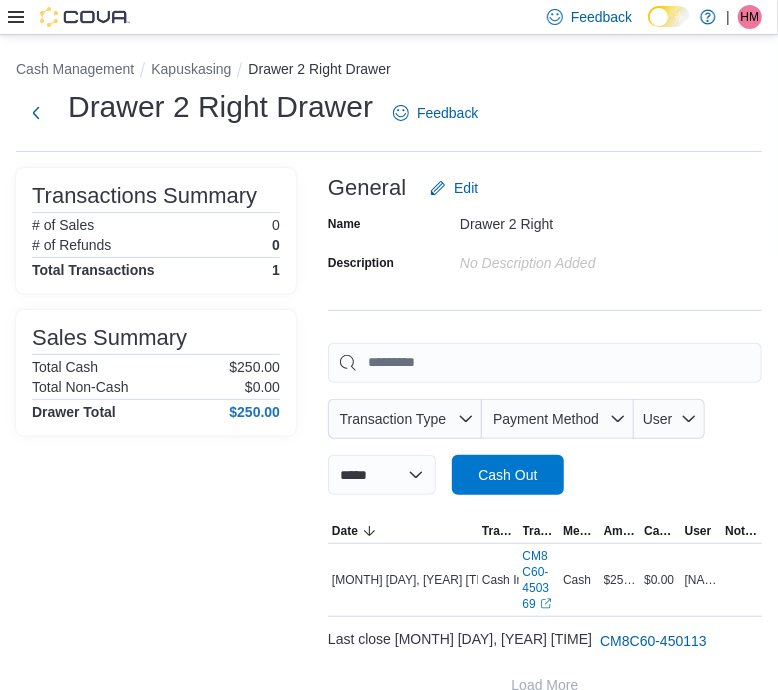 click 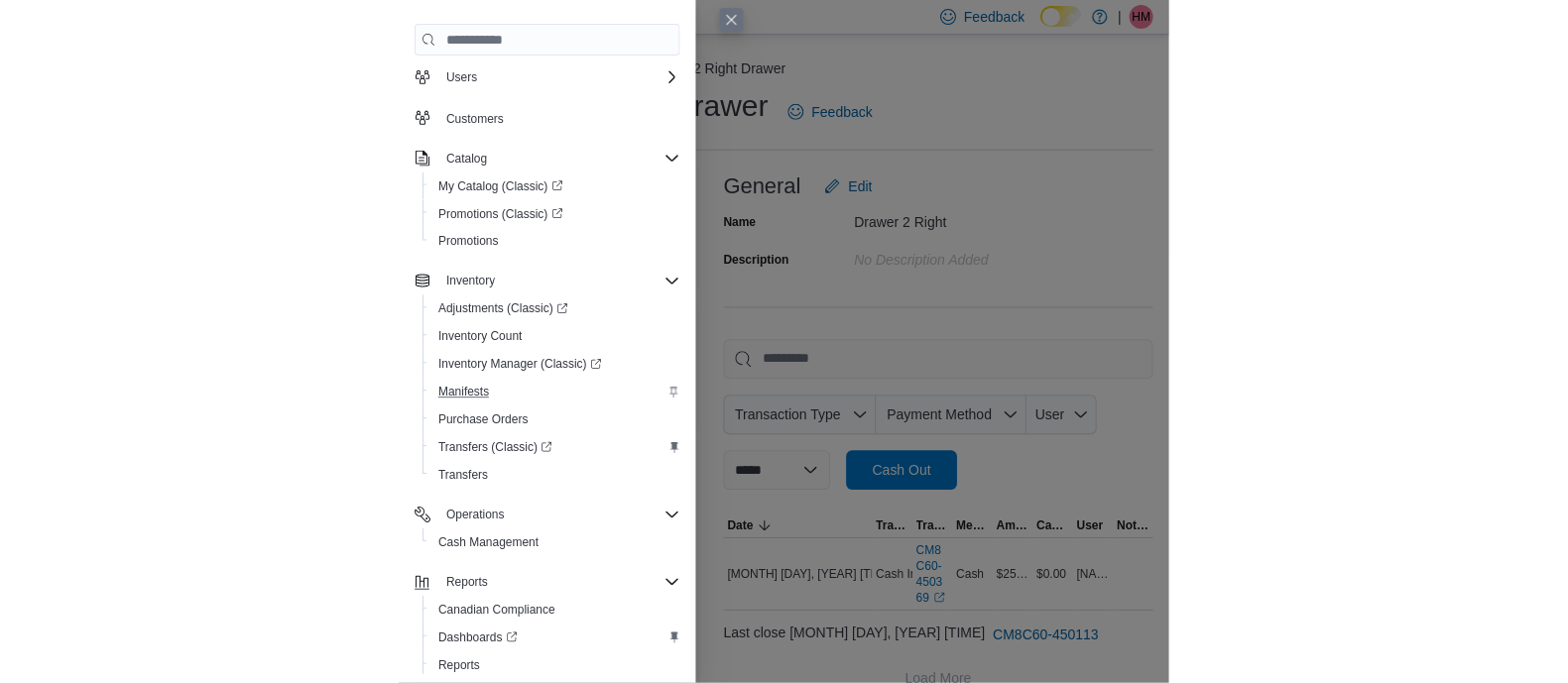 scroll, scrollTop: 101, scrollLeft: 0, axis: vertical 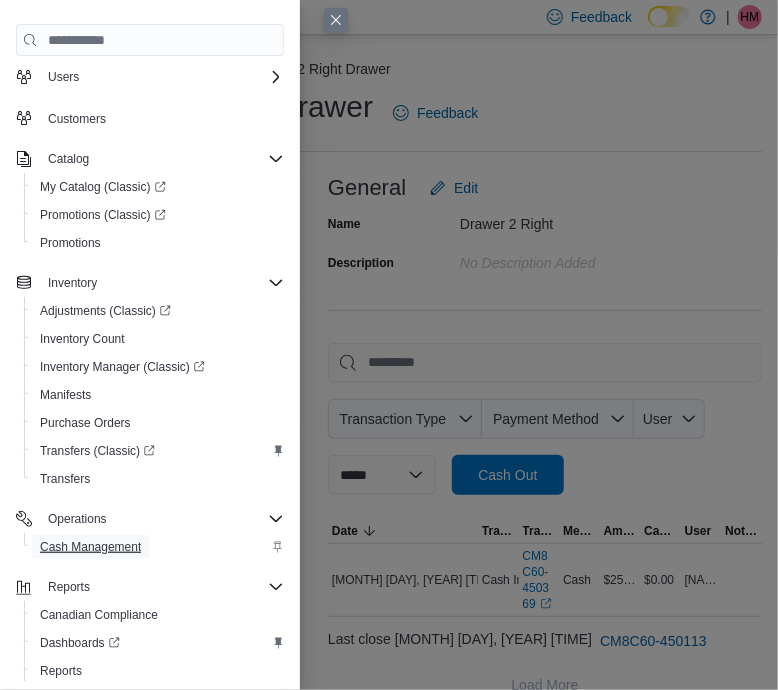 click on "Cash Management" at bounding box center [90, 547] 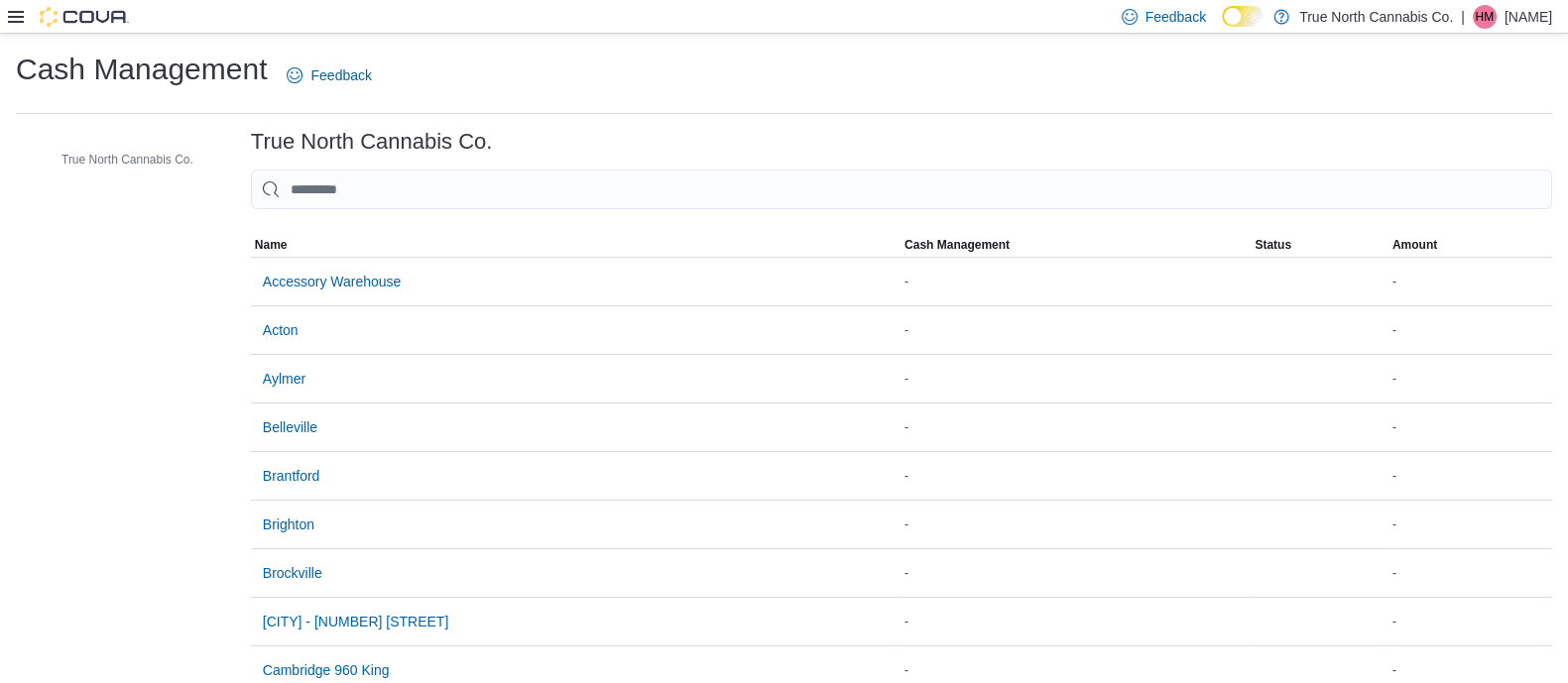 click 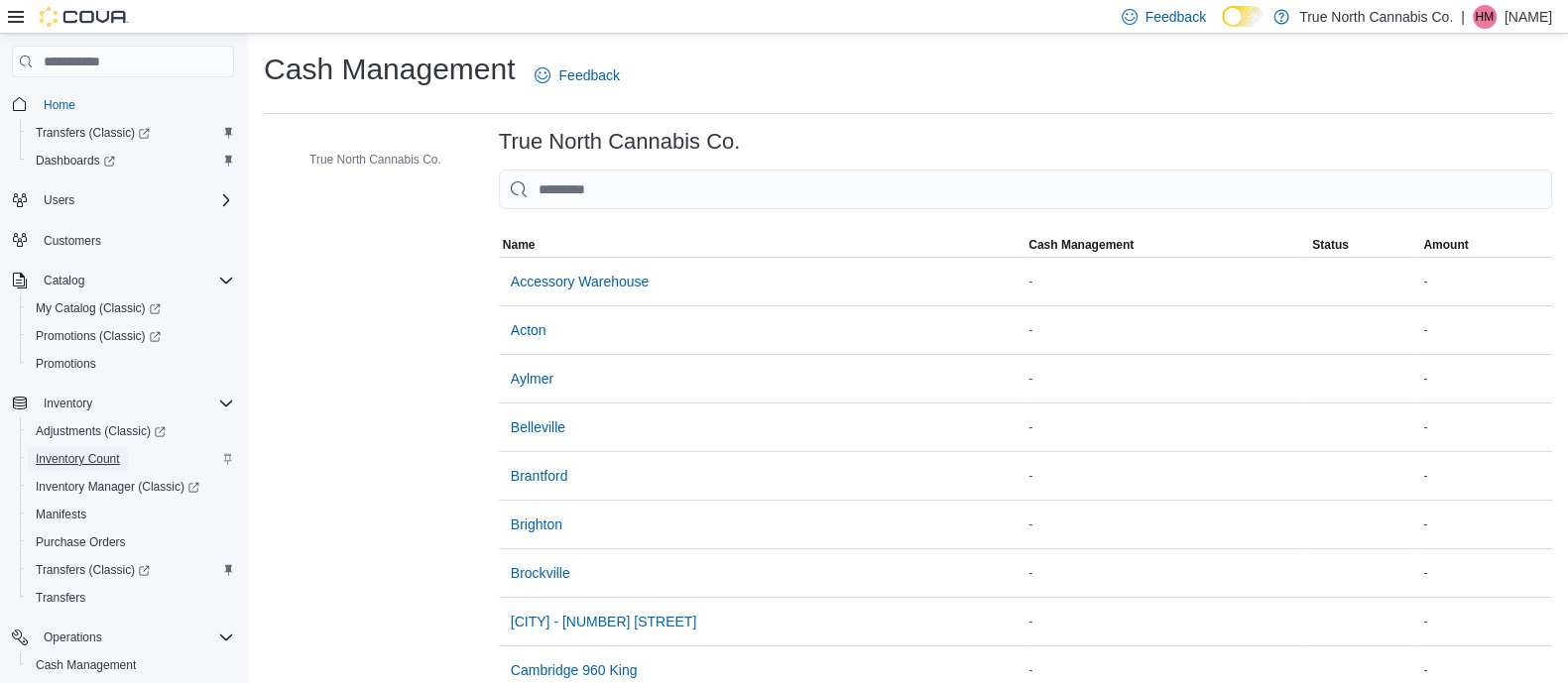 click on "Inventory Count" at bounding box center (77, 459) 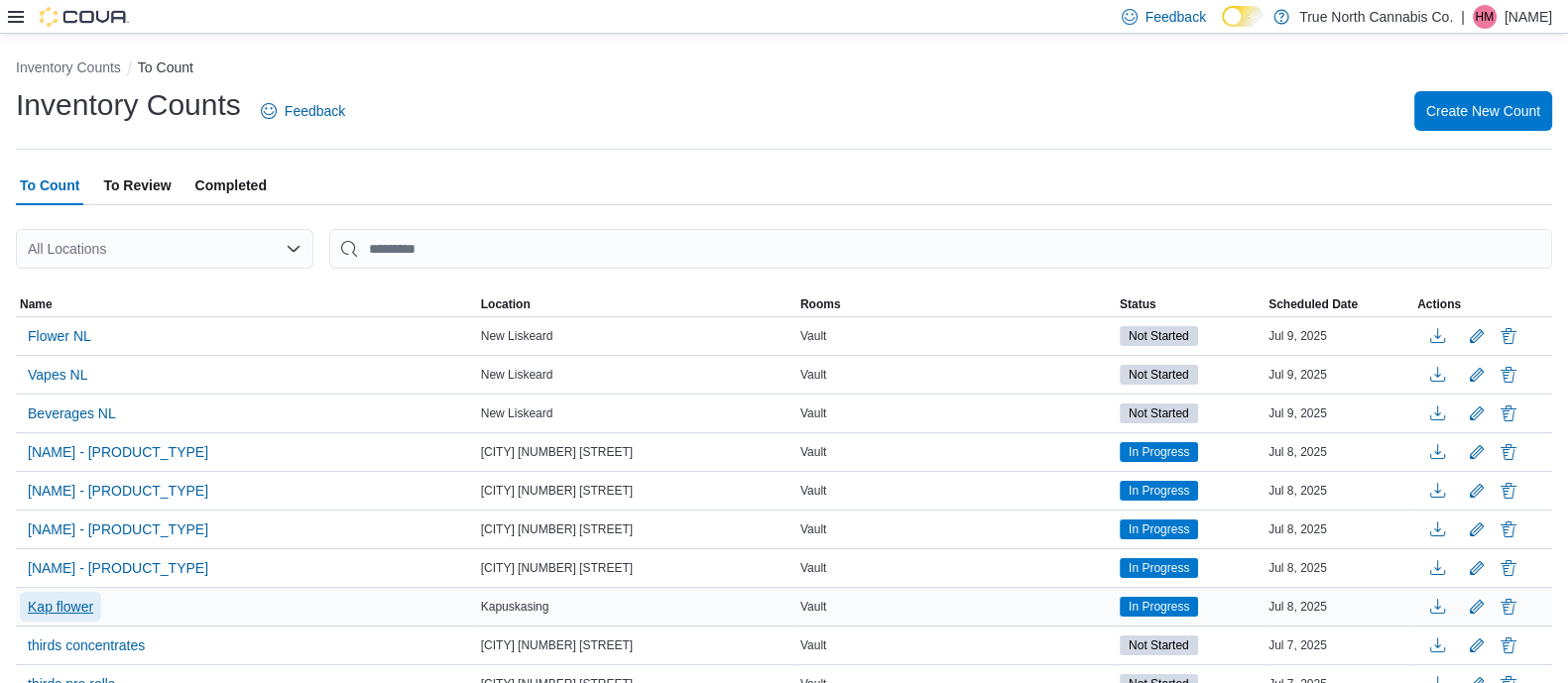 click on "Kap flower" at bounding box center (60, 607) 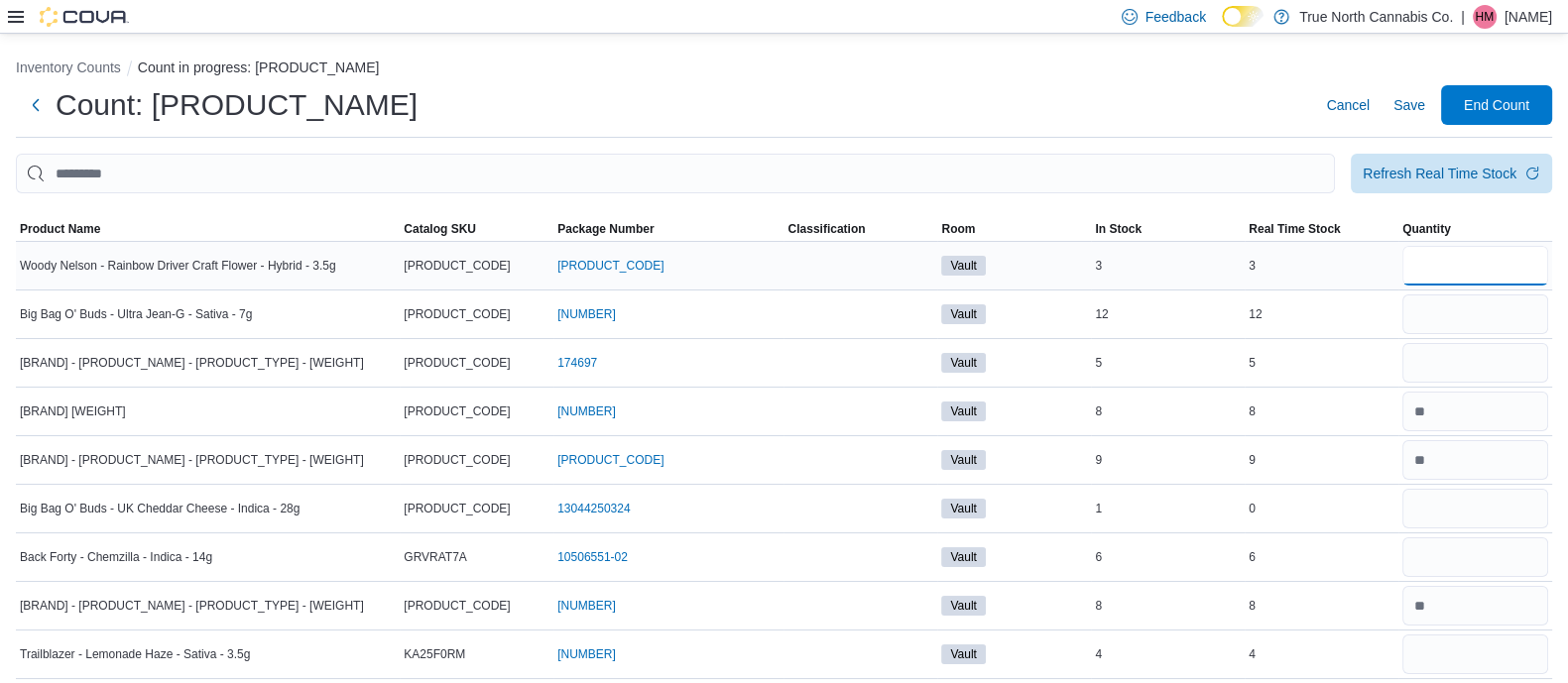click at bounding box center [1475, 266] 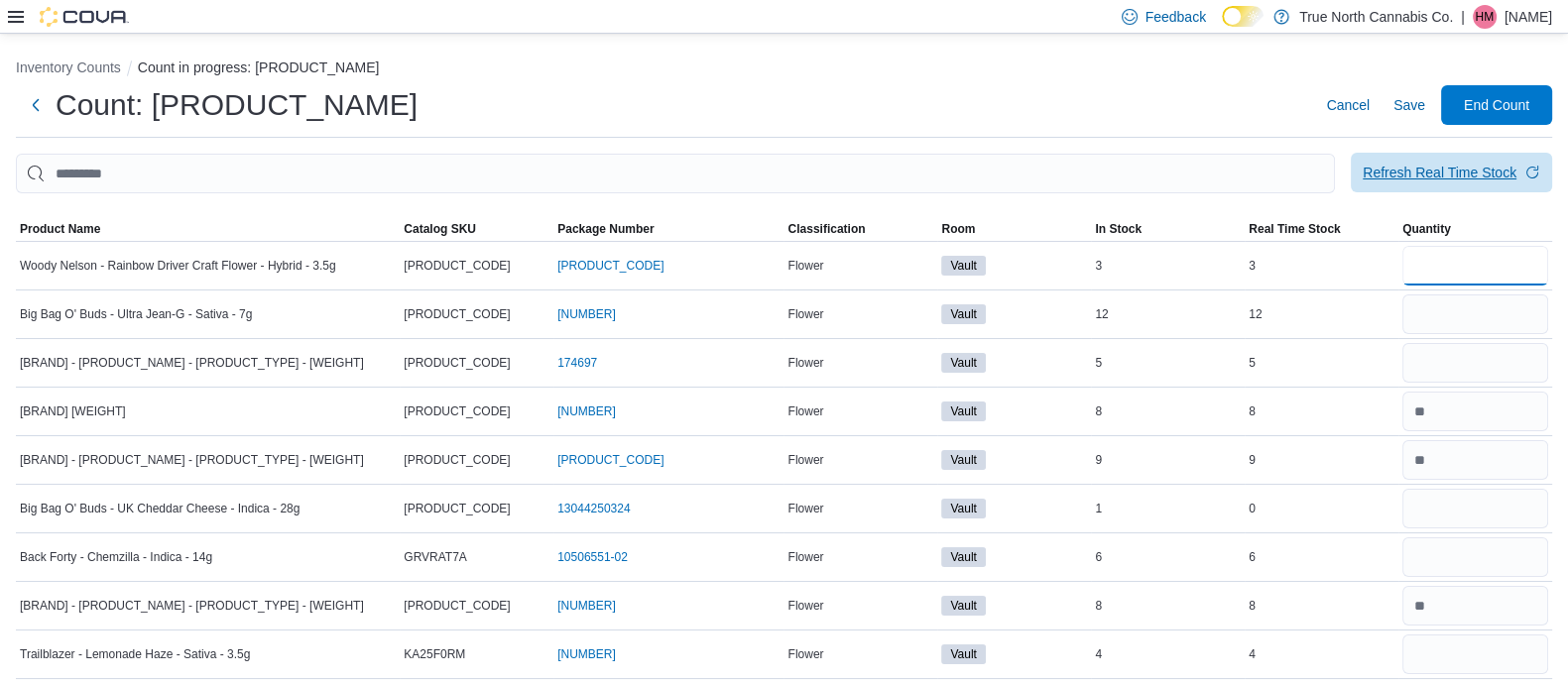 type on "*" 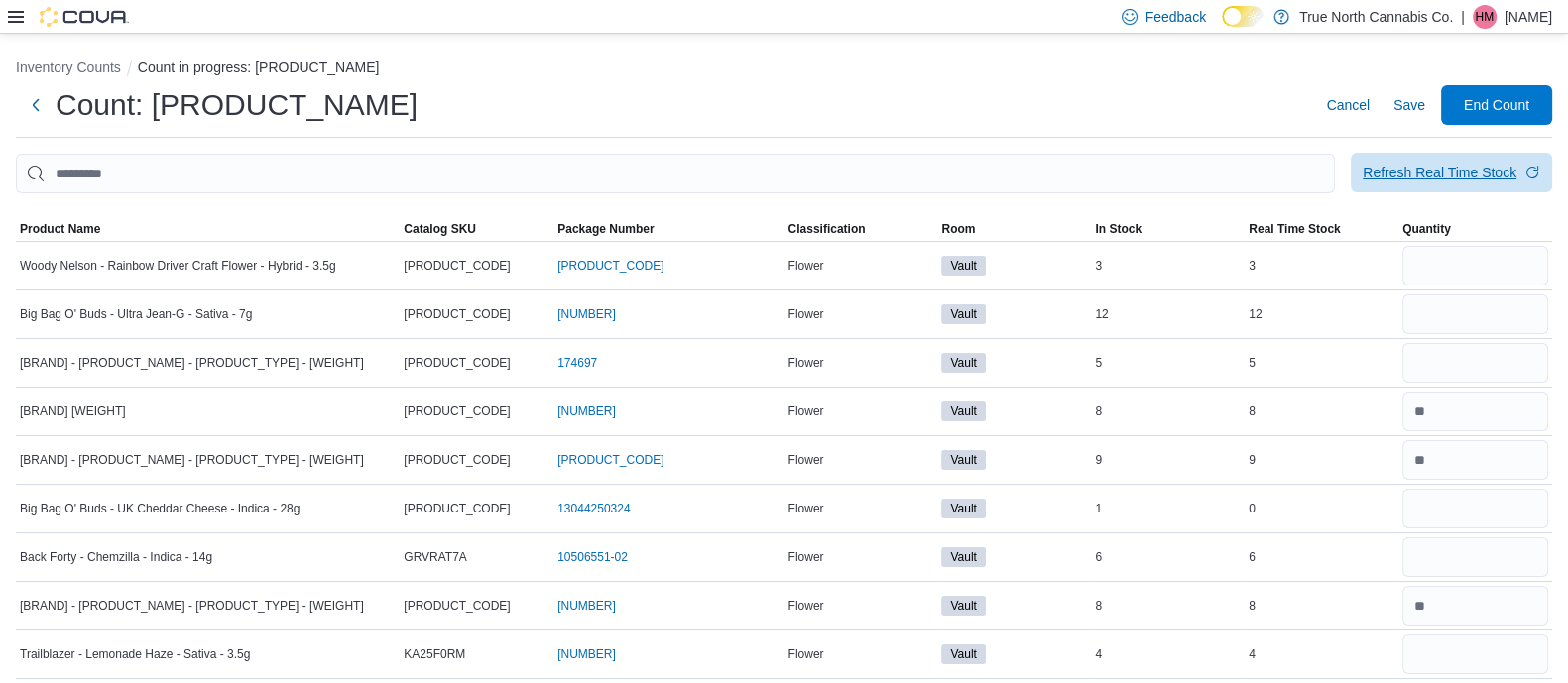 type 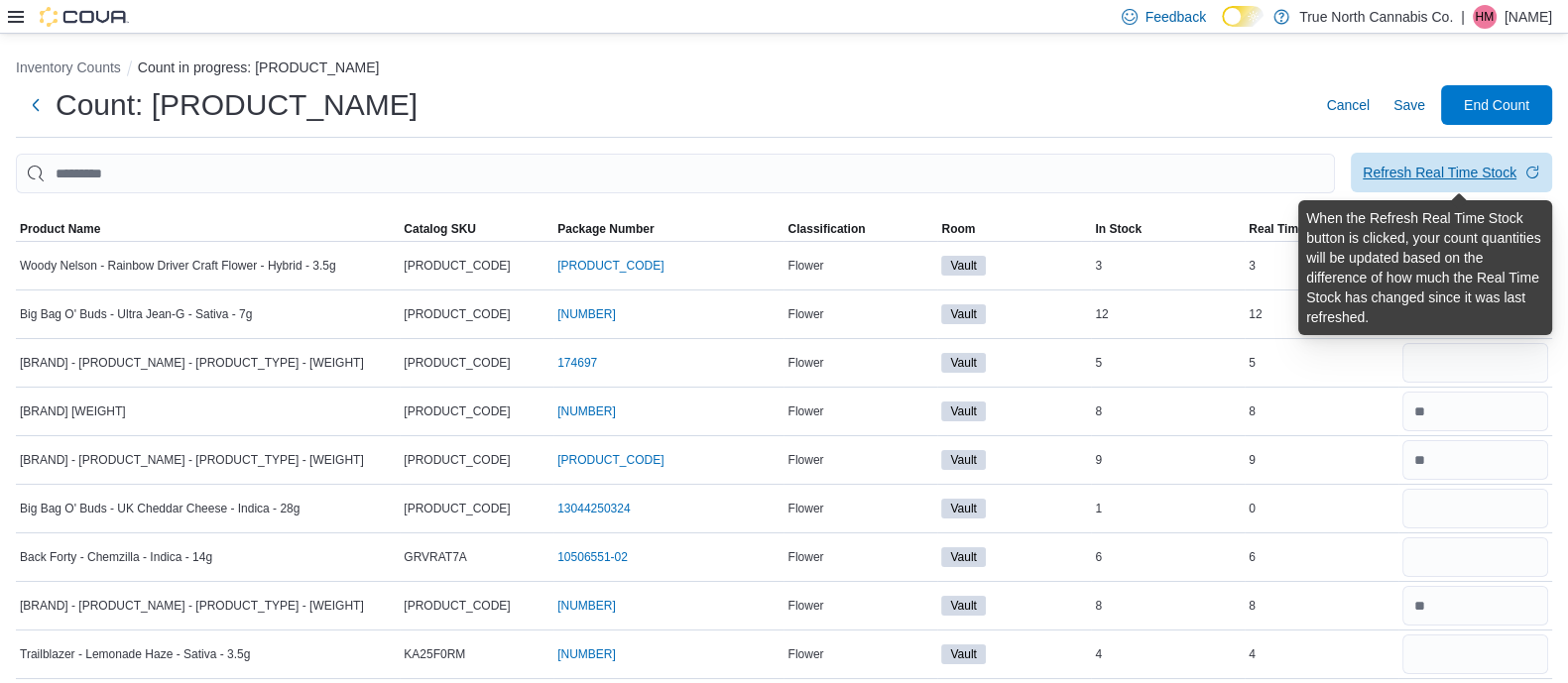 click on "Refresh Real Time Stock" at bounding box center [1439, 172] 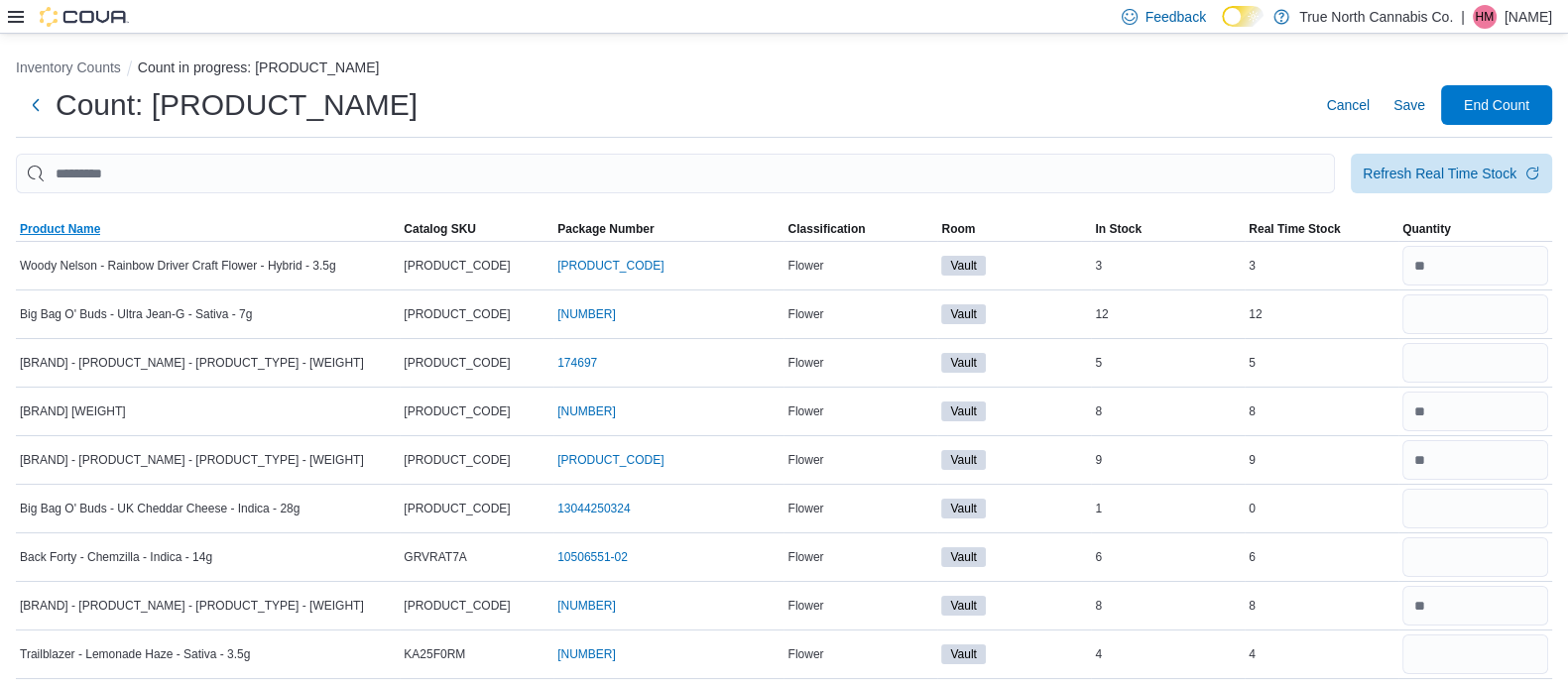 type 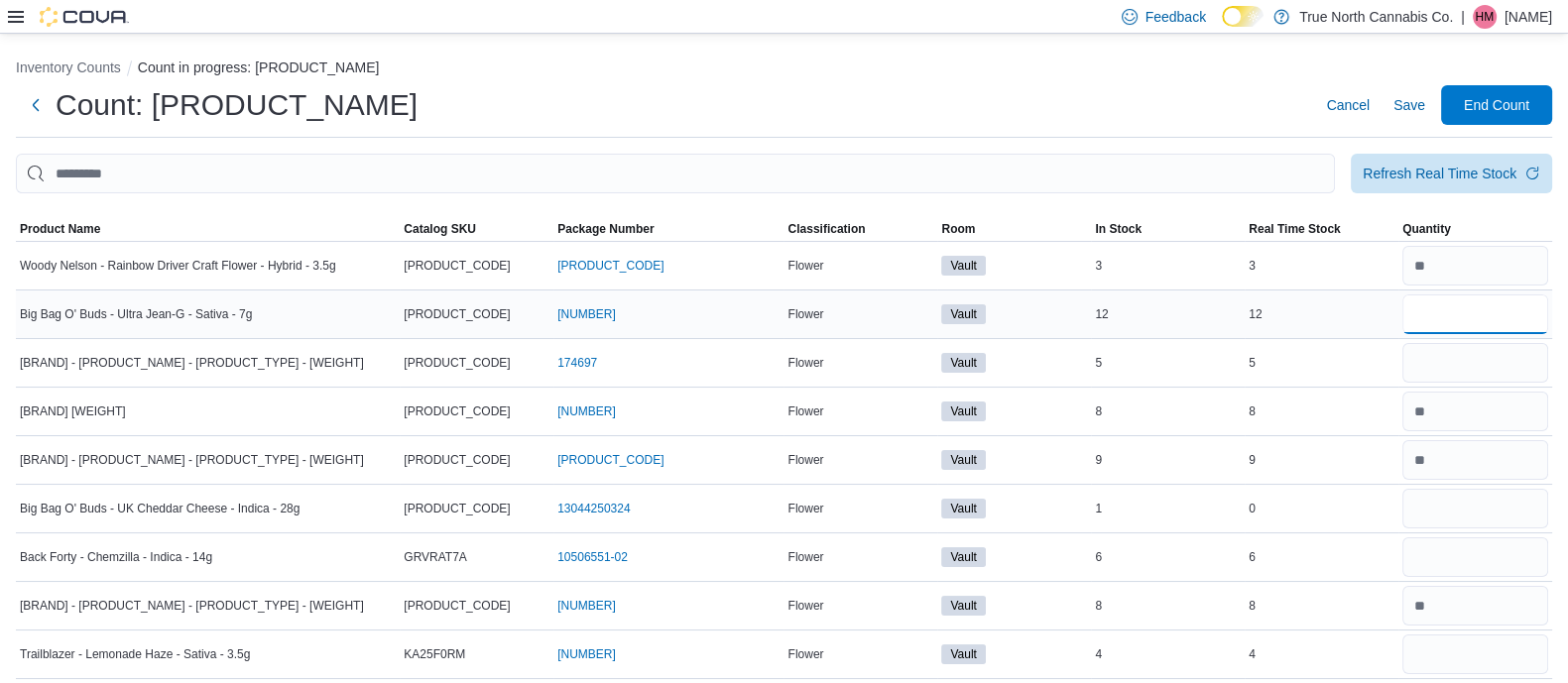click at bounding box center (1475, 314) 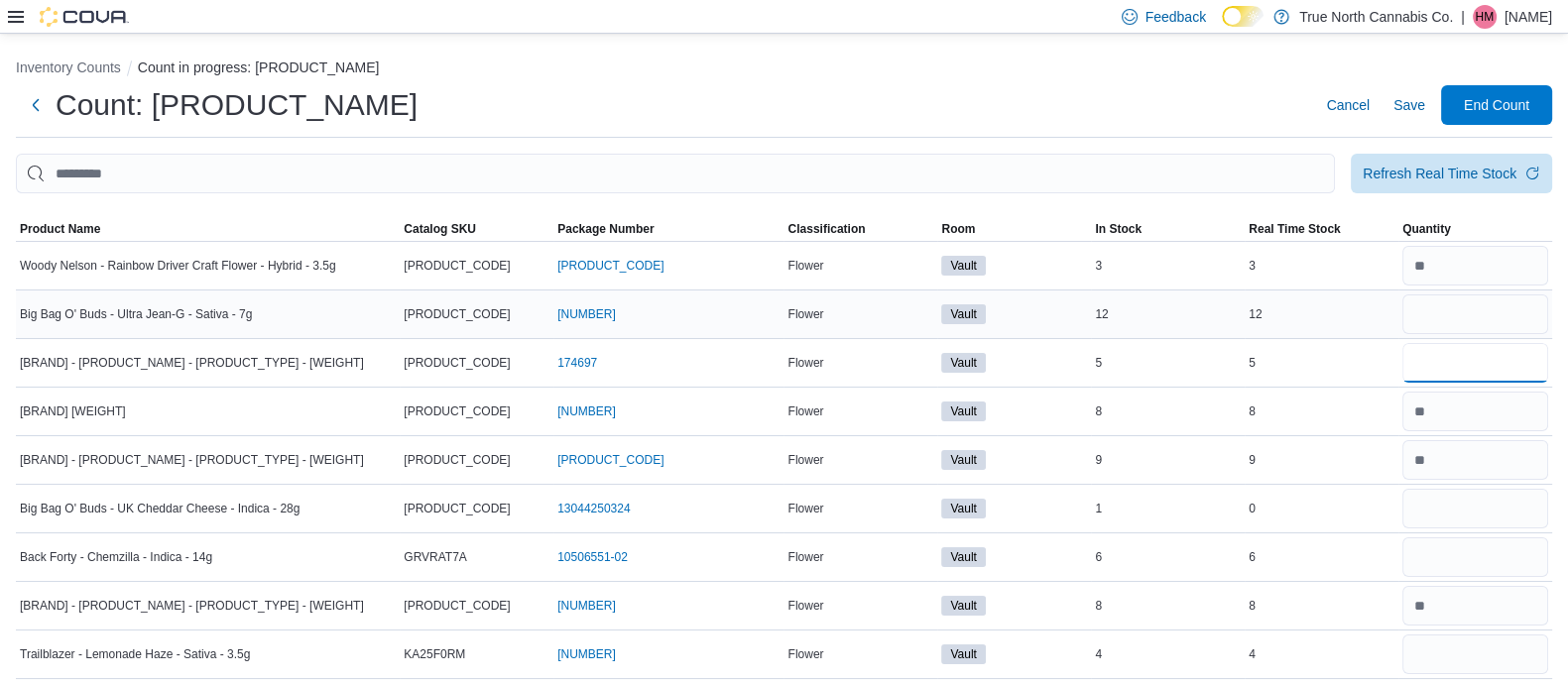 type 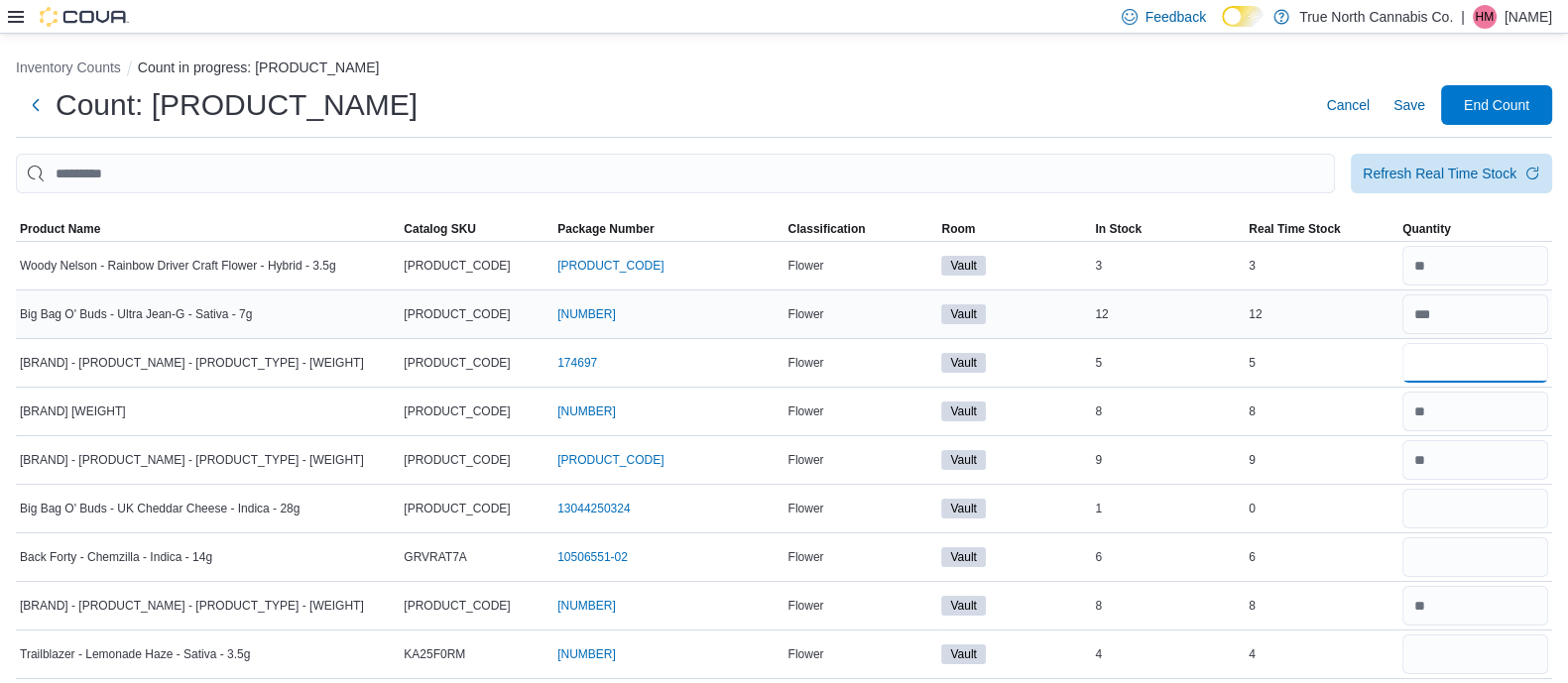 type on "*" 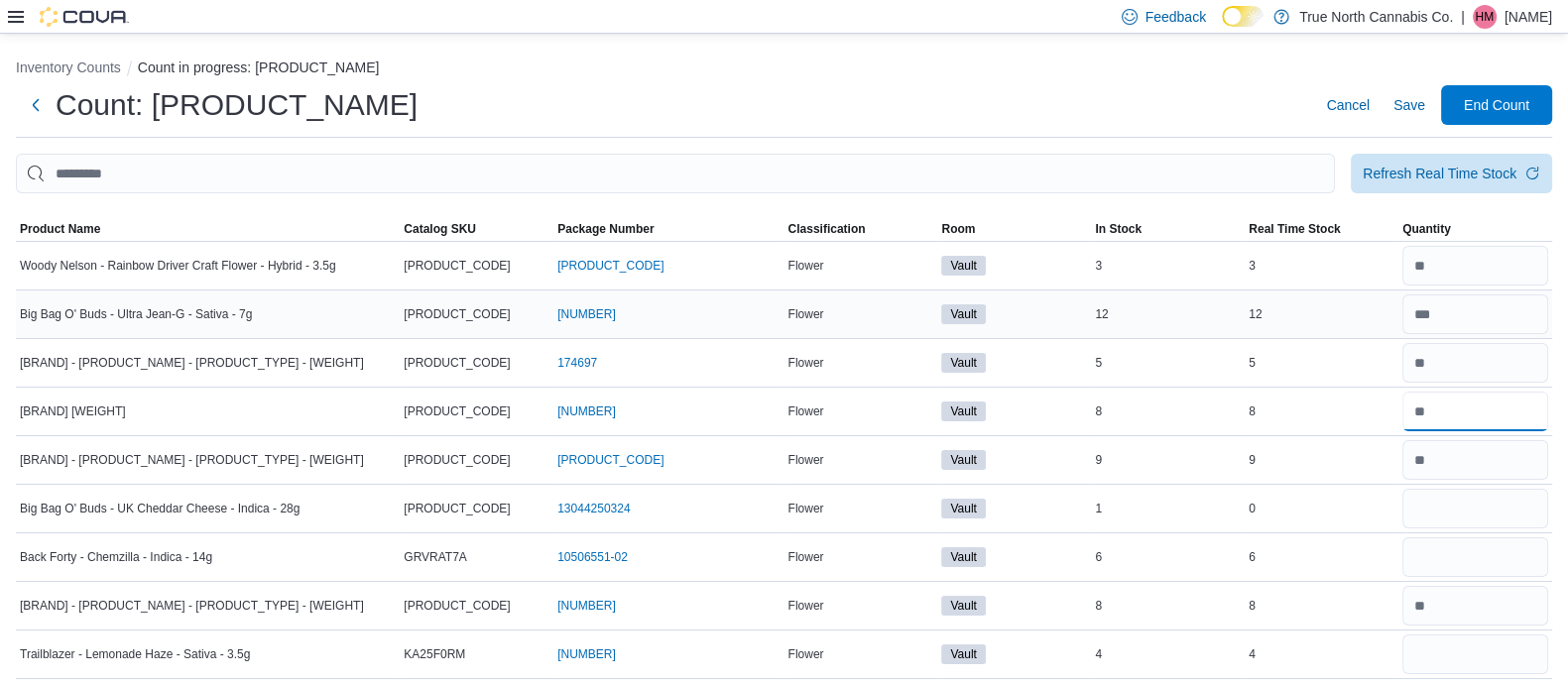 type 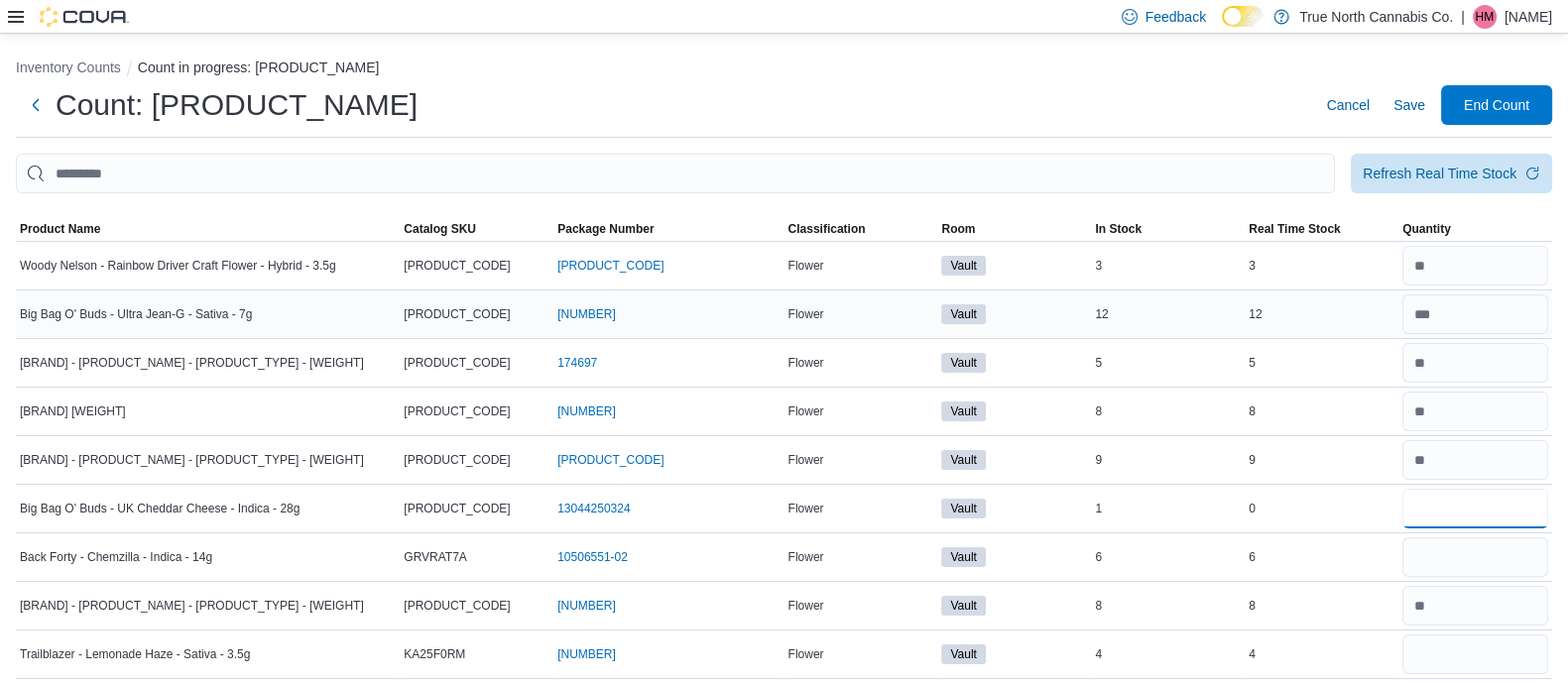 type on "*" 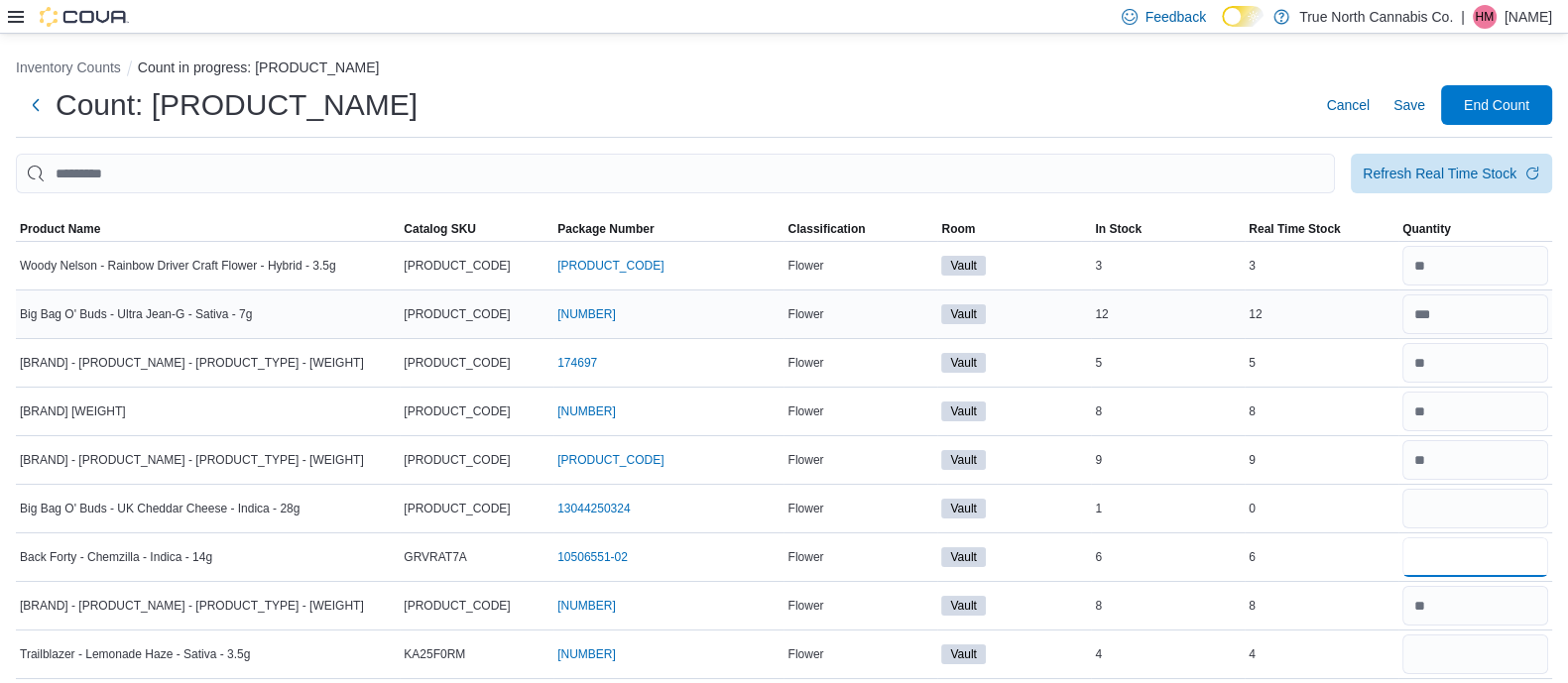 type 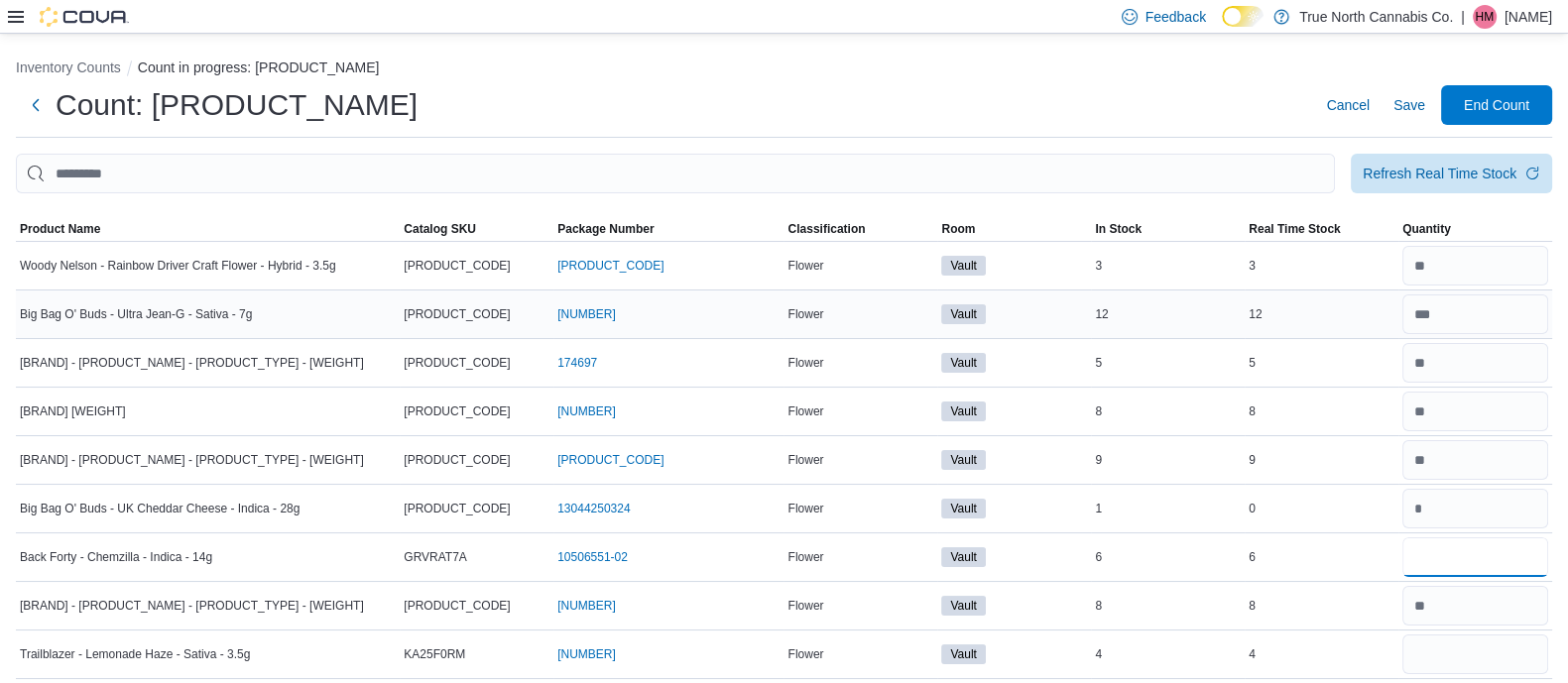 type on "*" 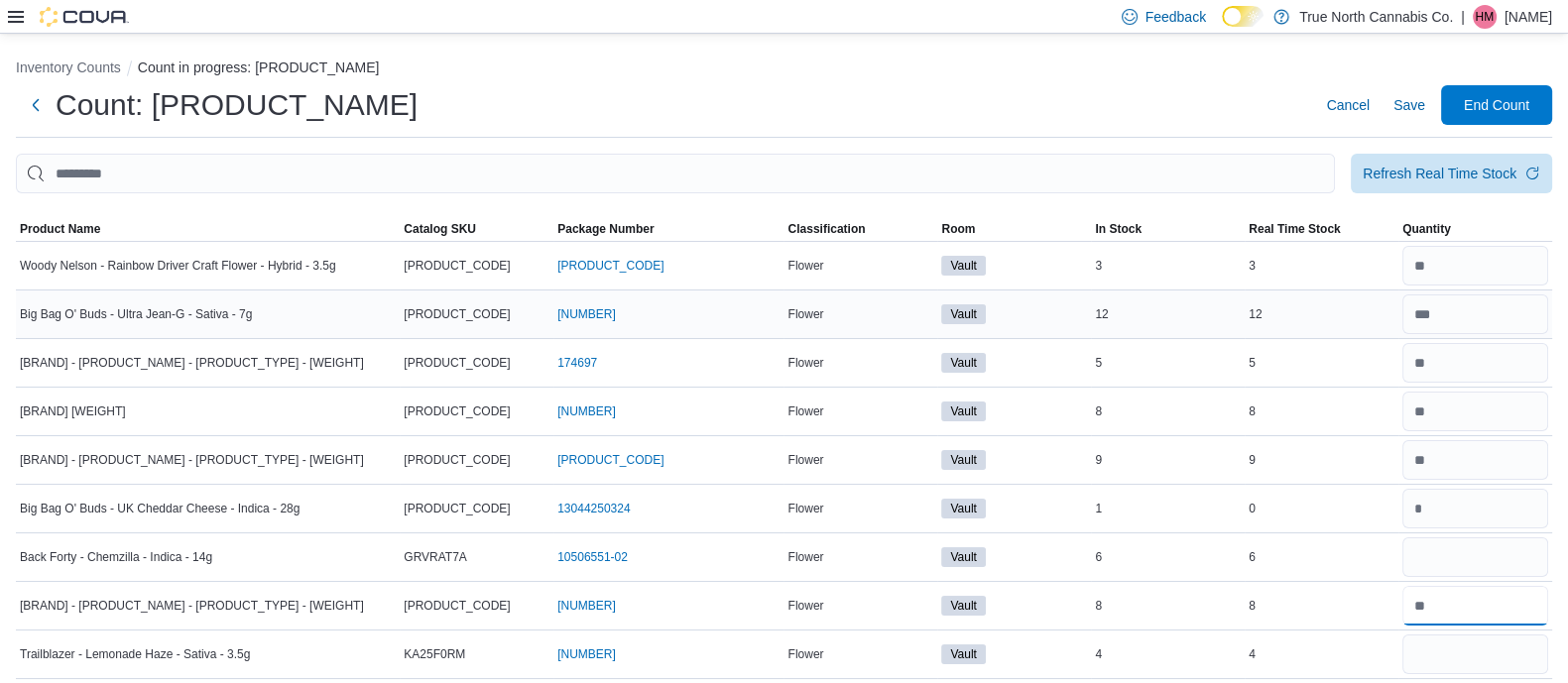 type 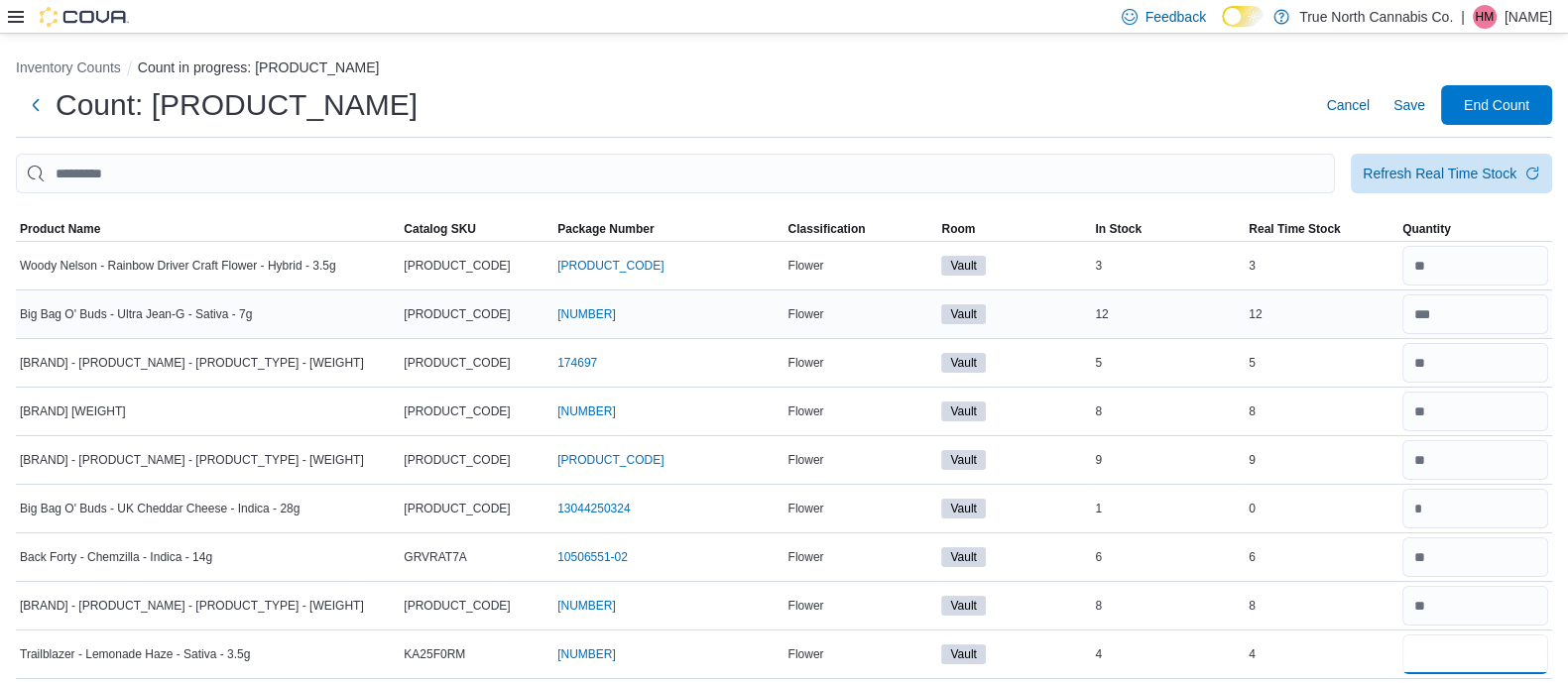 type on "*" 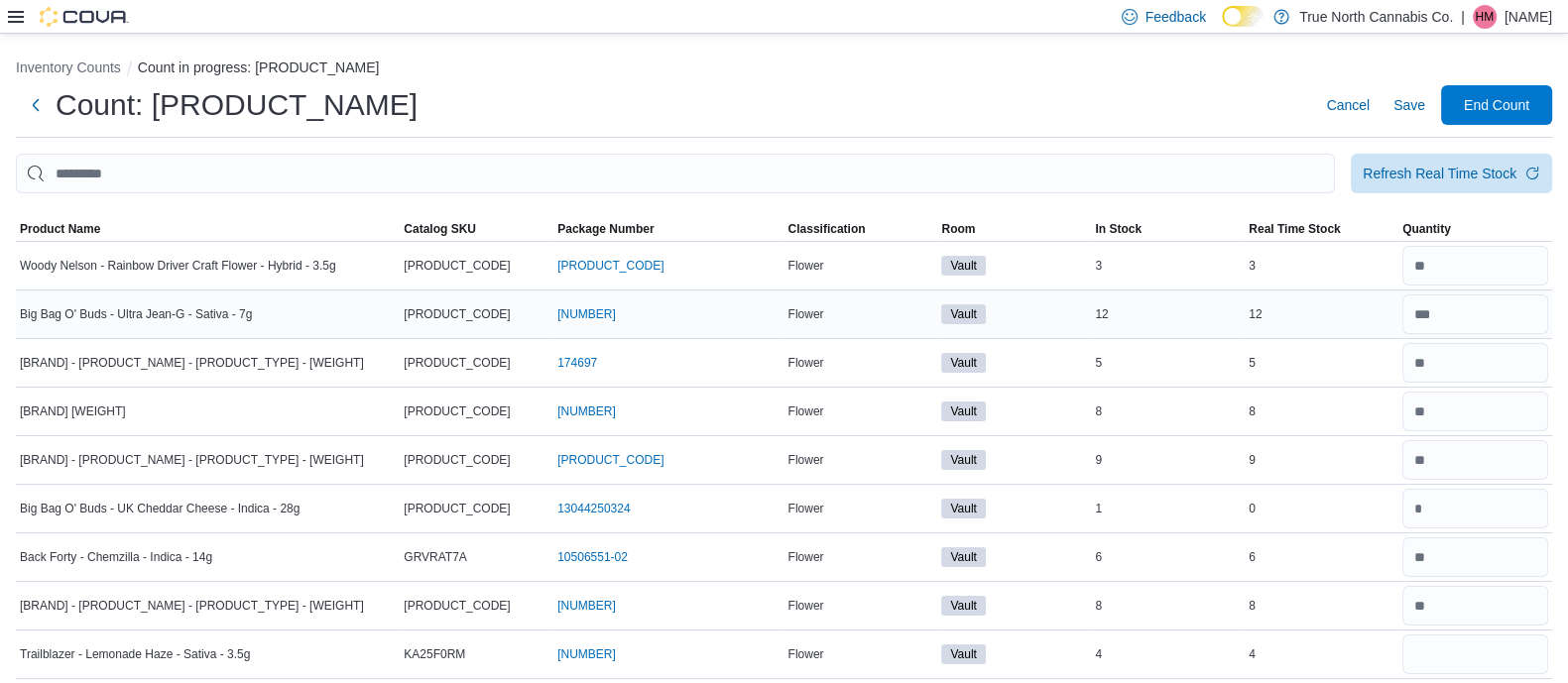 type 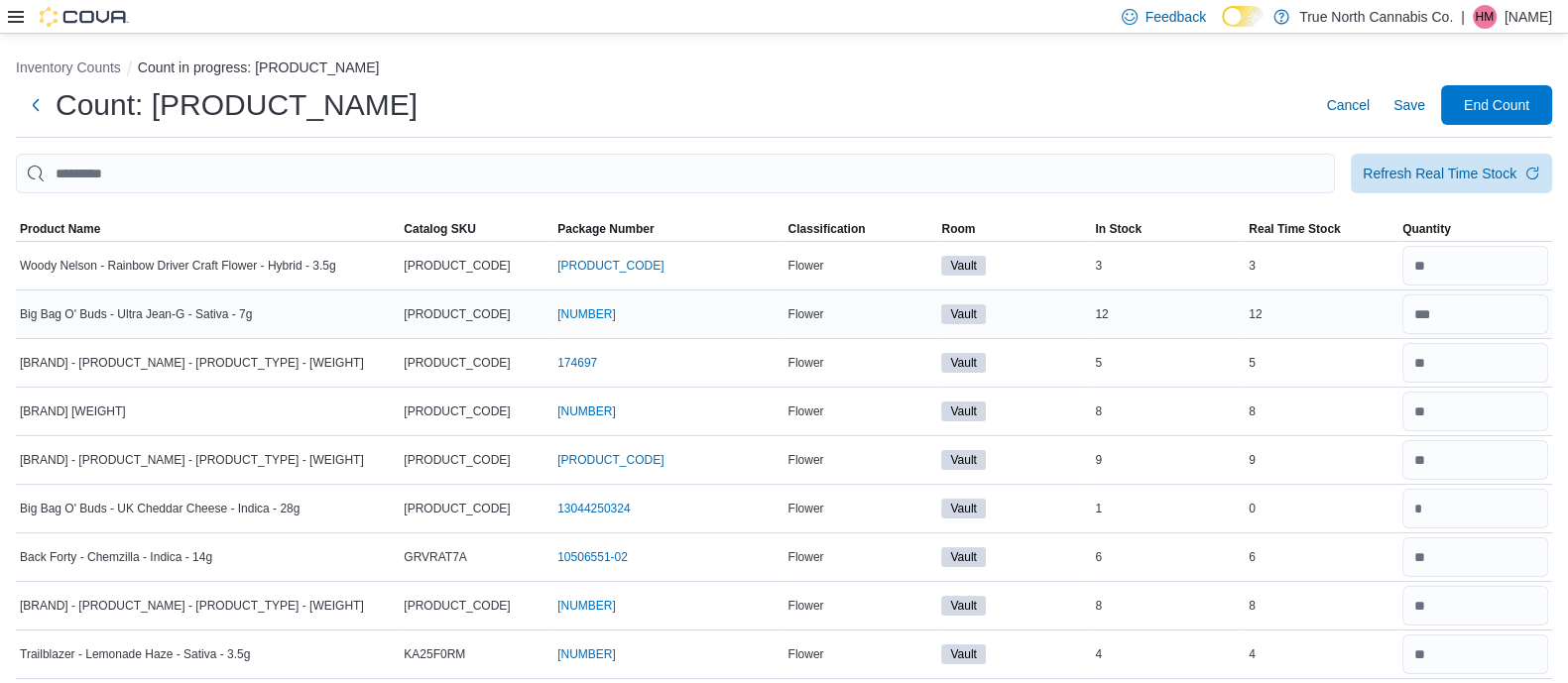 scroll, scrollTop: 37, scrollLeft: 0, axis: vertical 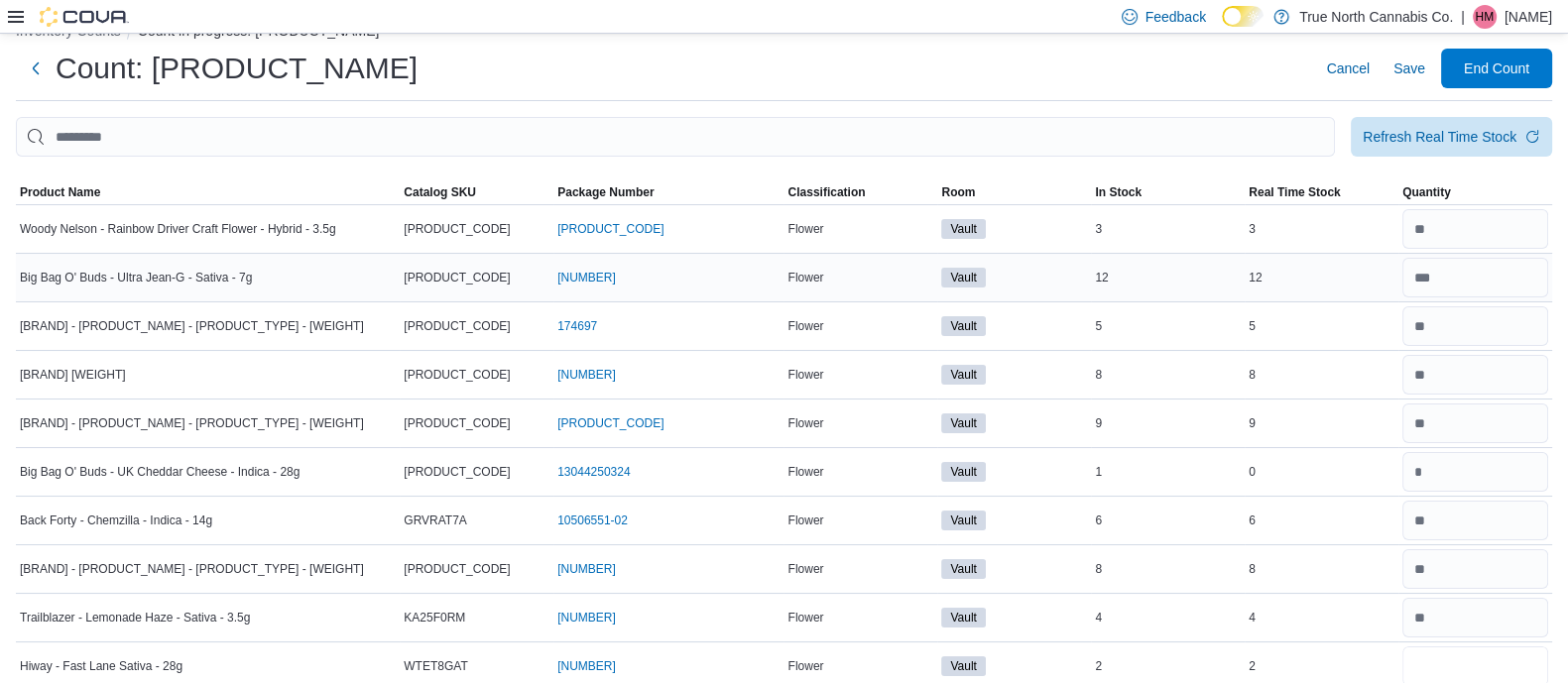 type on "*" 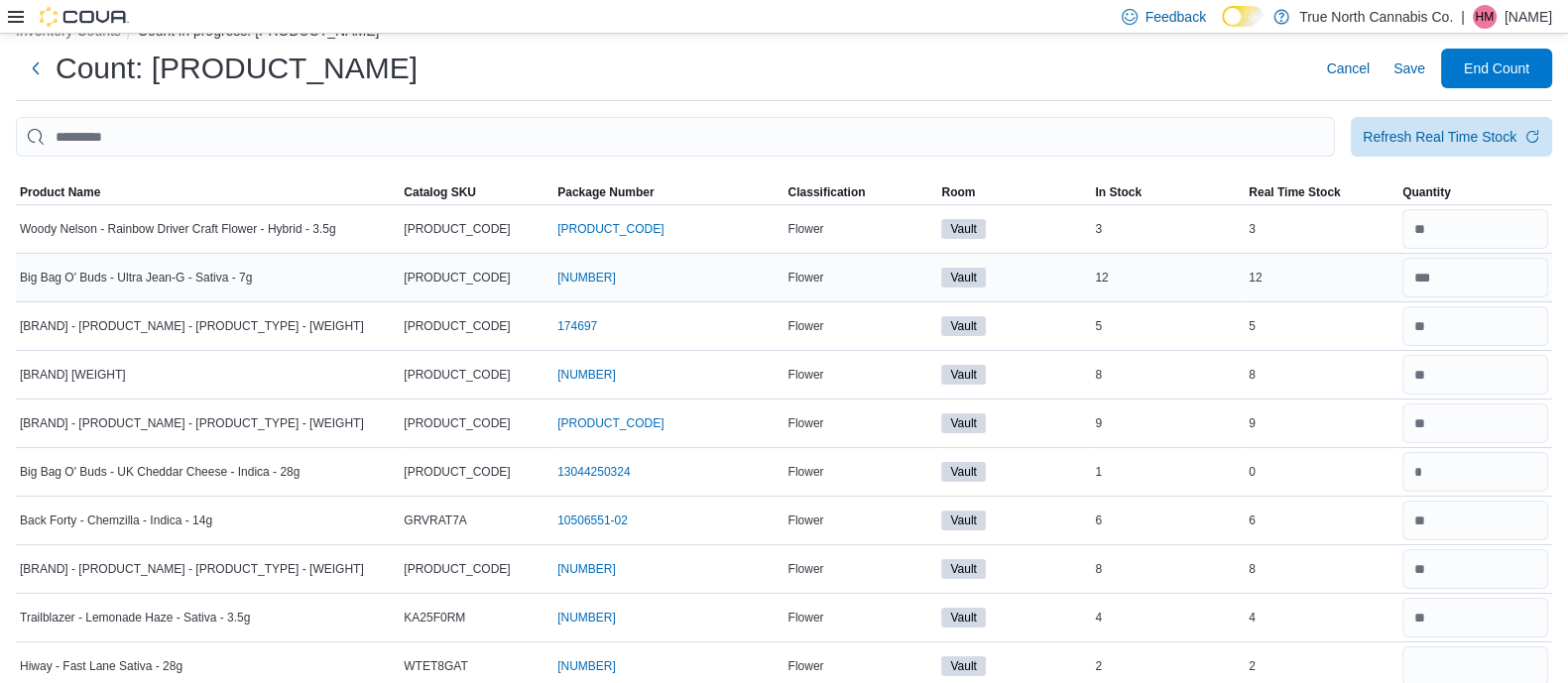 type 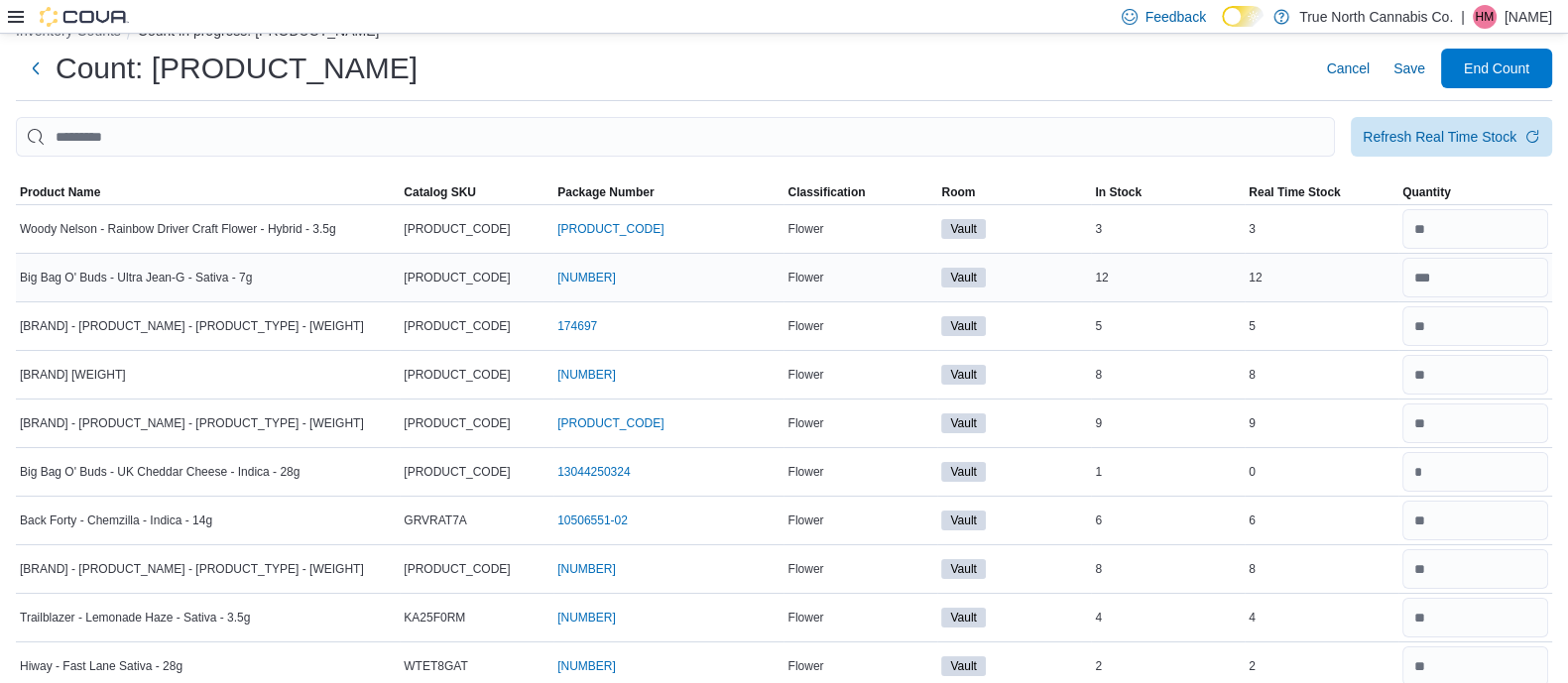scroll, scrollTop: 406, scrollLeft: 0, axis: vertical 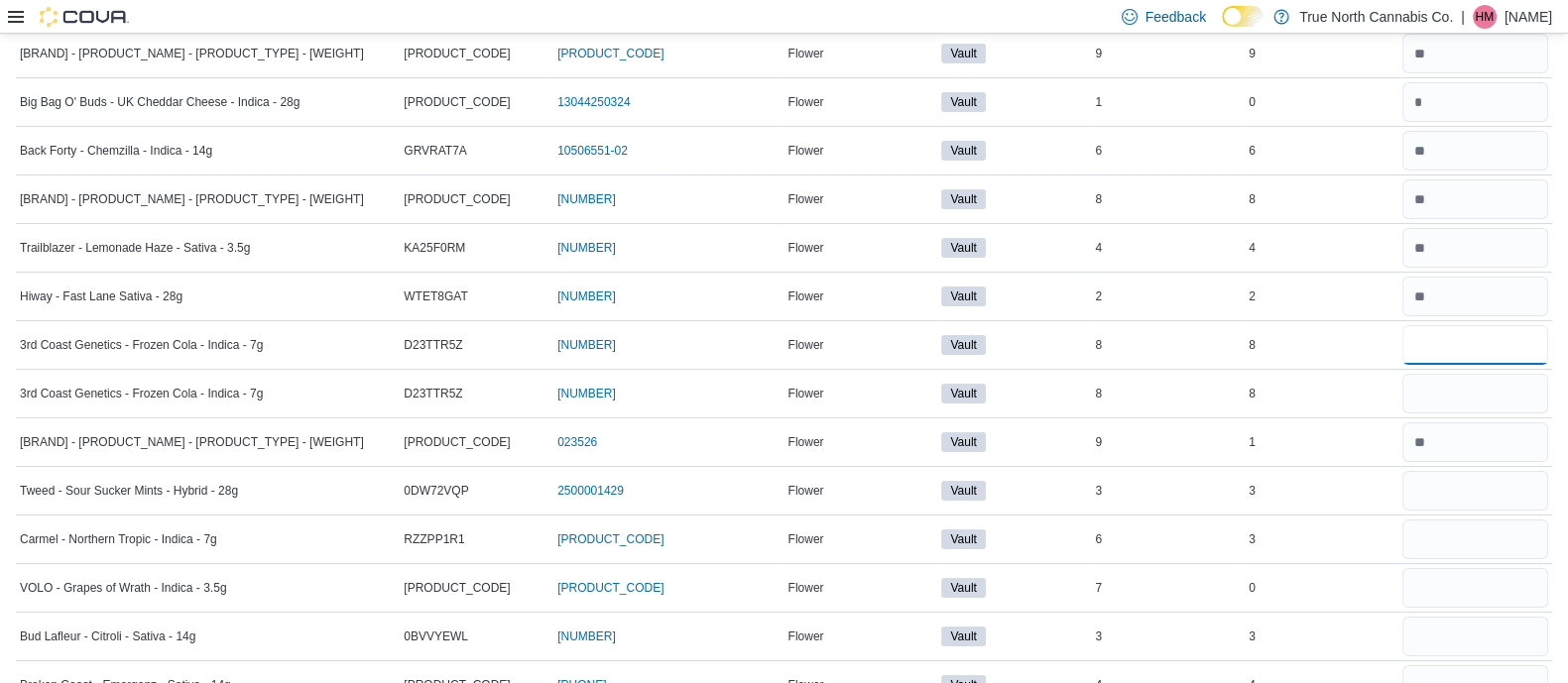 type on "*" 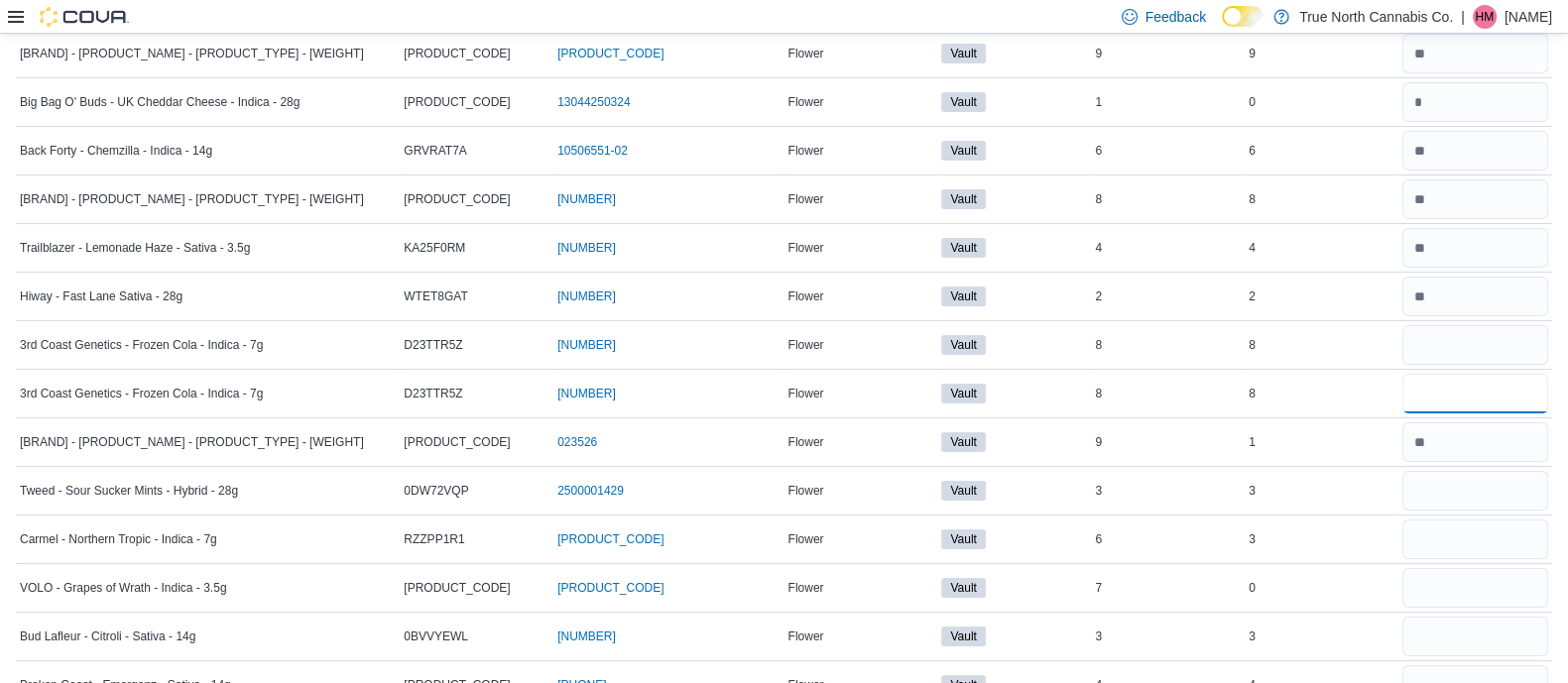 type 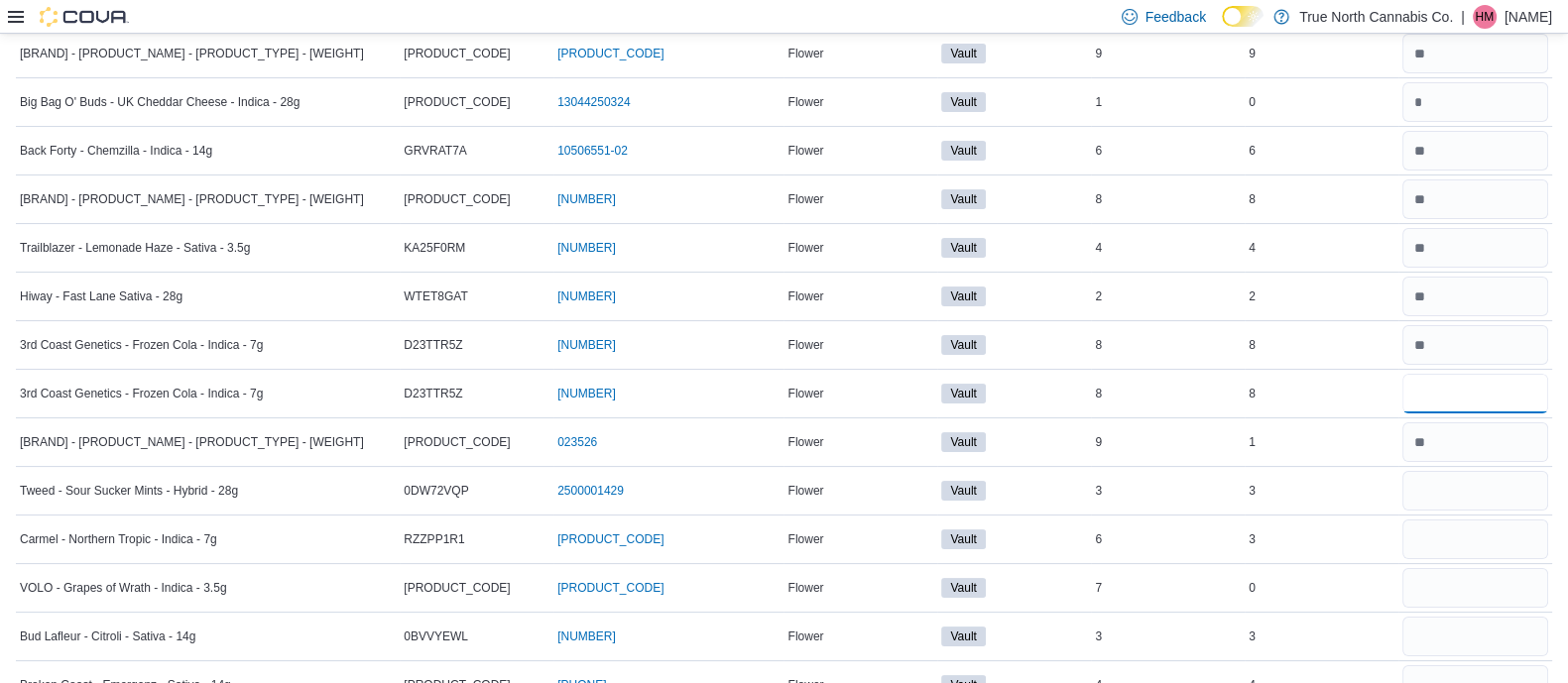 type on "*" 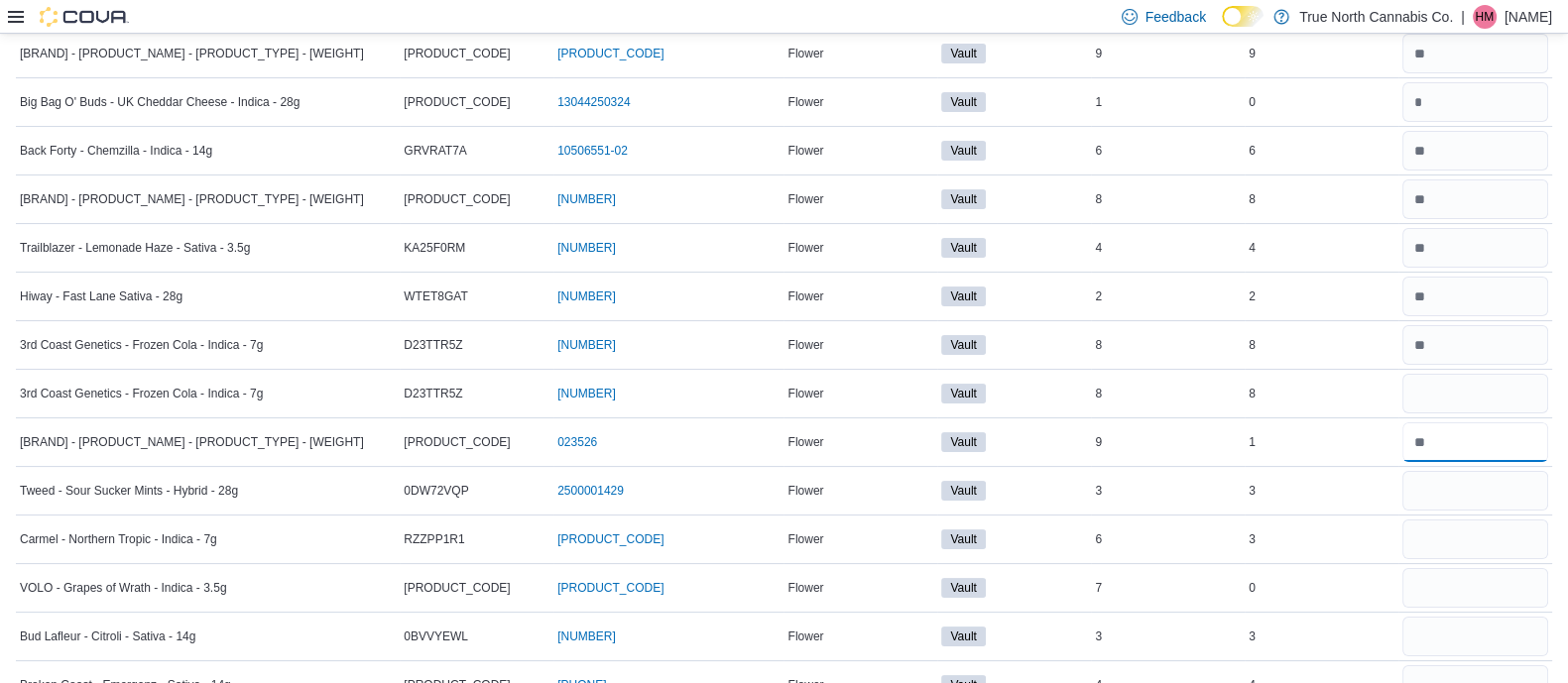 type 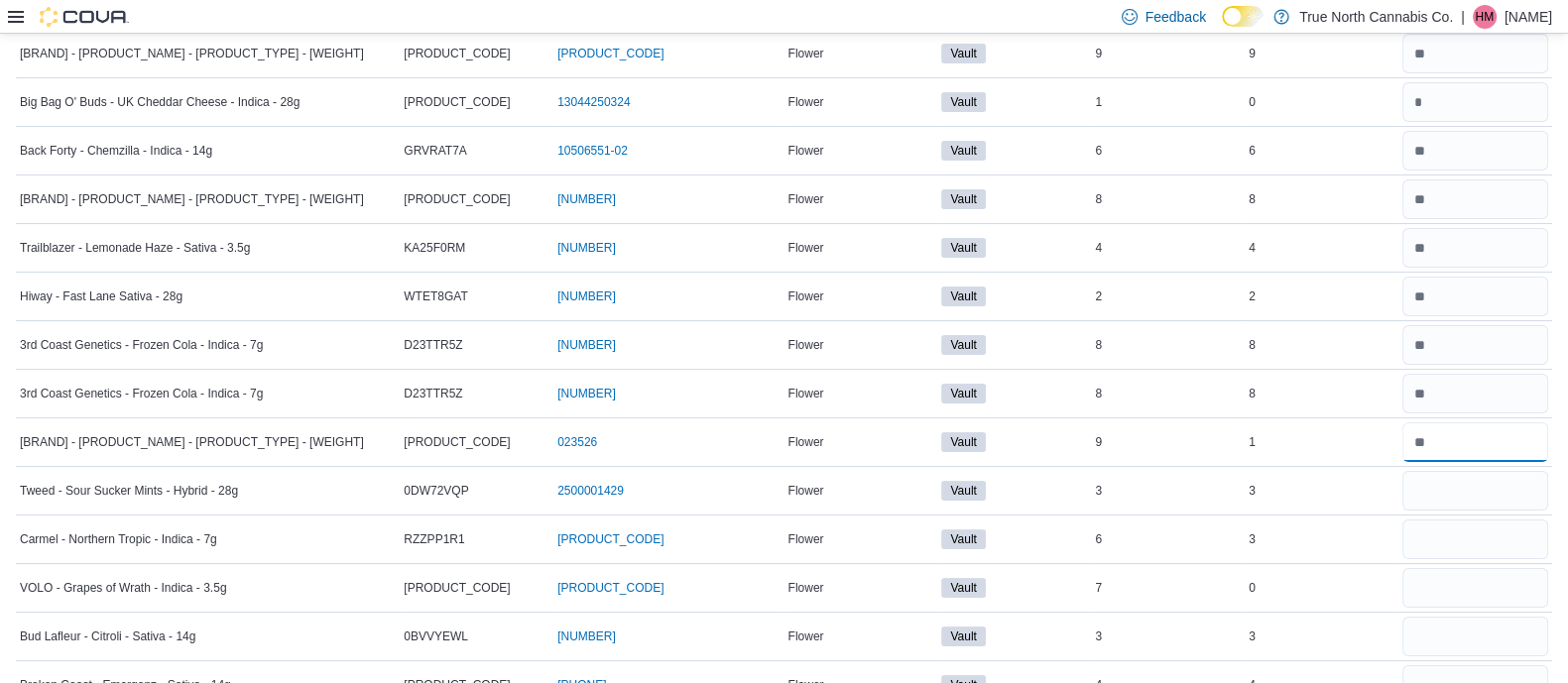 type on "*" 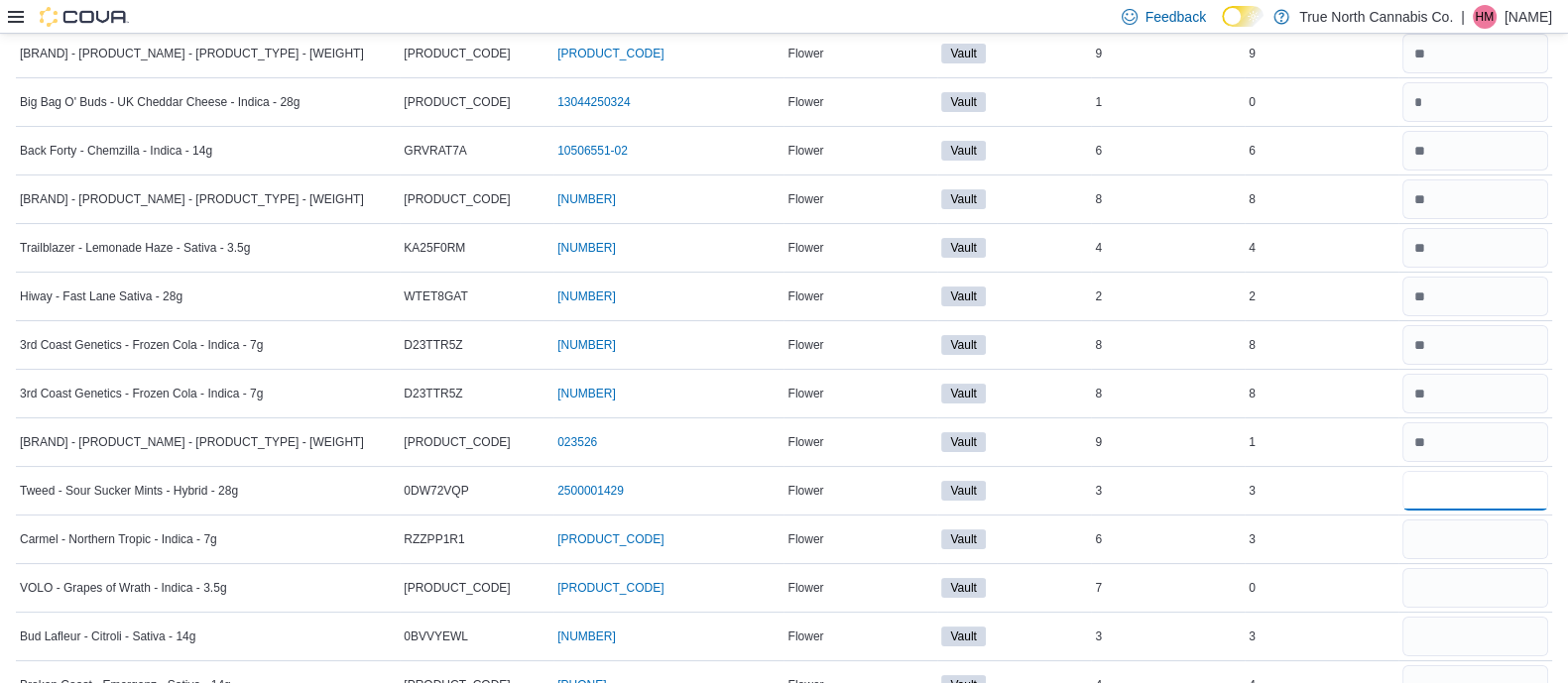 type 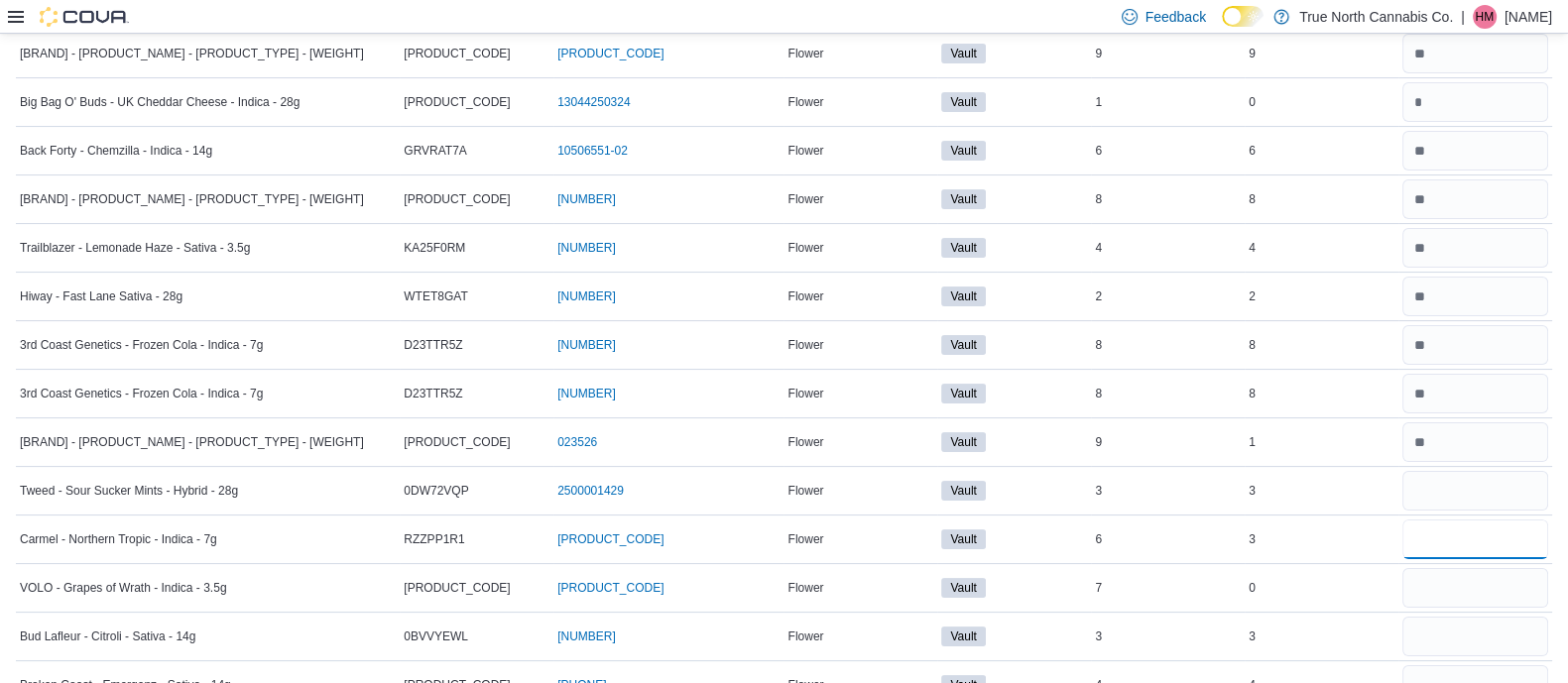 type 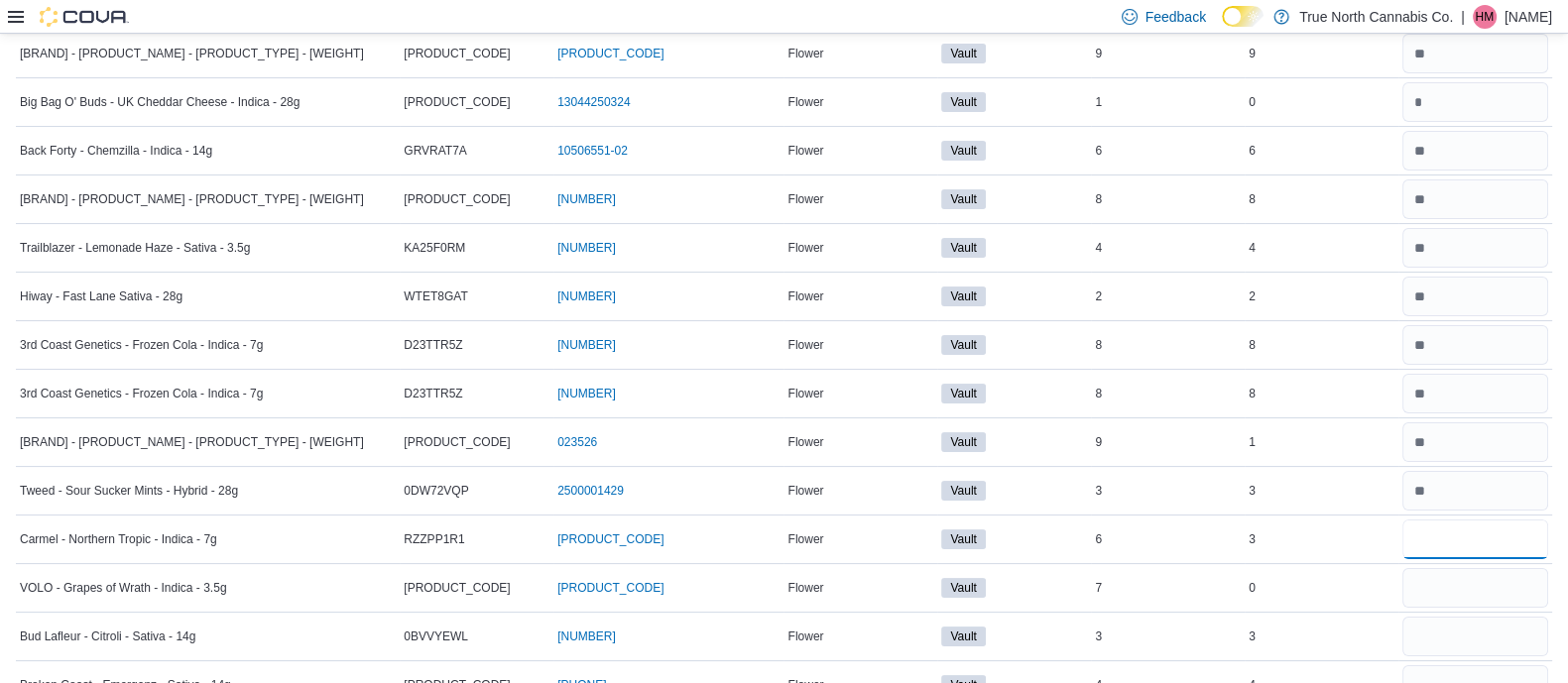 type on "*" 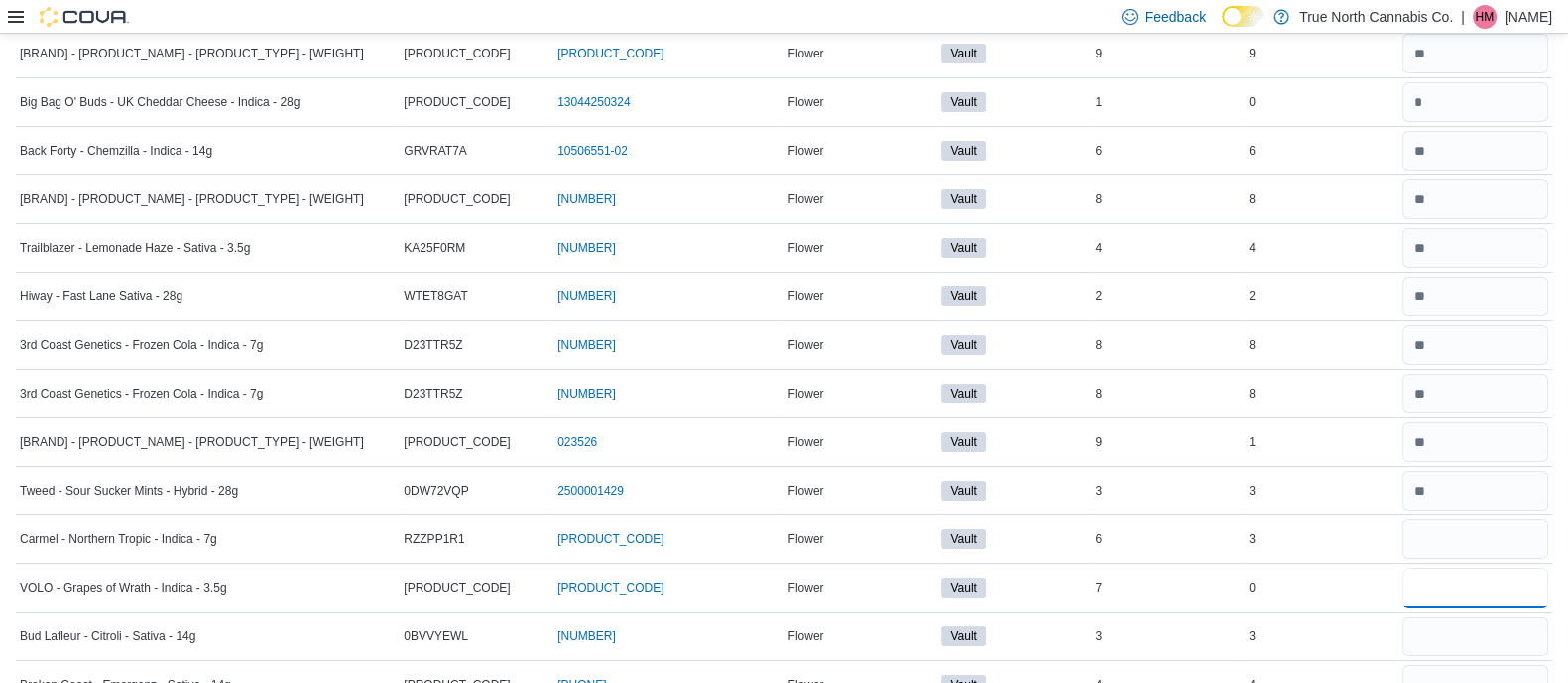 type 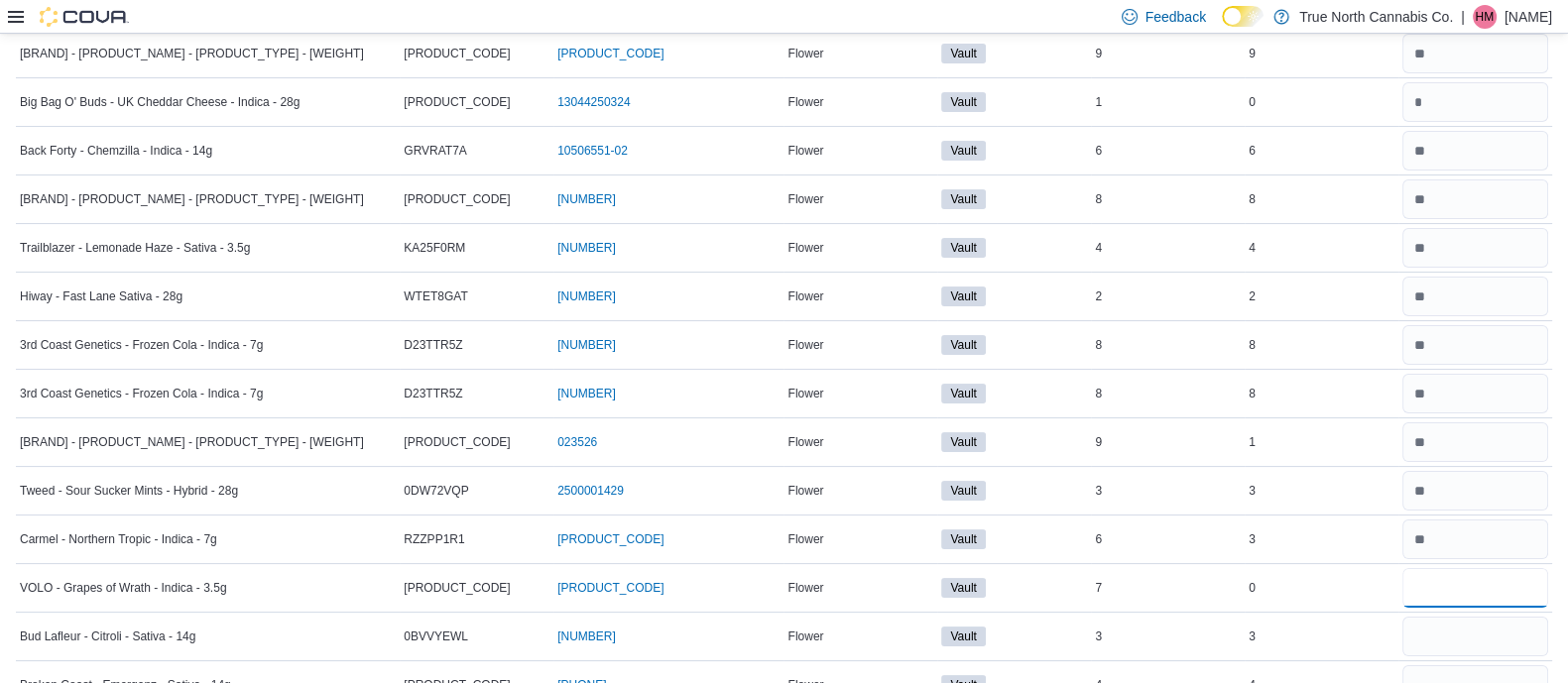 type on "*" 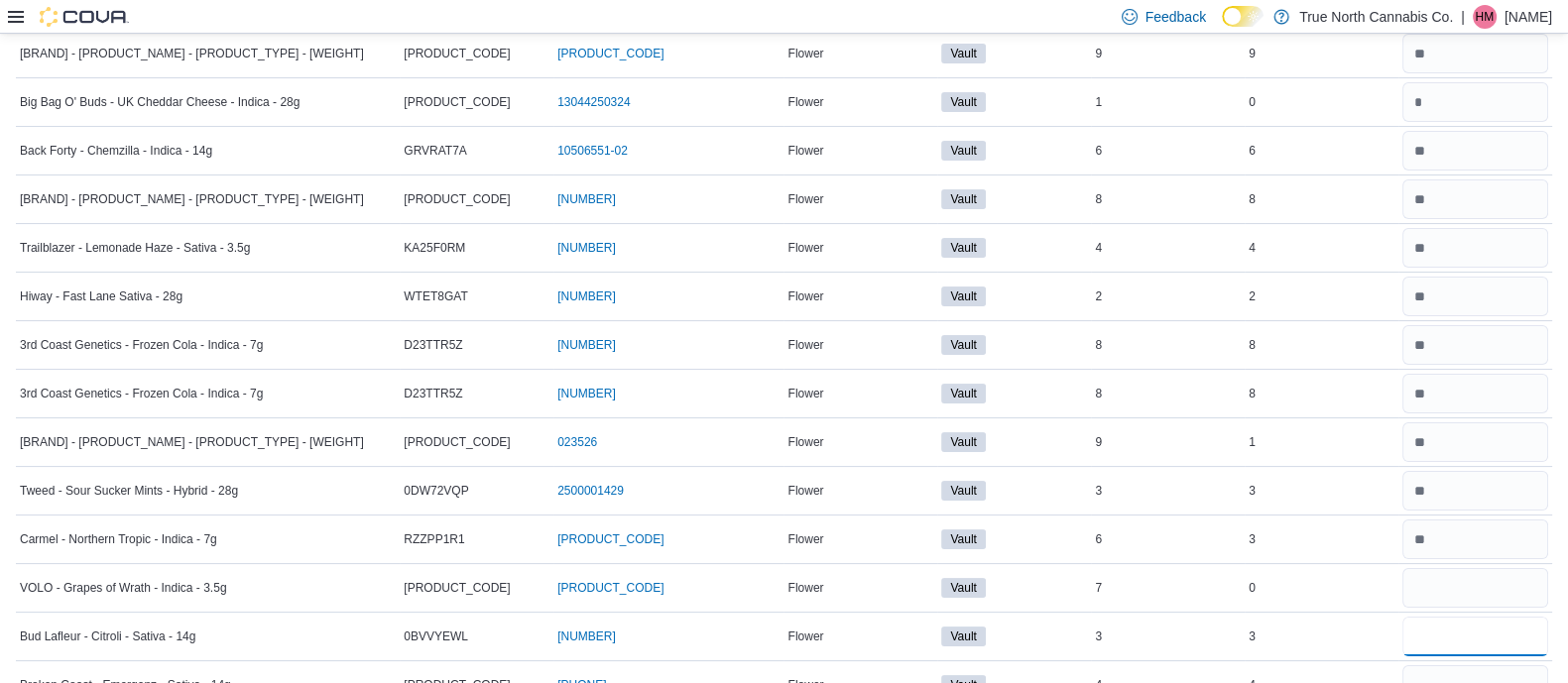 type 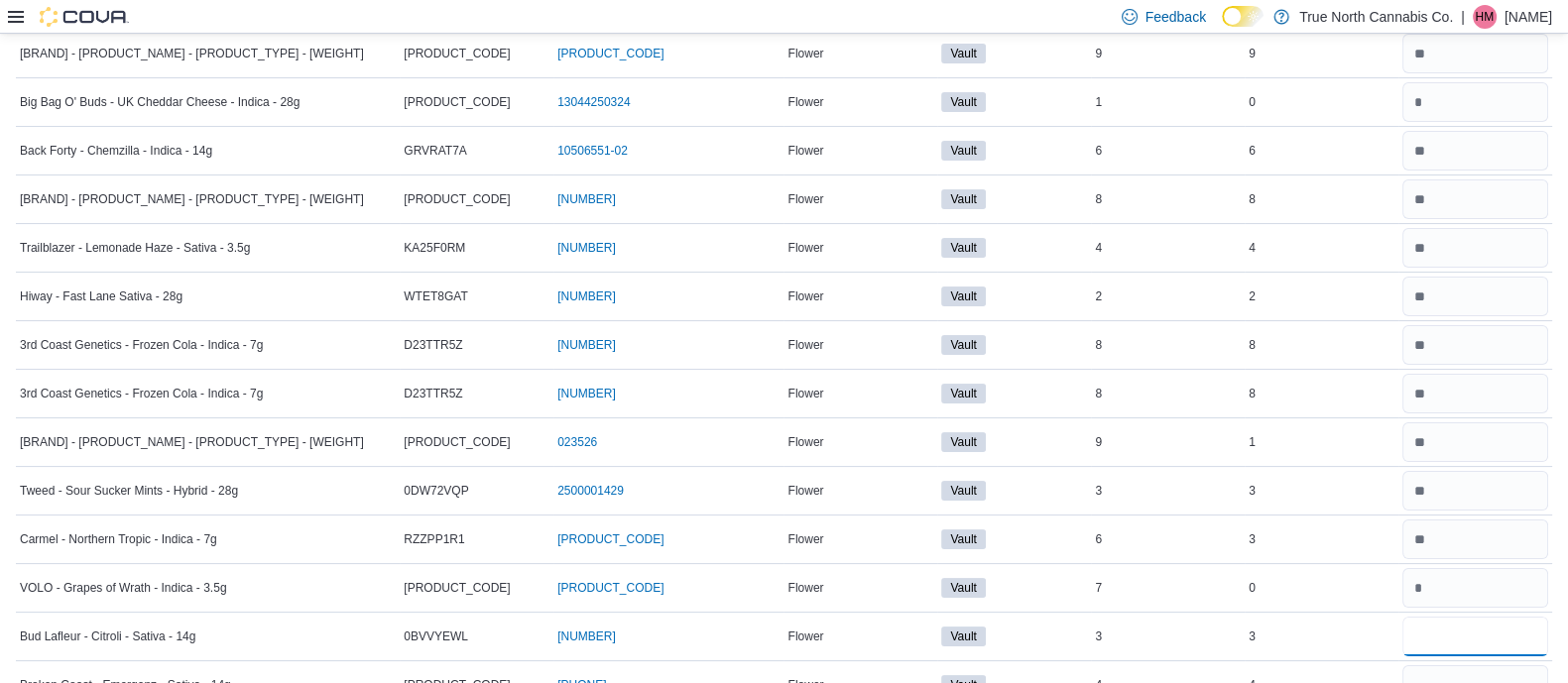 type on "*" 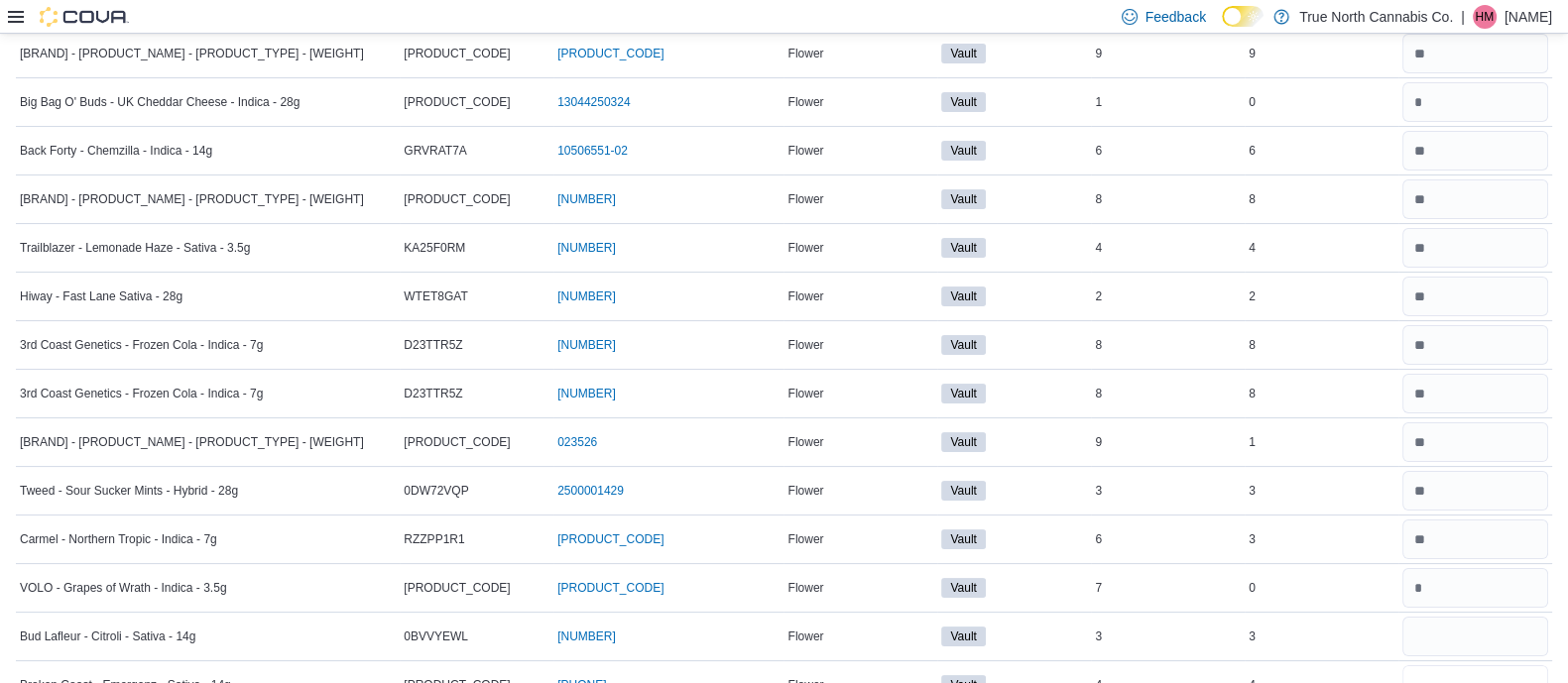 type 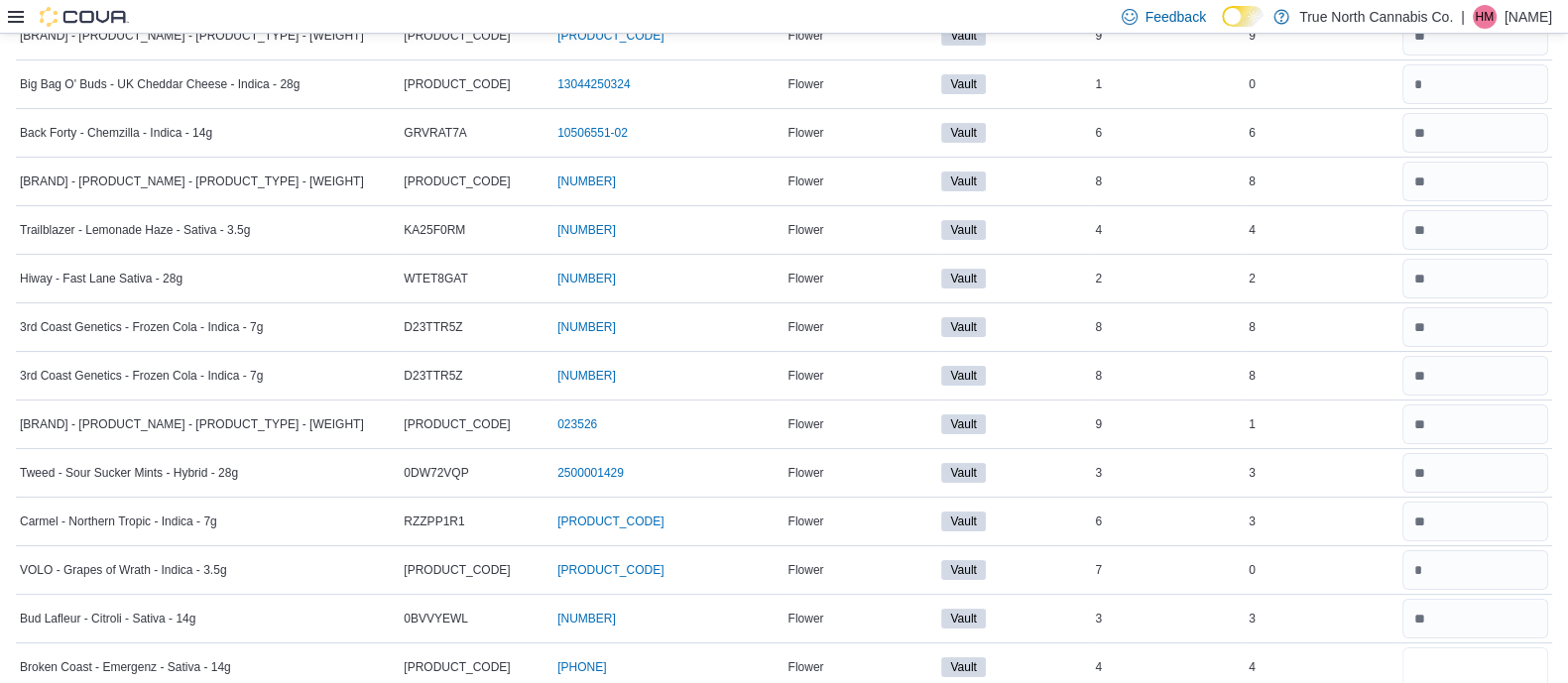 type on "*" 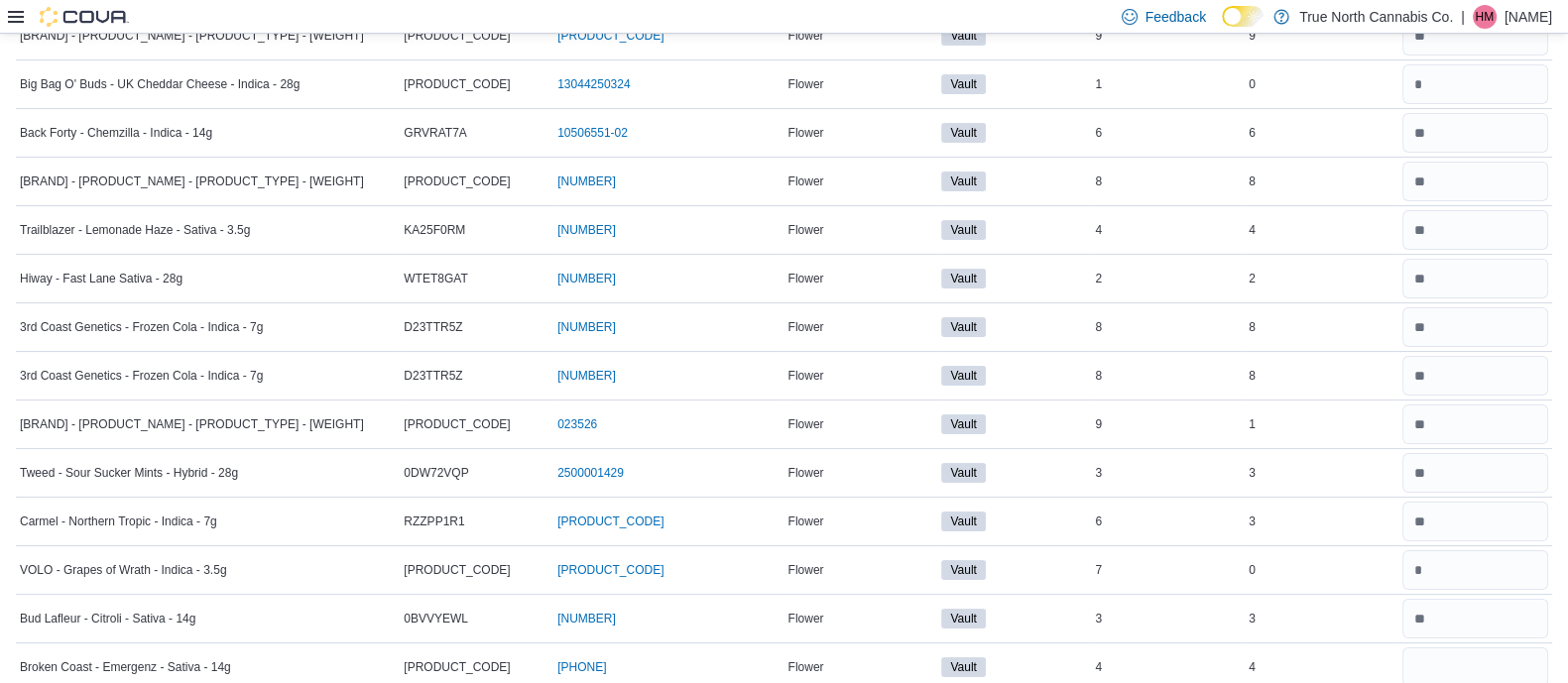 type 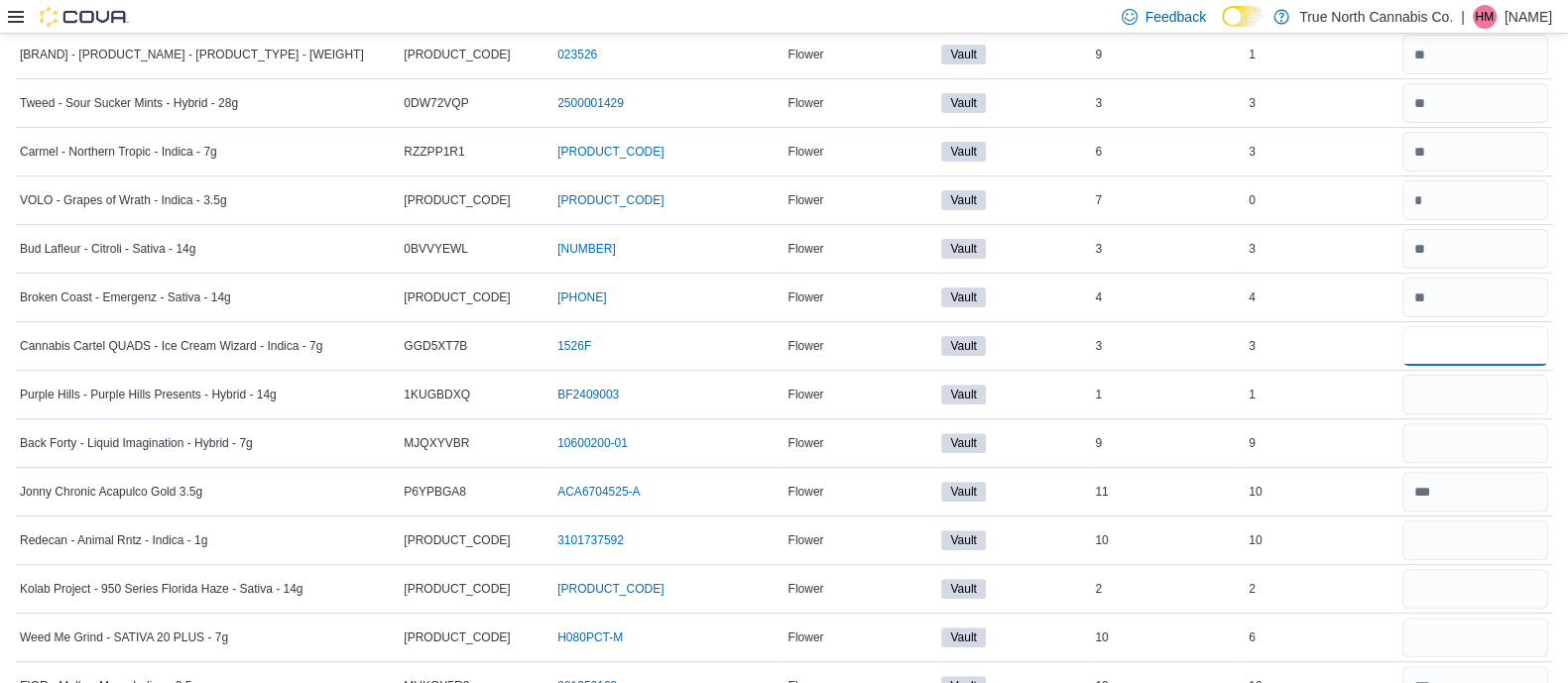 type on "*" 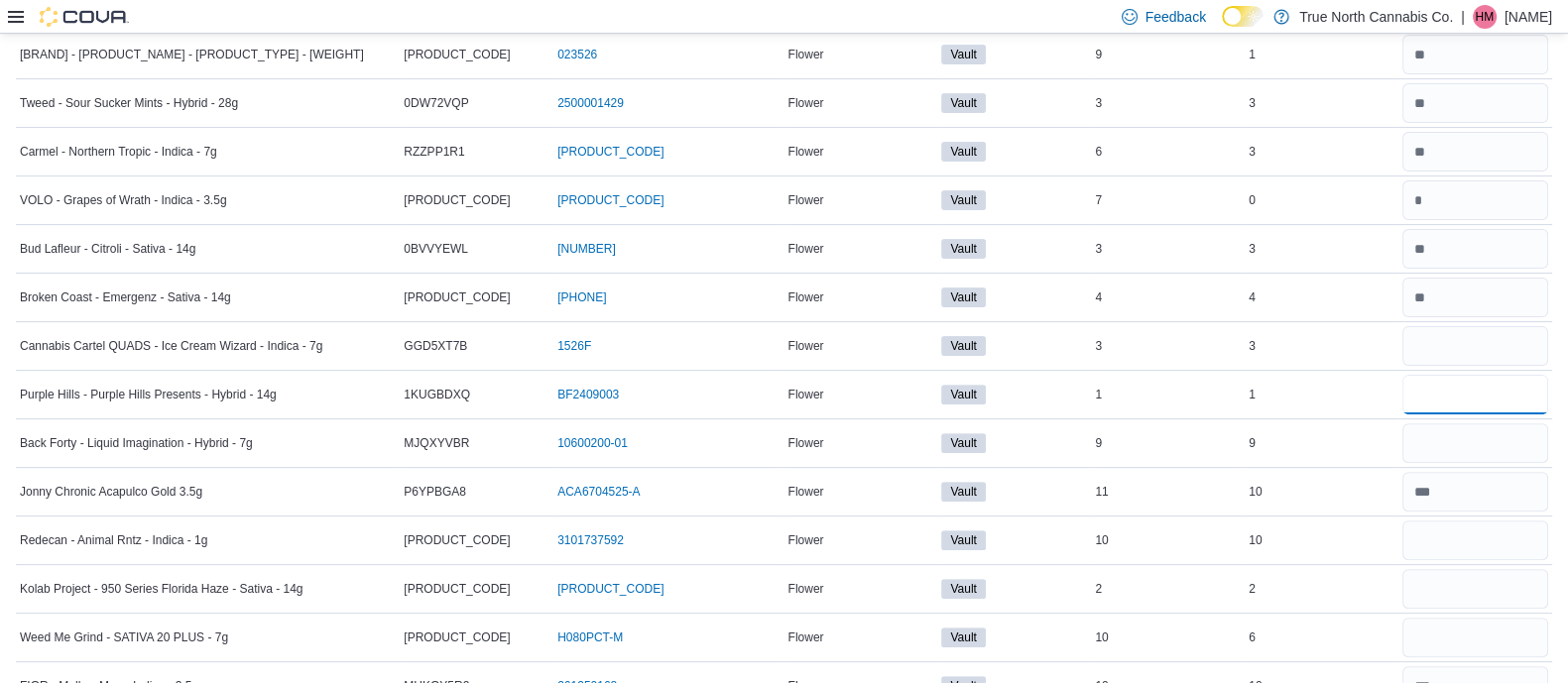 type 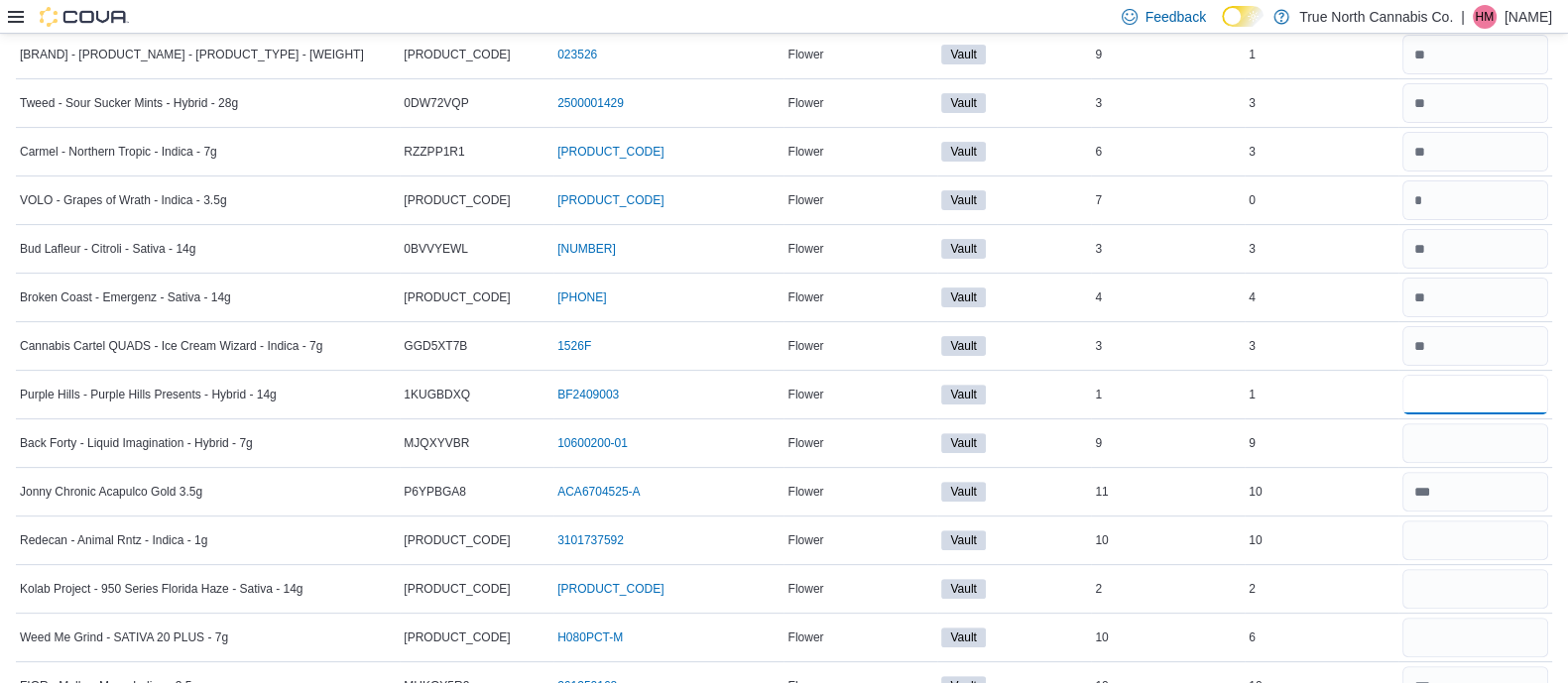 type on "*" 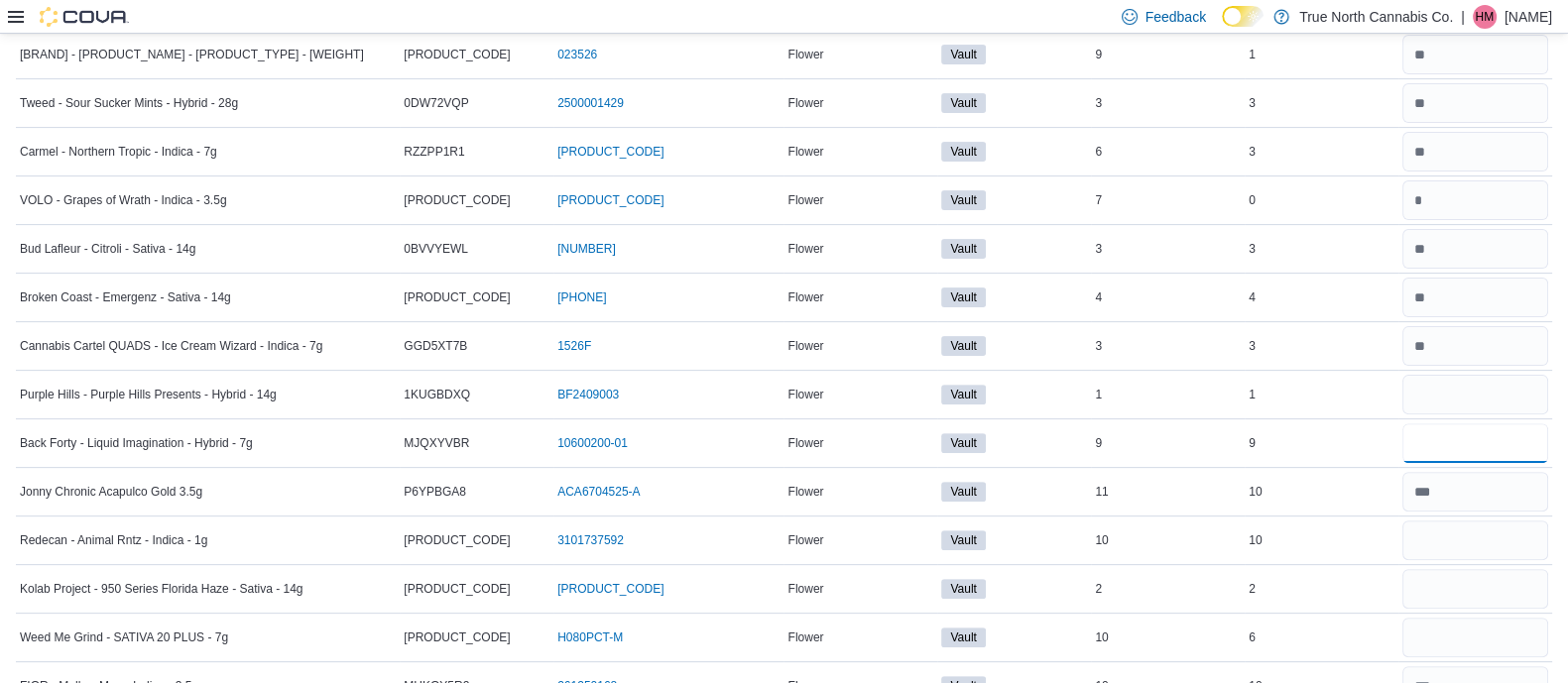 type 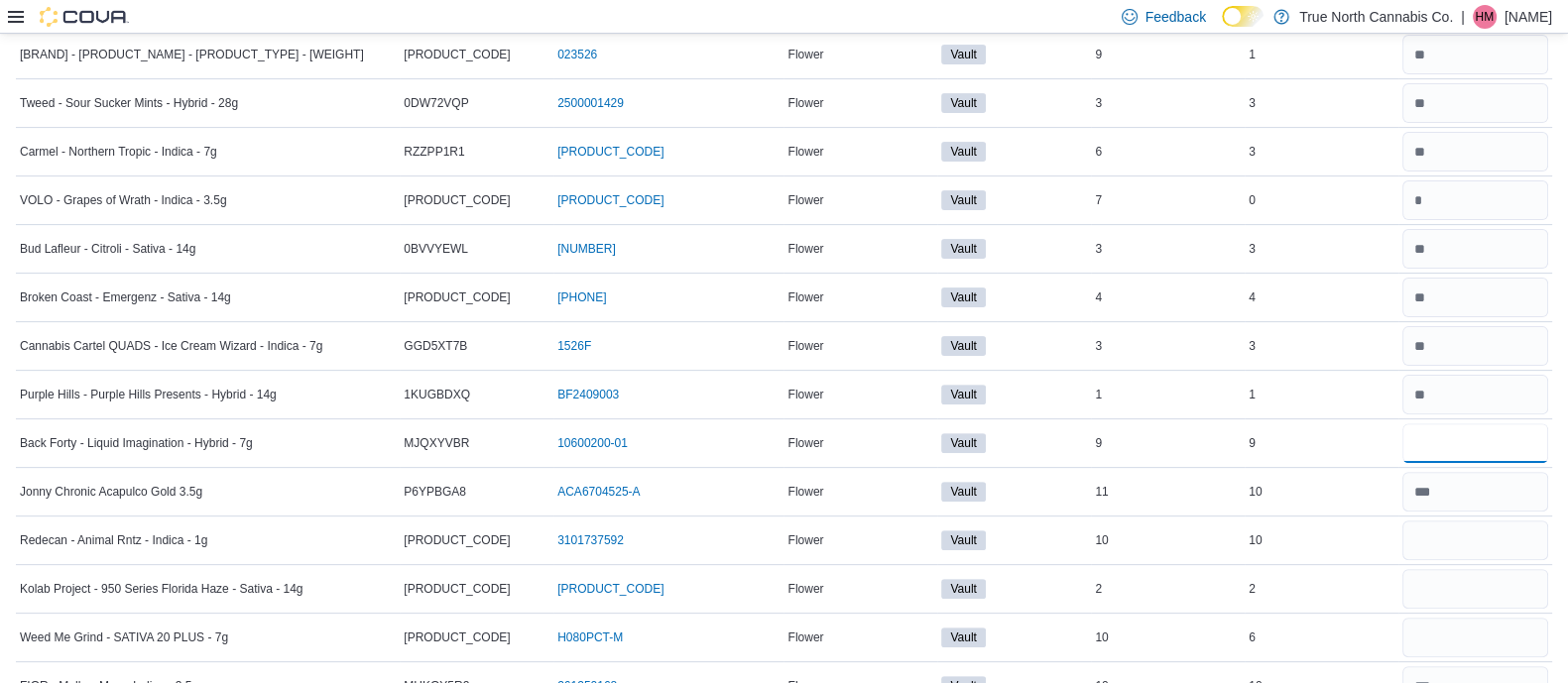 type on "*" 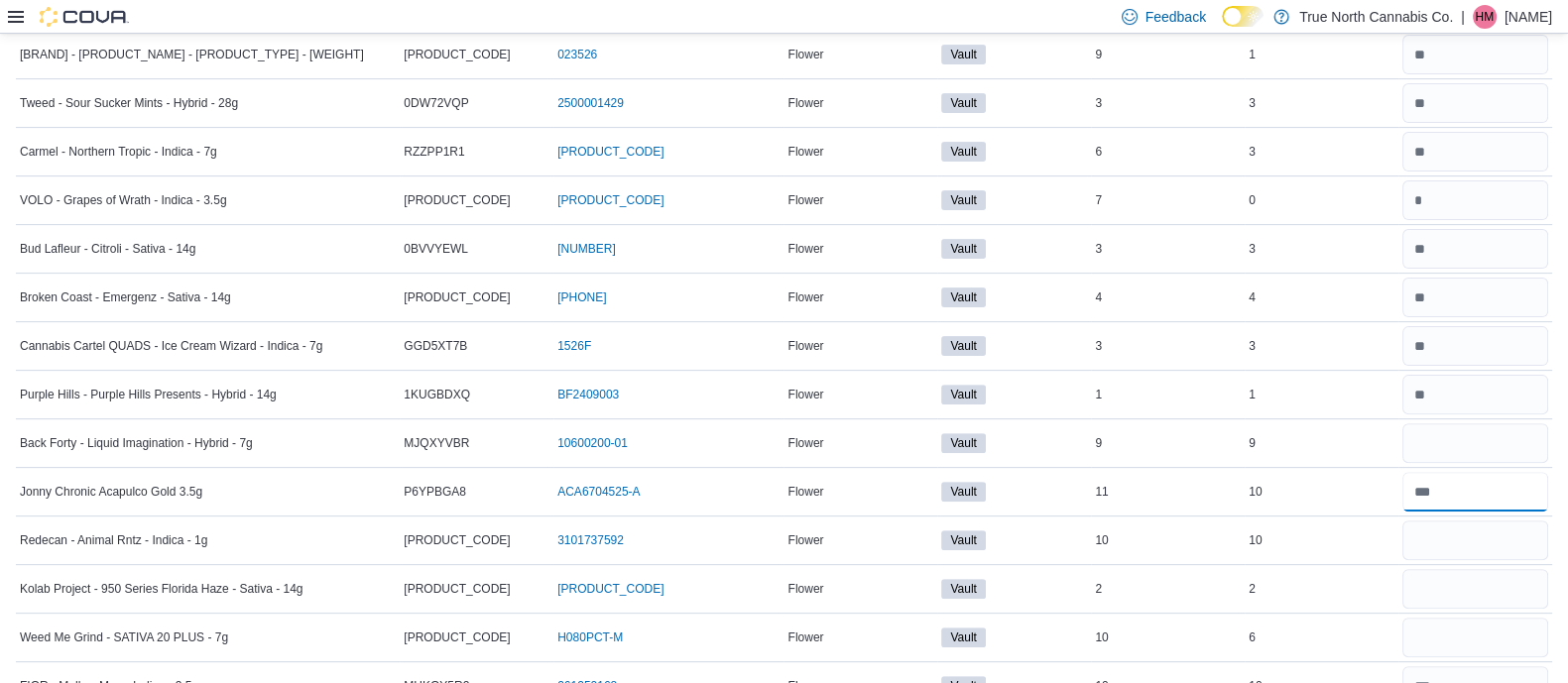 type 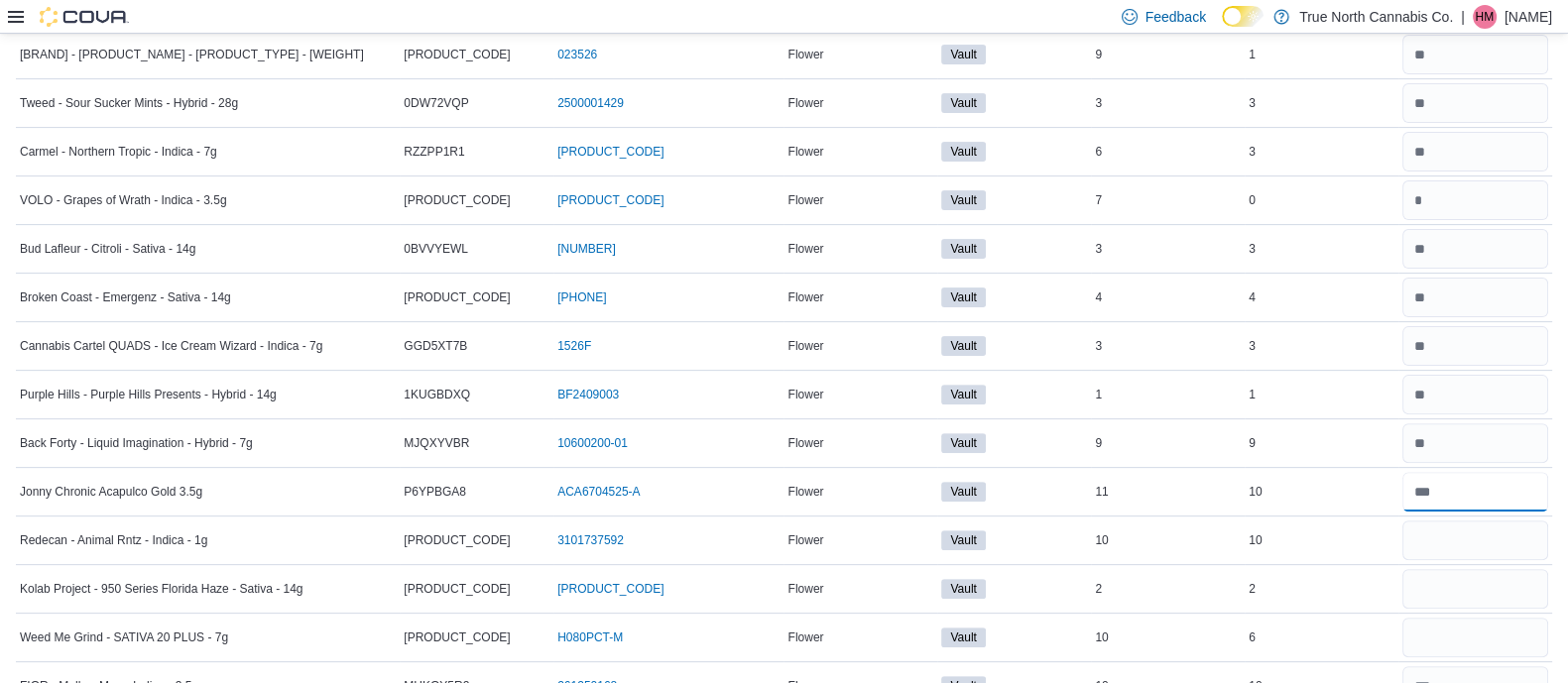 type on "**" 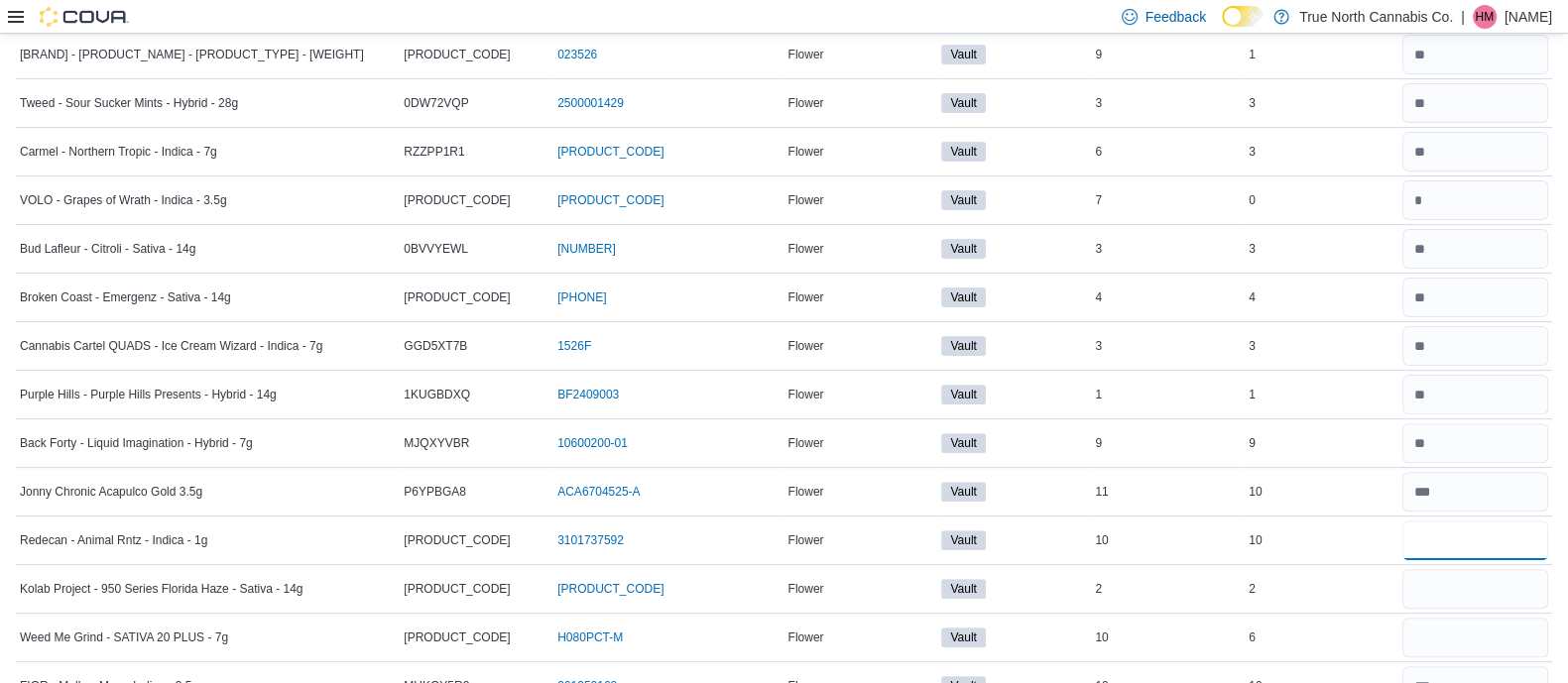 type 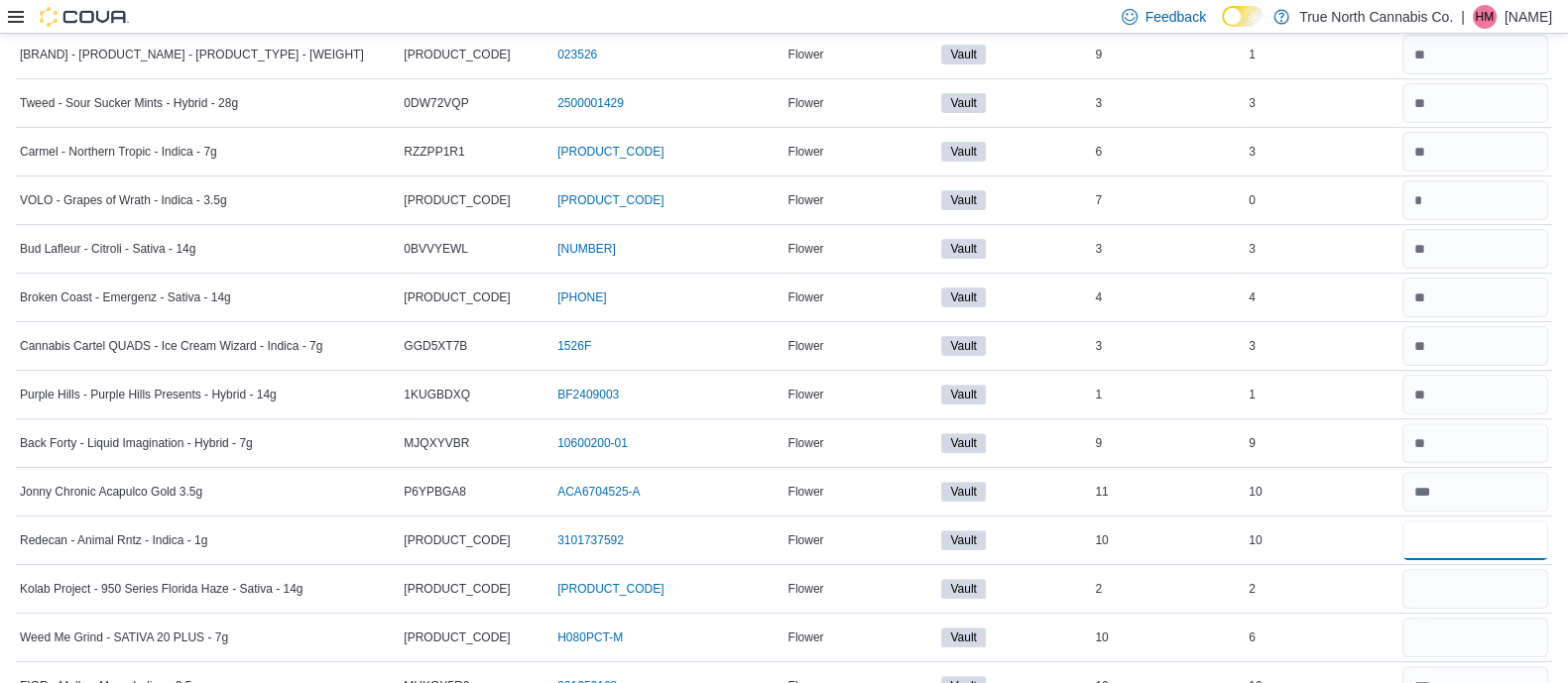 type on "**" 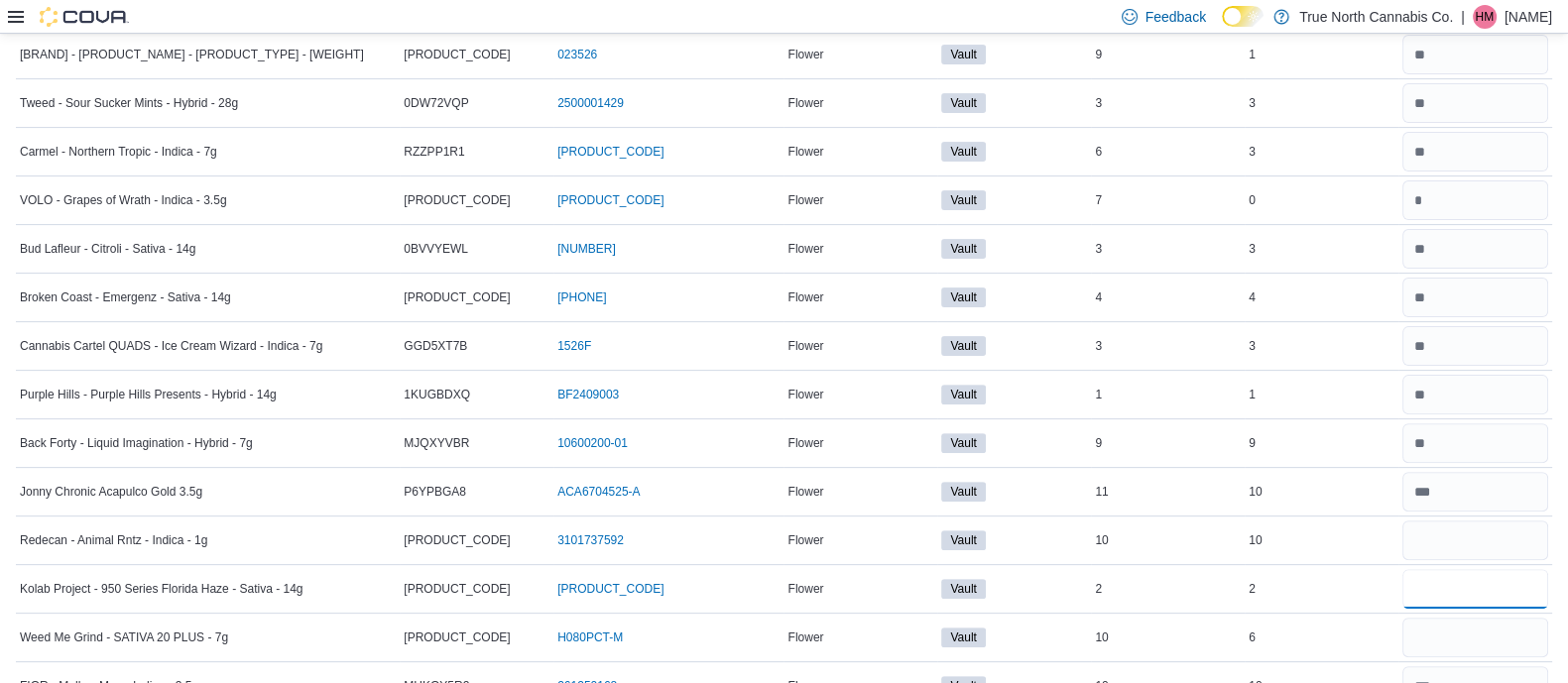 type 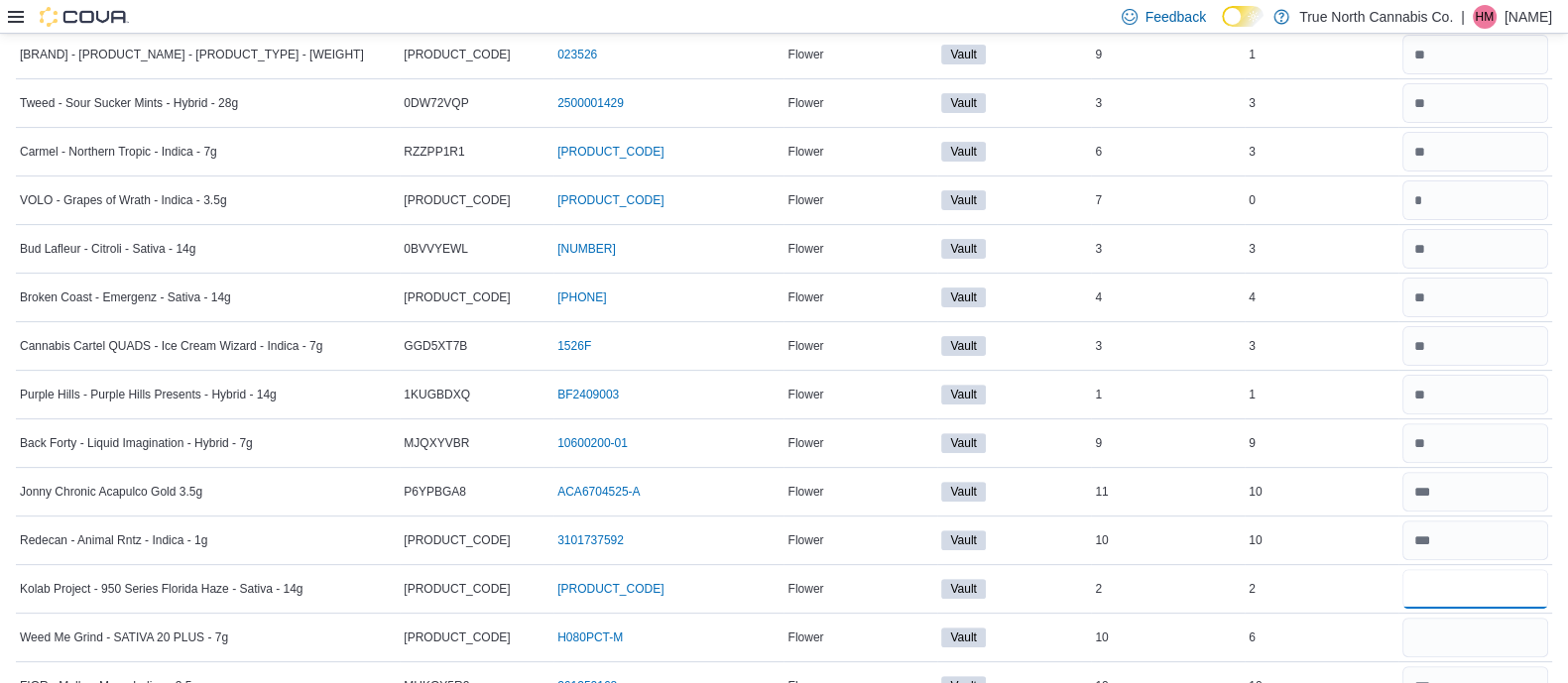 type on "*" 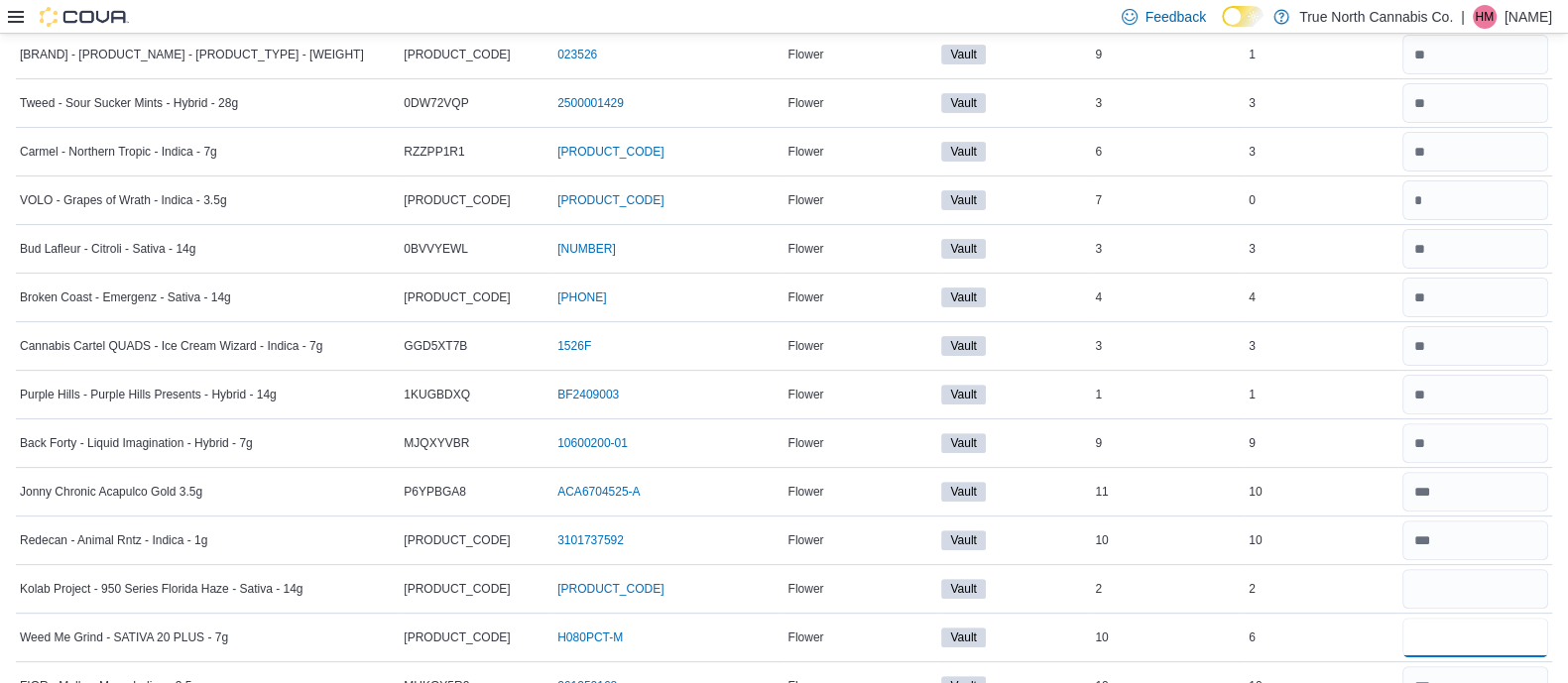 type 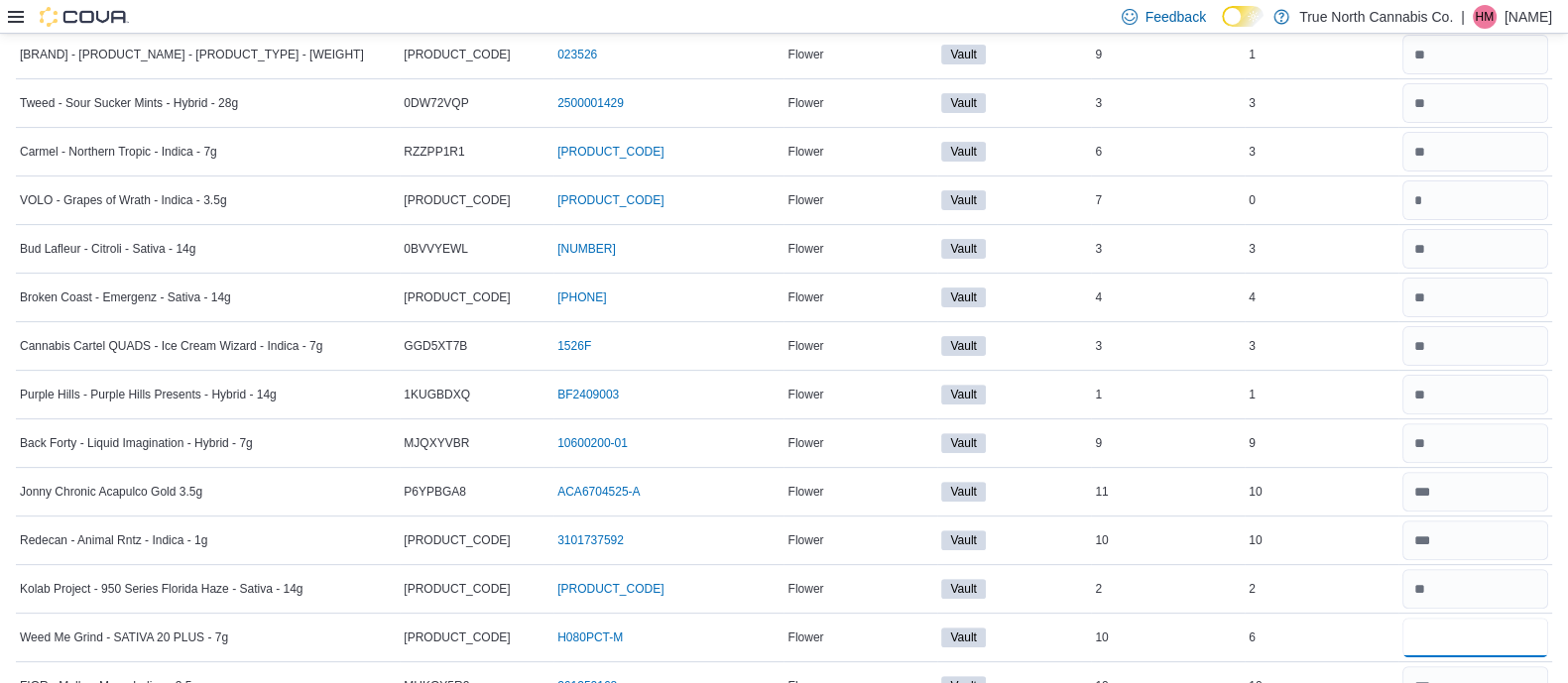 type on "*" 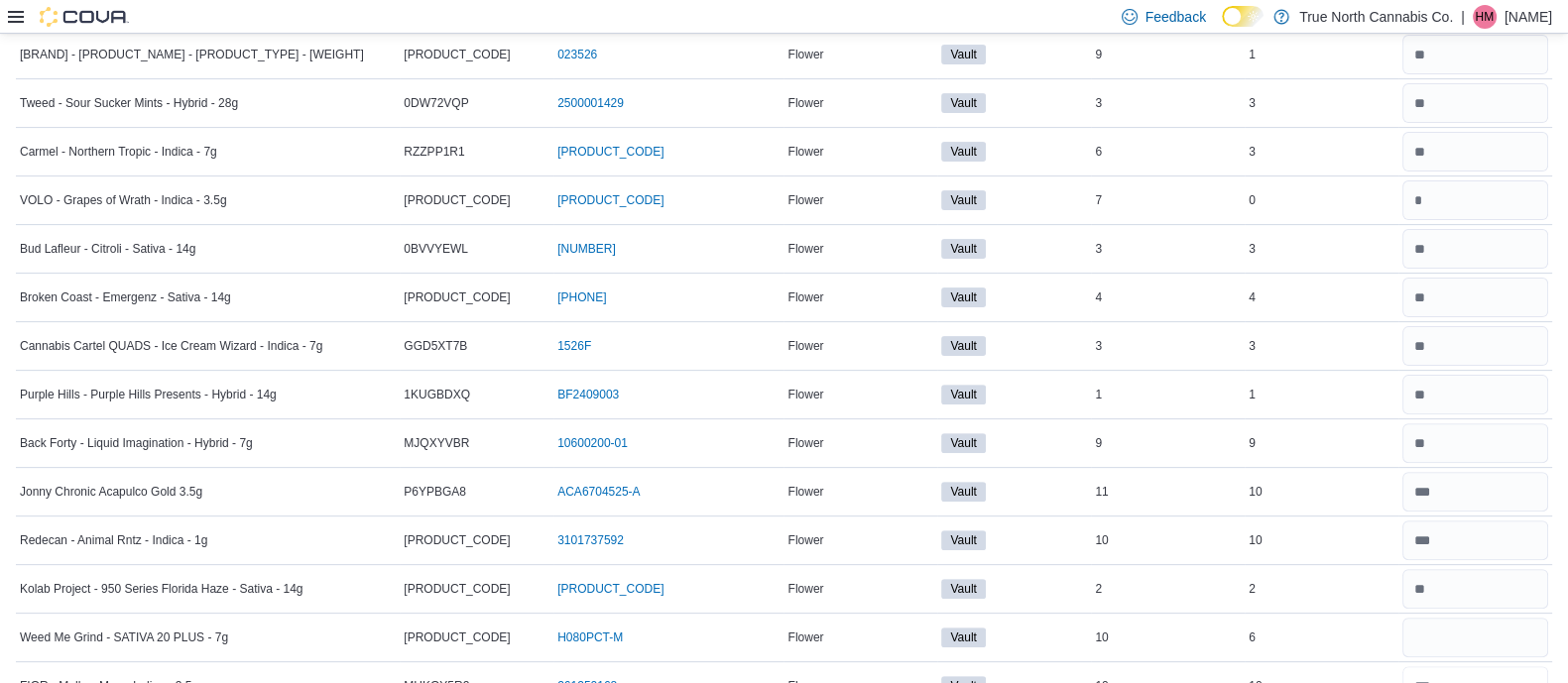 type 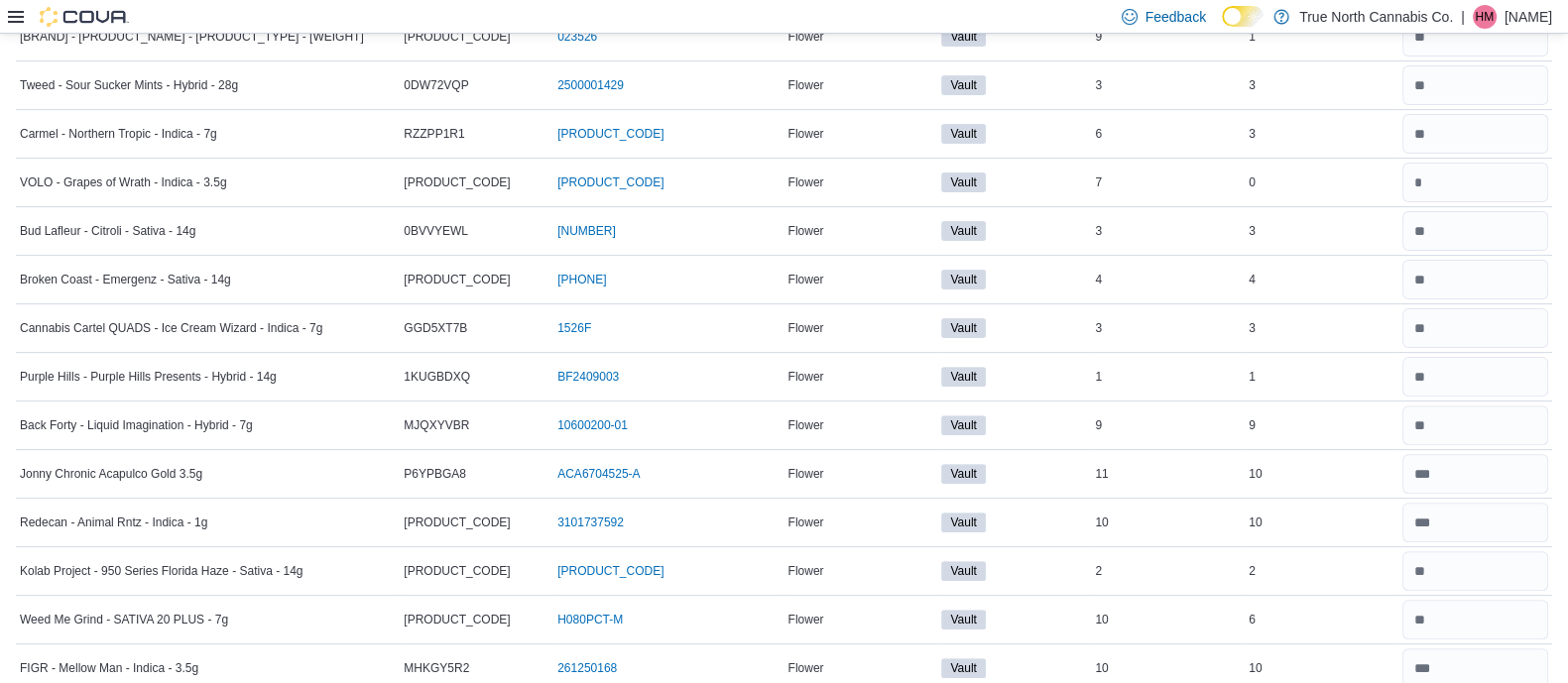 scroll, scrollTop: 1182, scrollLeft: 0, axis: vertical 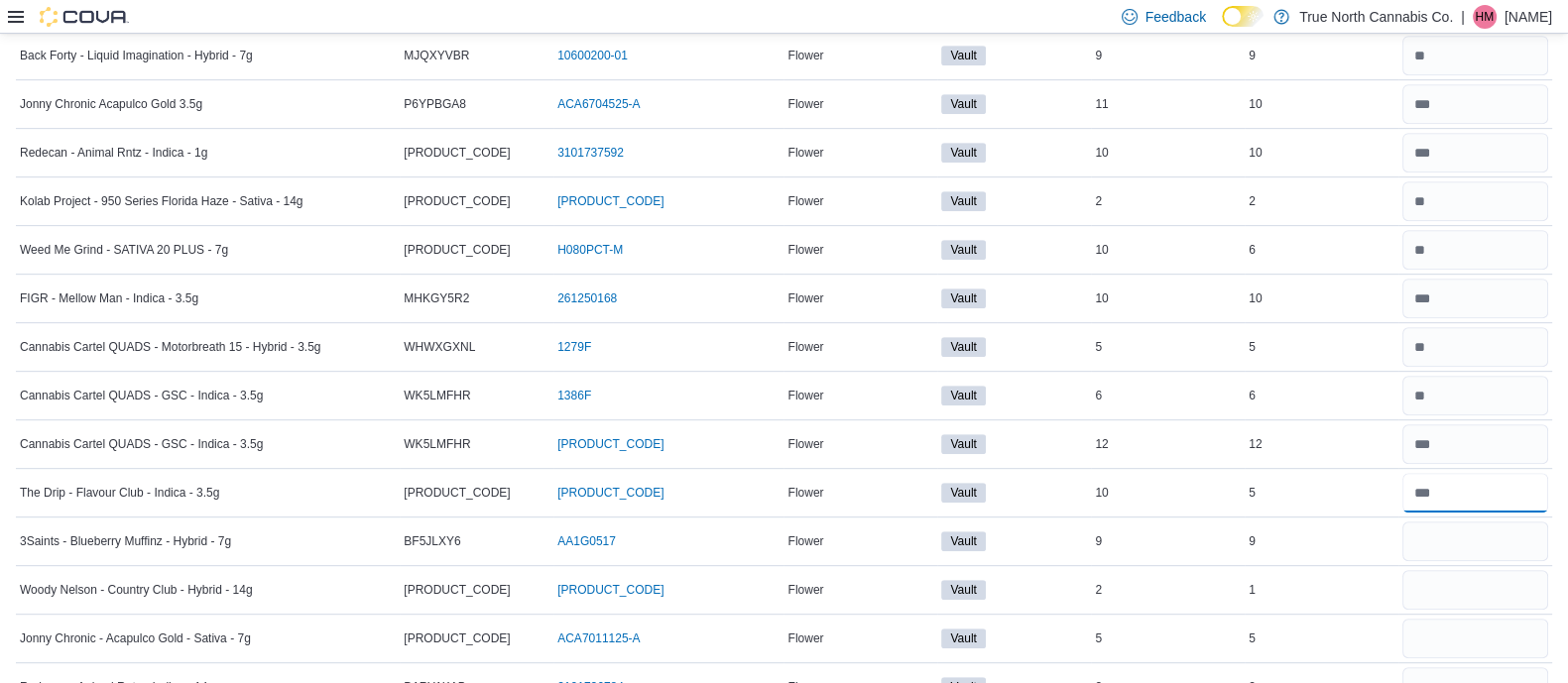 type on "*" 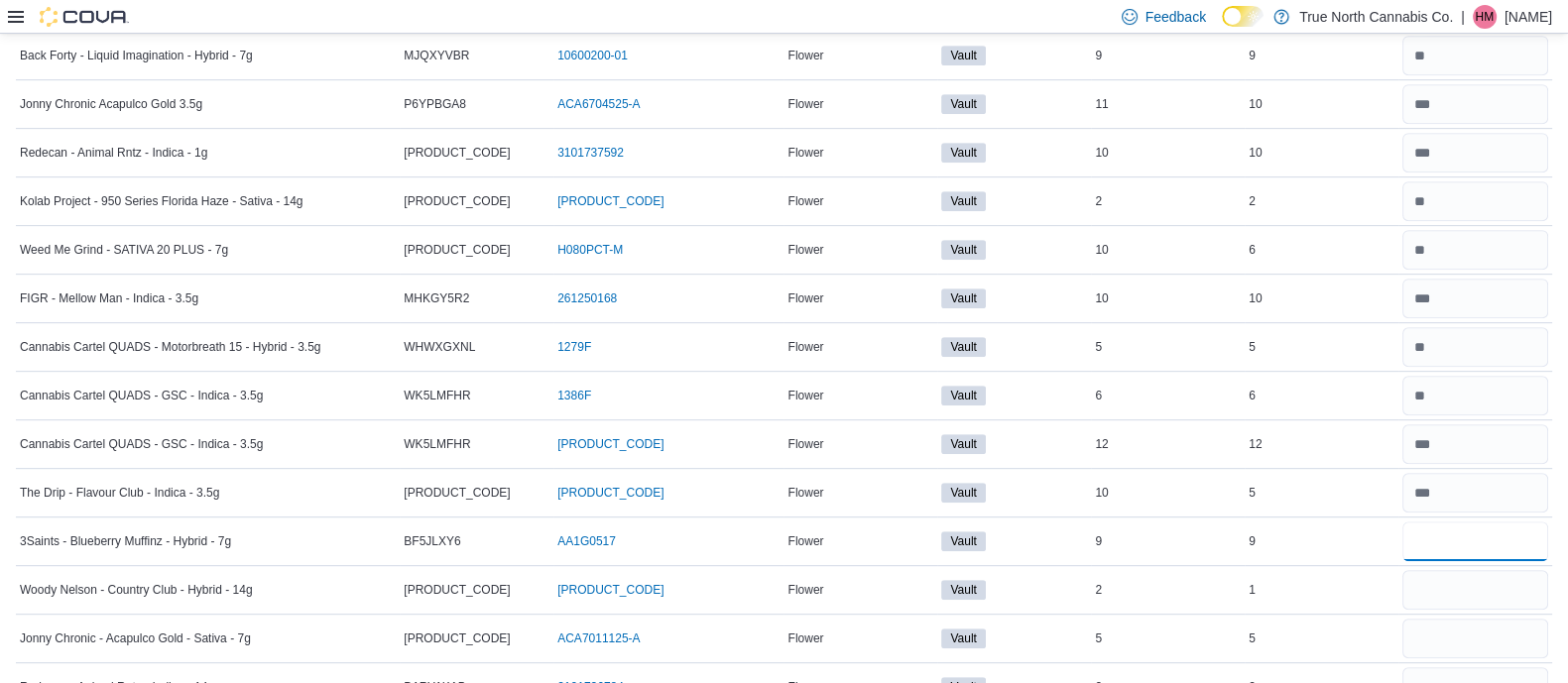 type 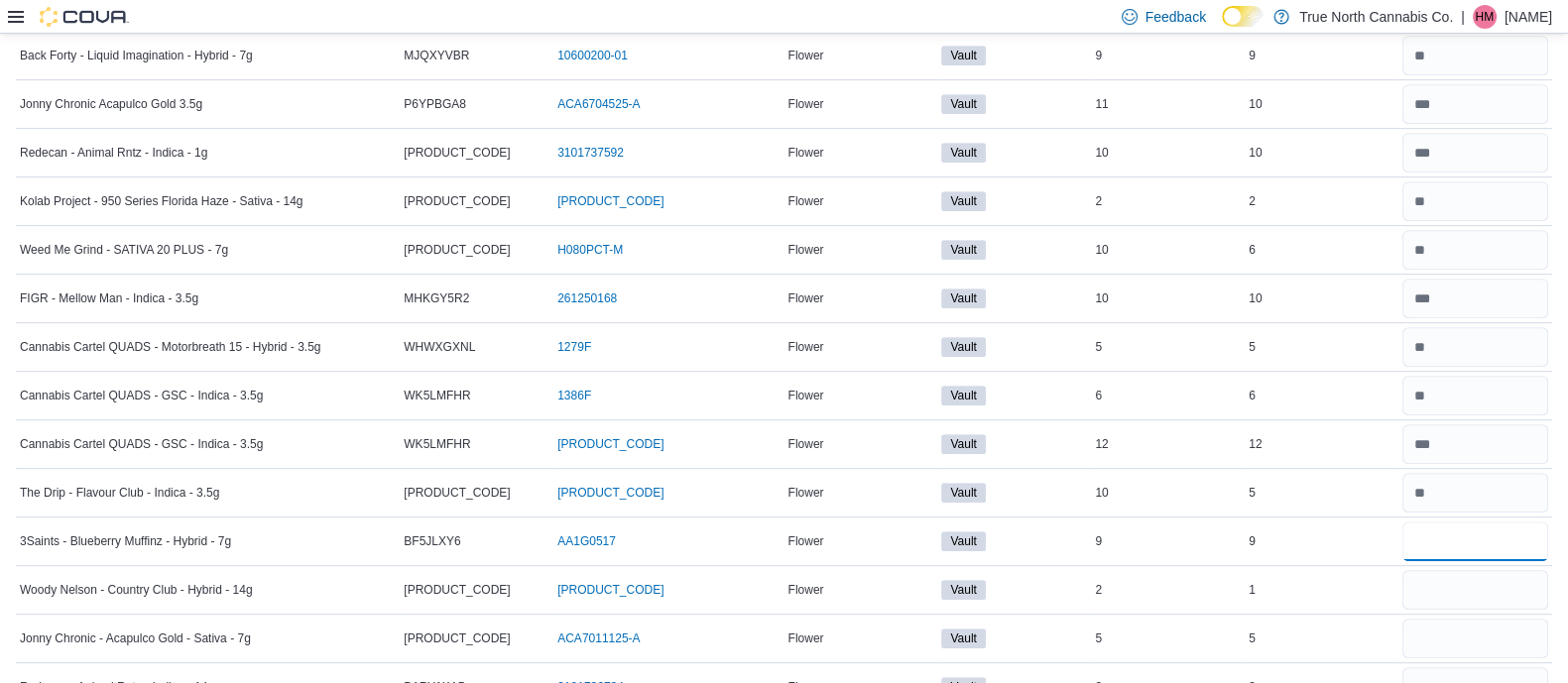 type on "*" 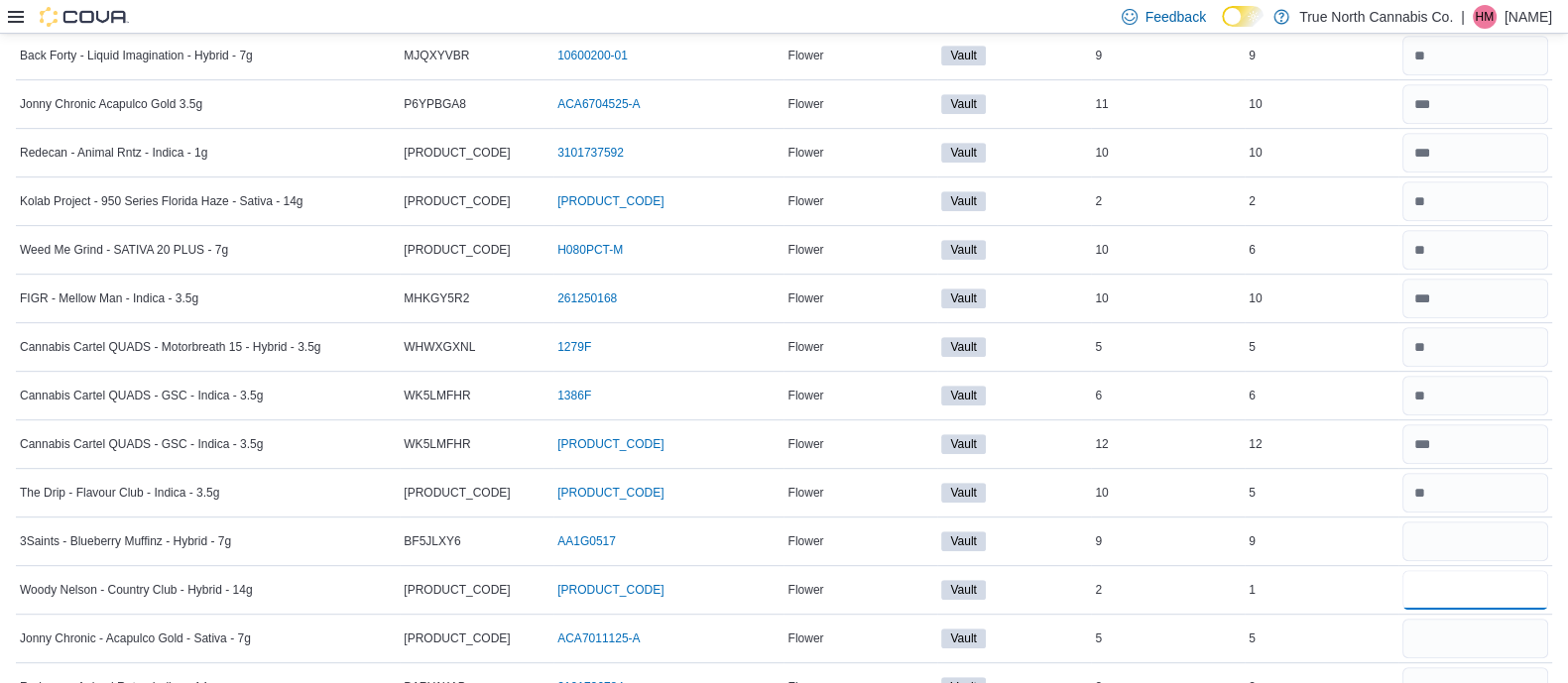 type 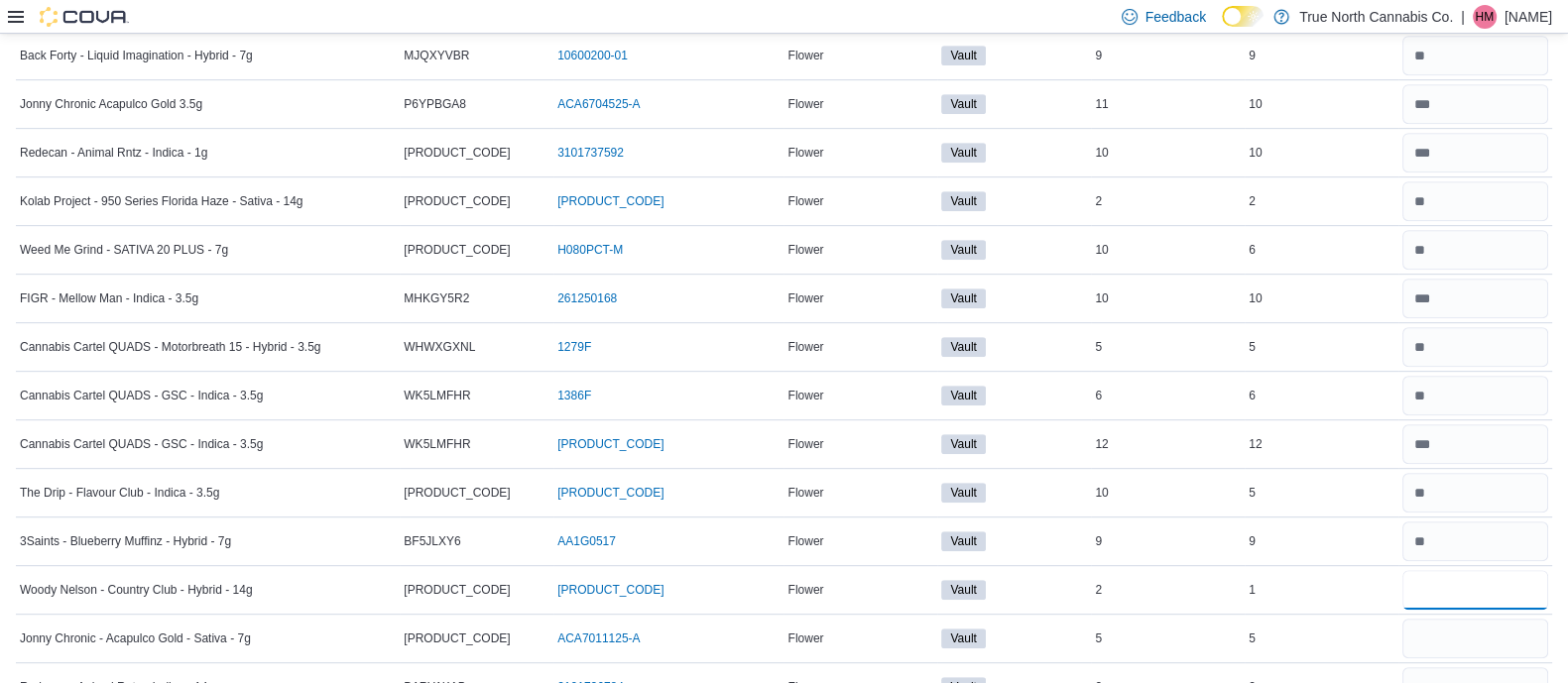 type on "*" 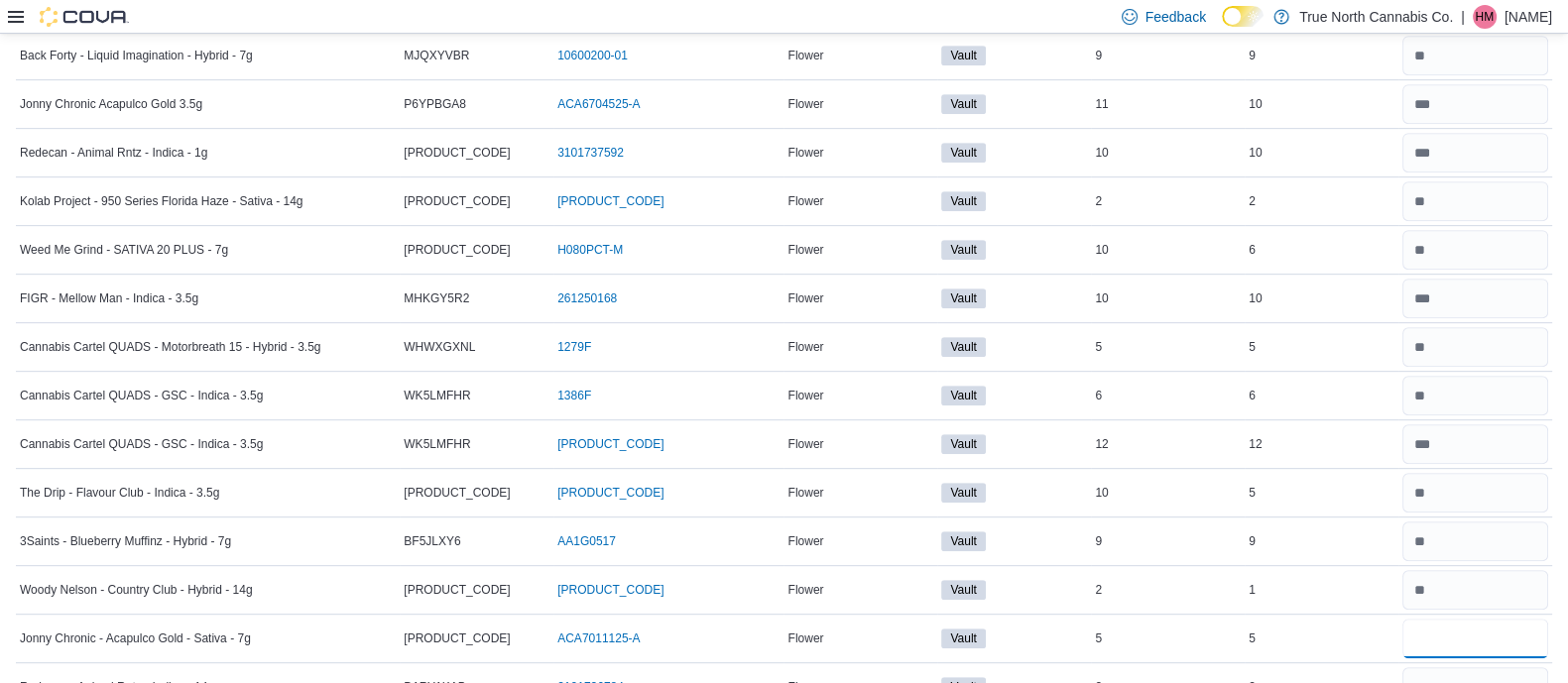 type 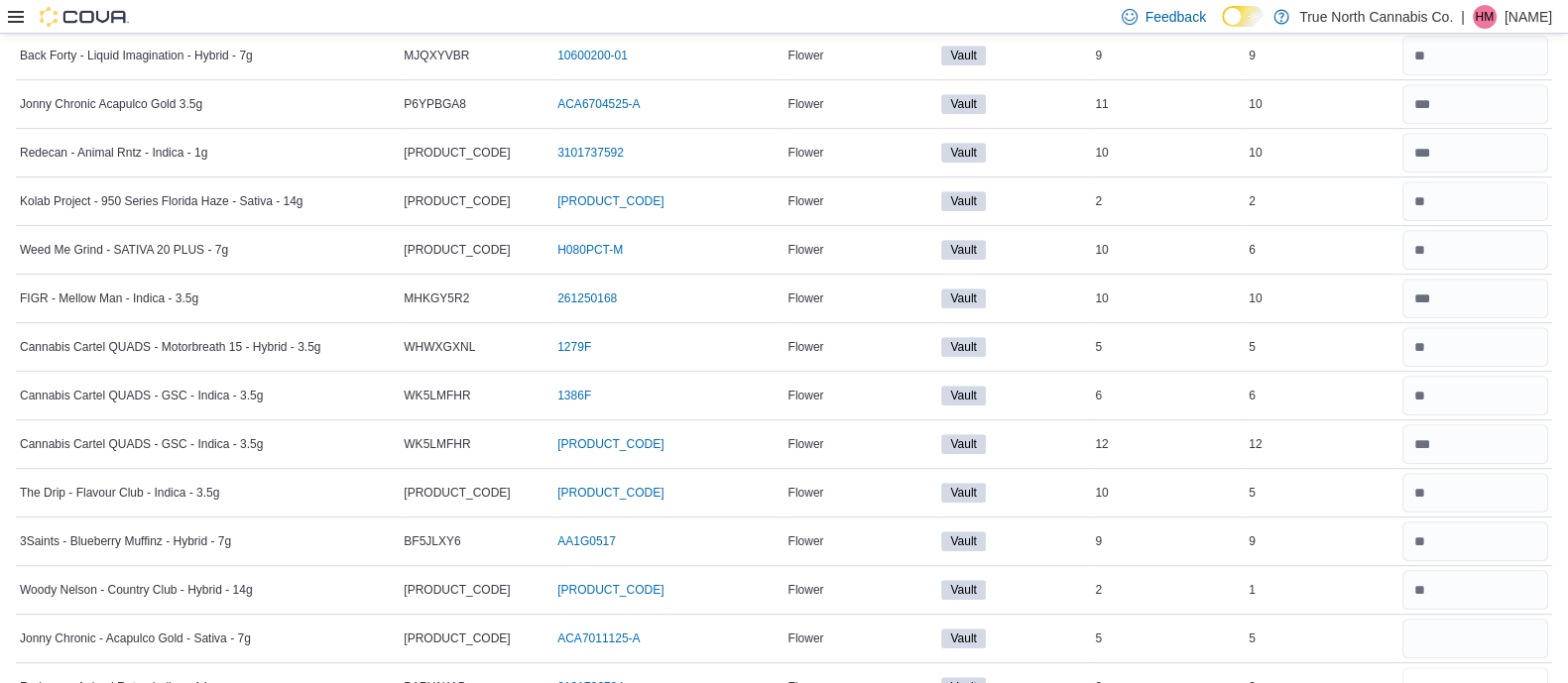 type 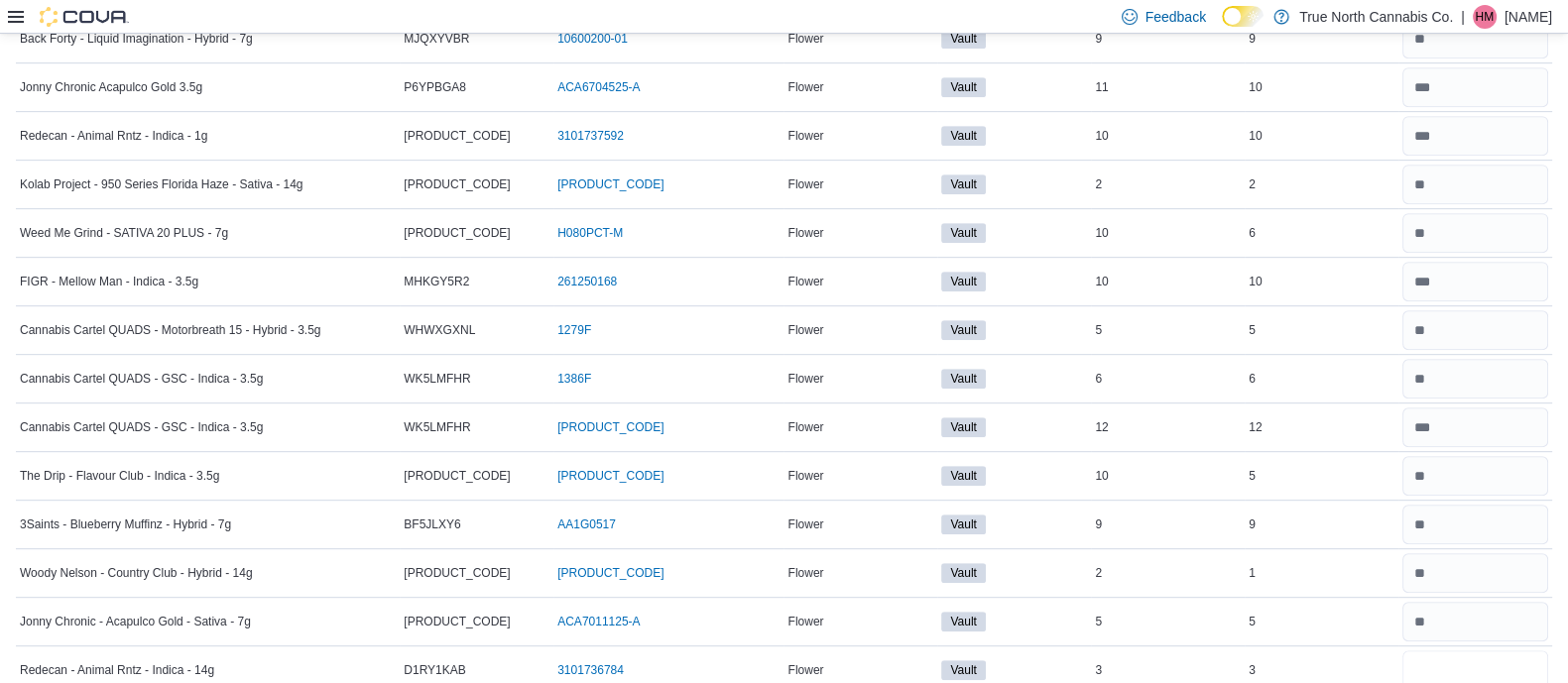 type on "*" 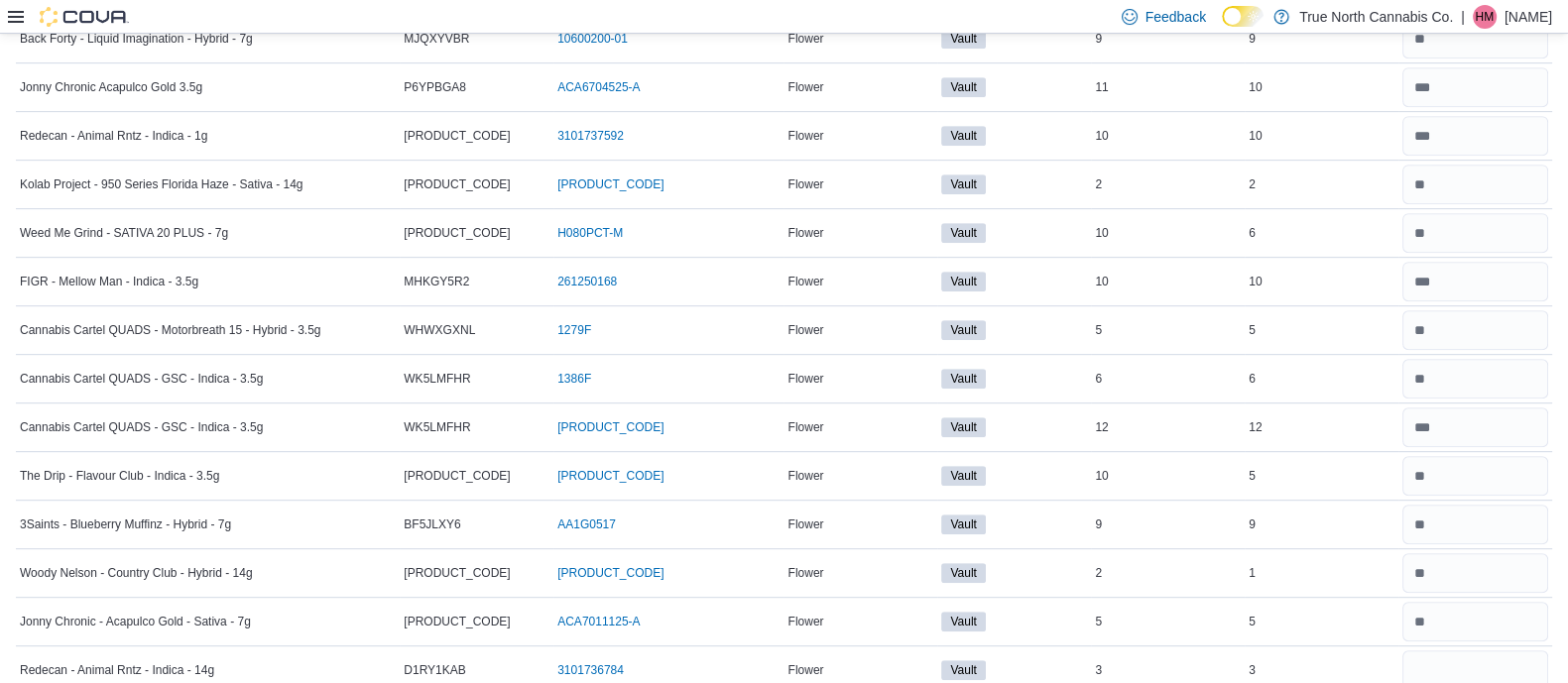 type 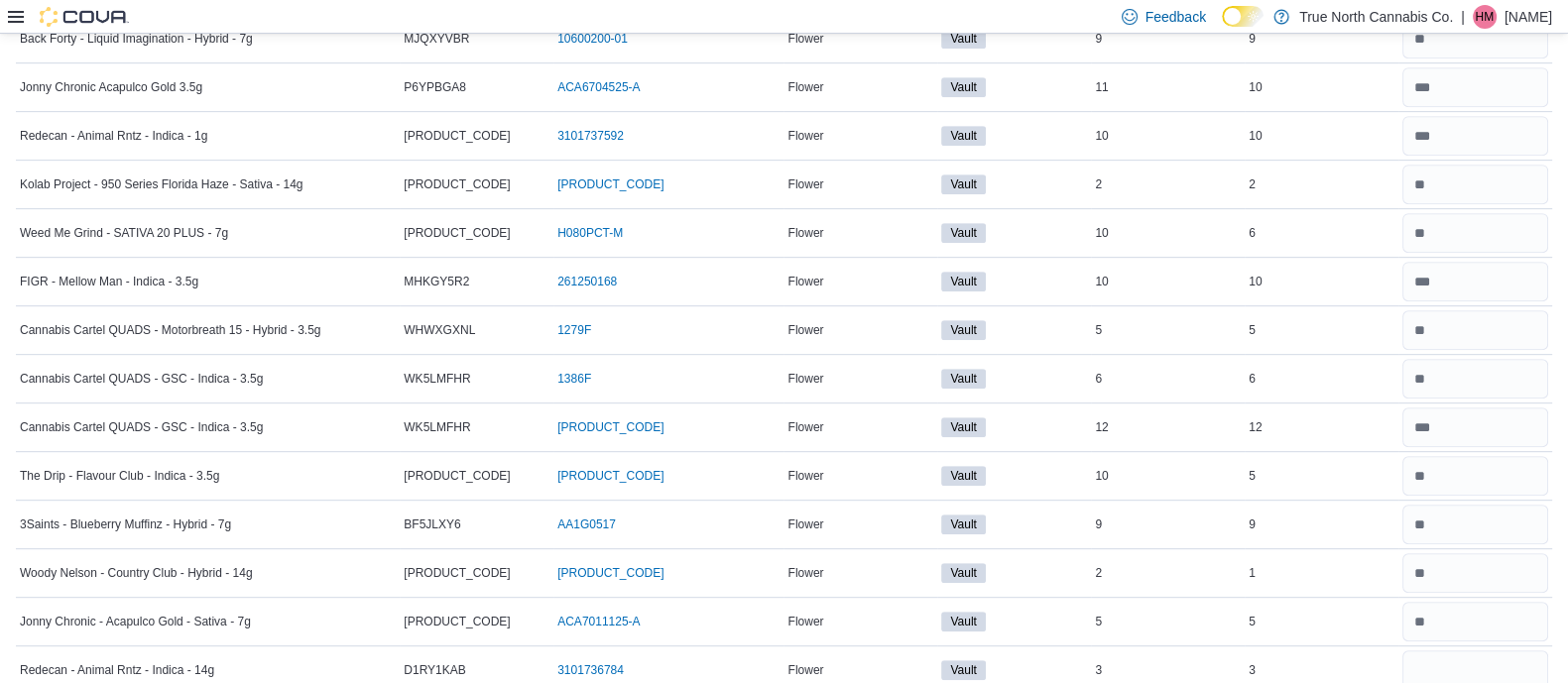 scroll, scrollTop: 1569, scrollLeft: 0, axis: vertical 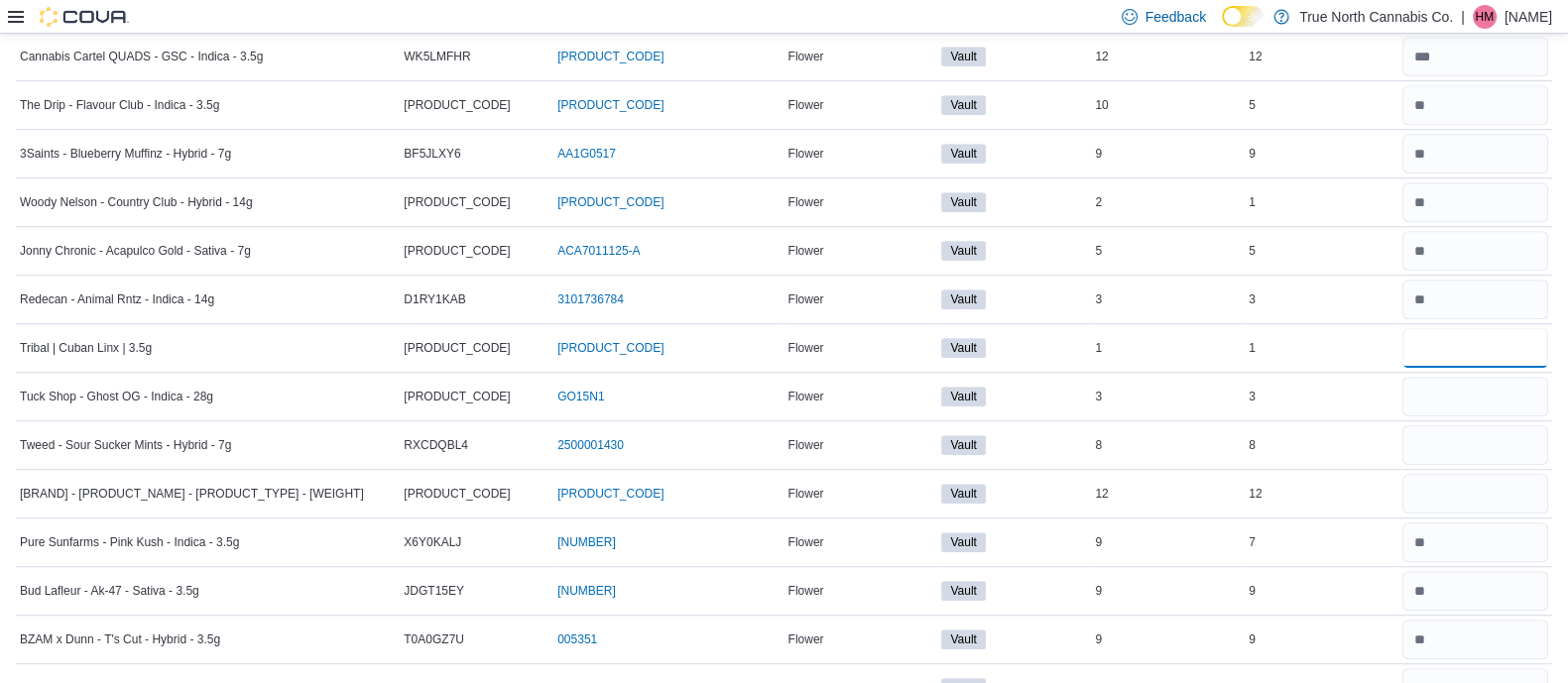 type on "*" 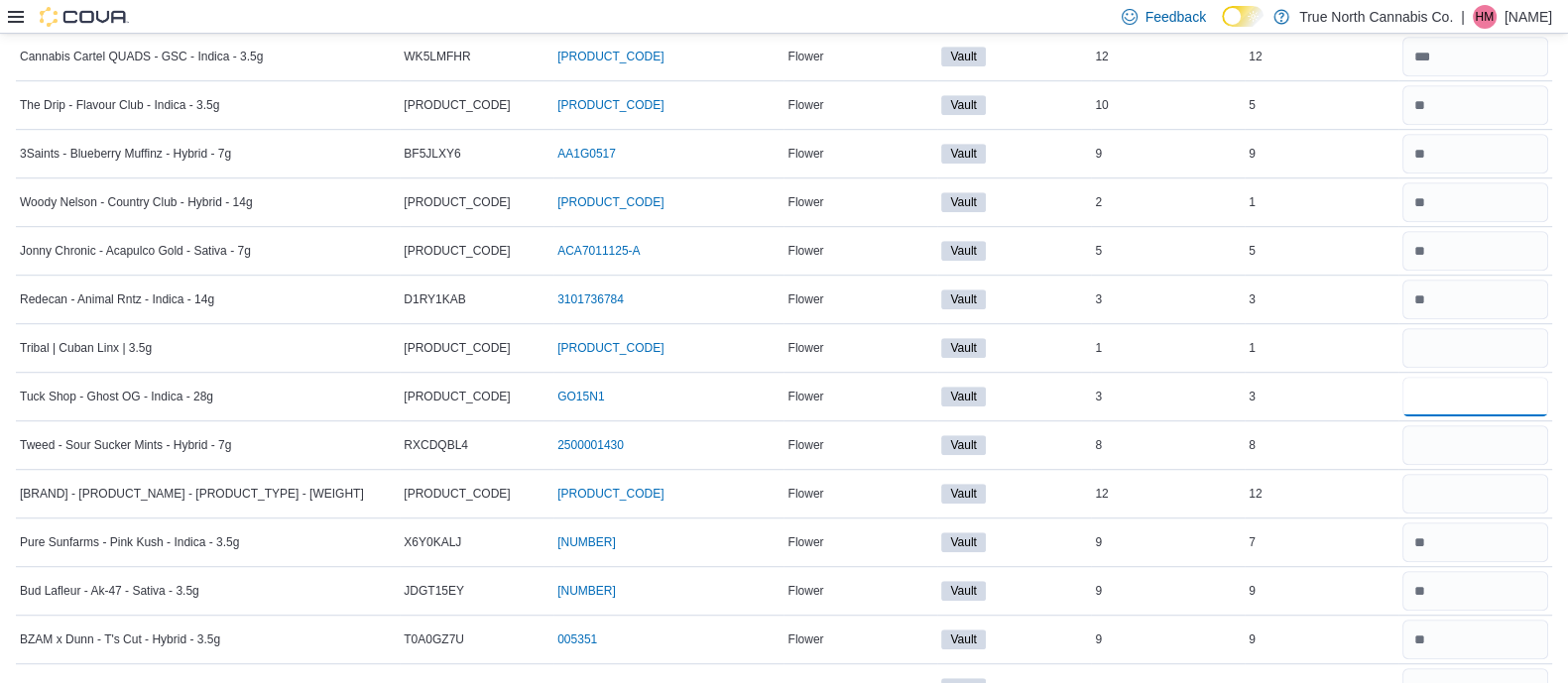 type 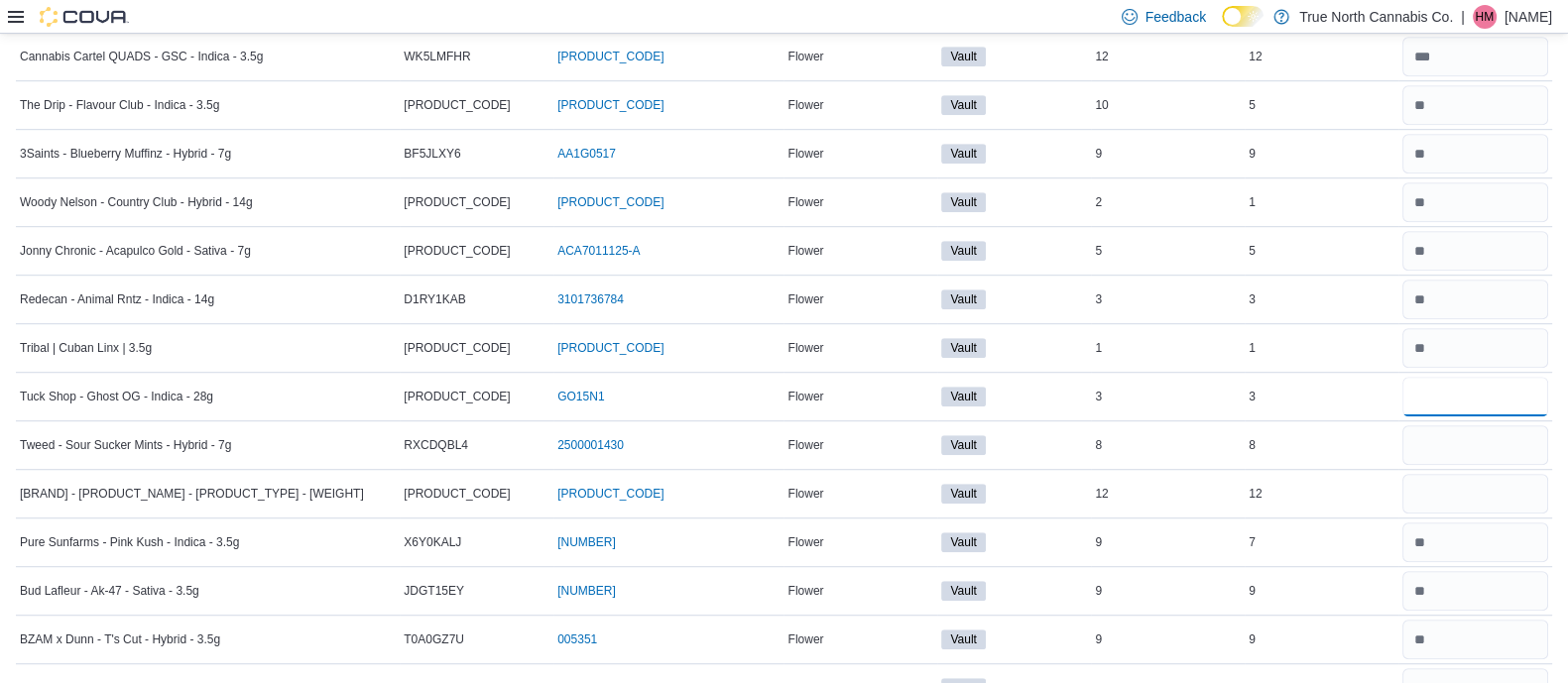 type on "*" 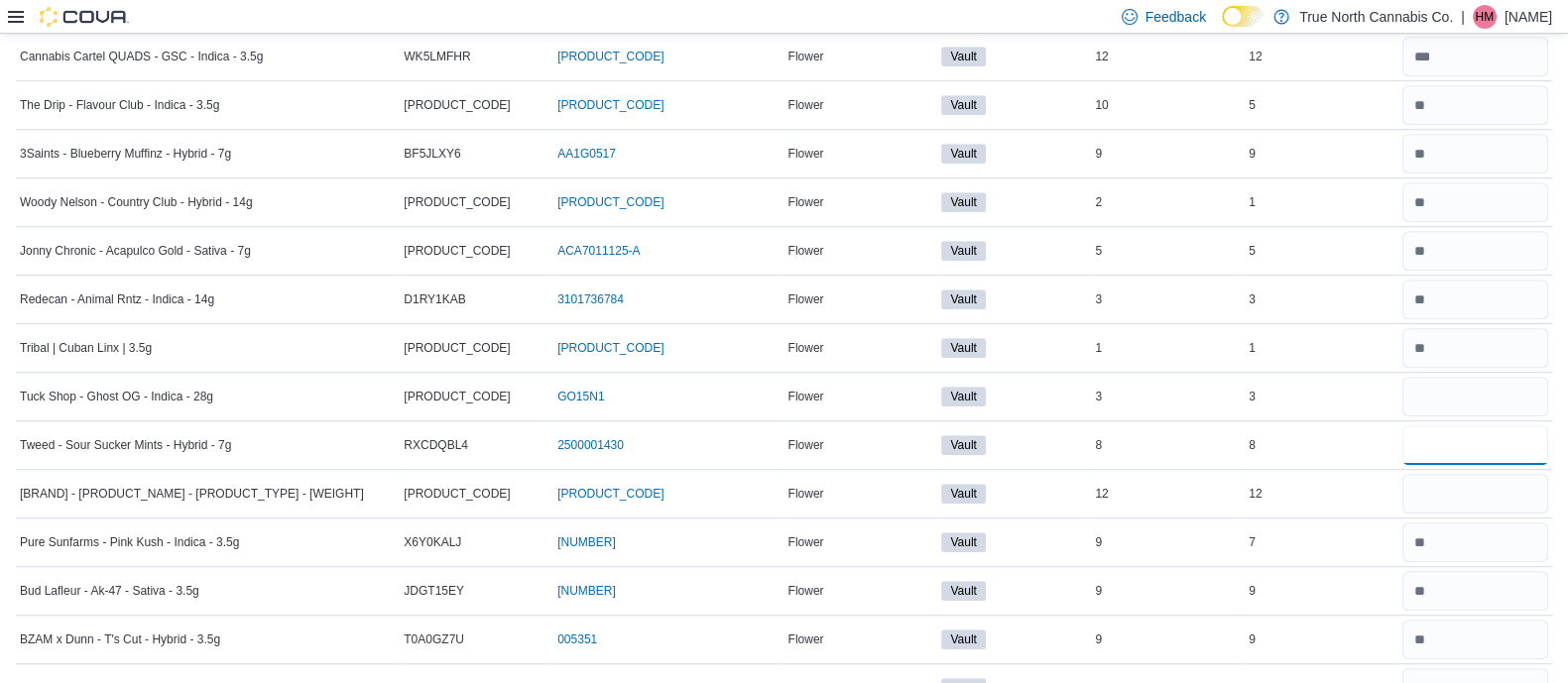 type 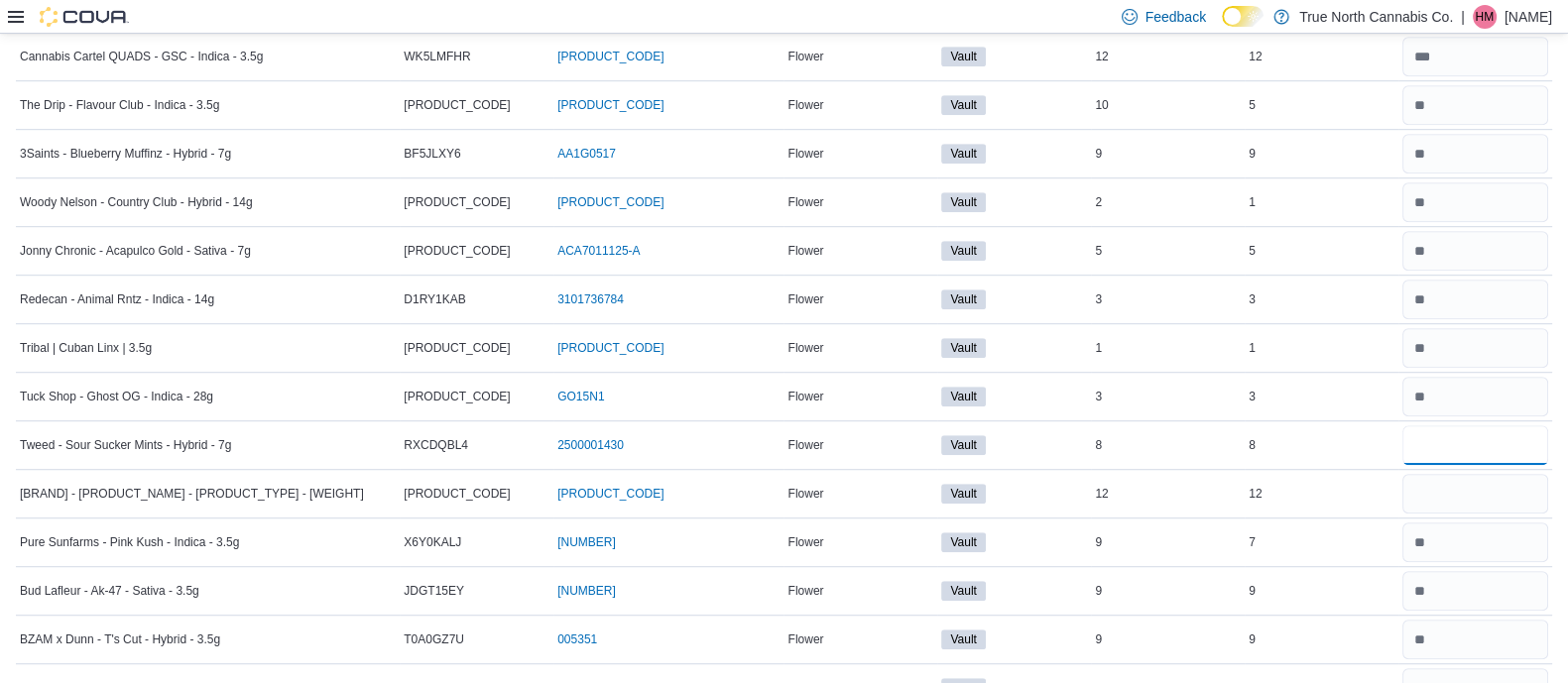 type on "*" 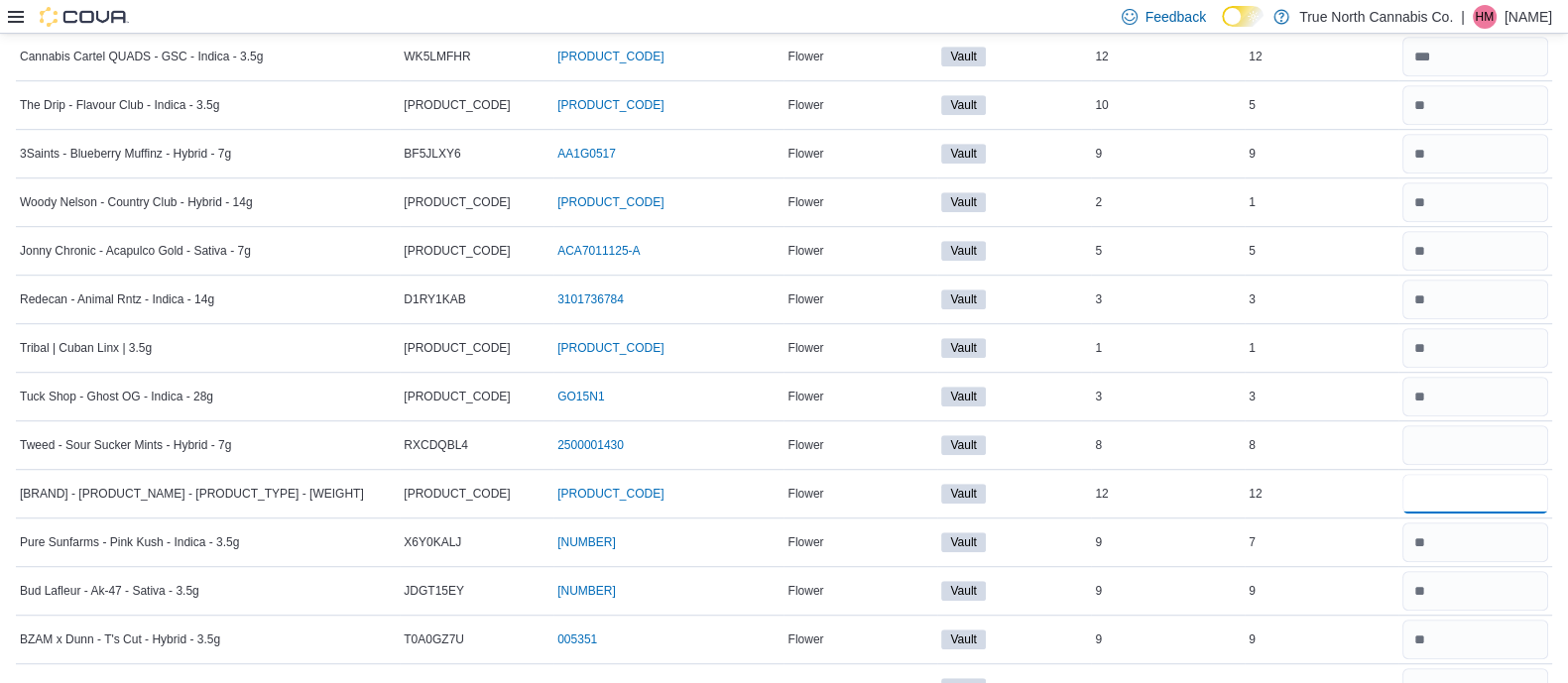 type 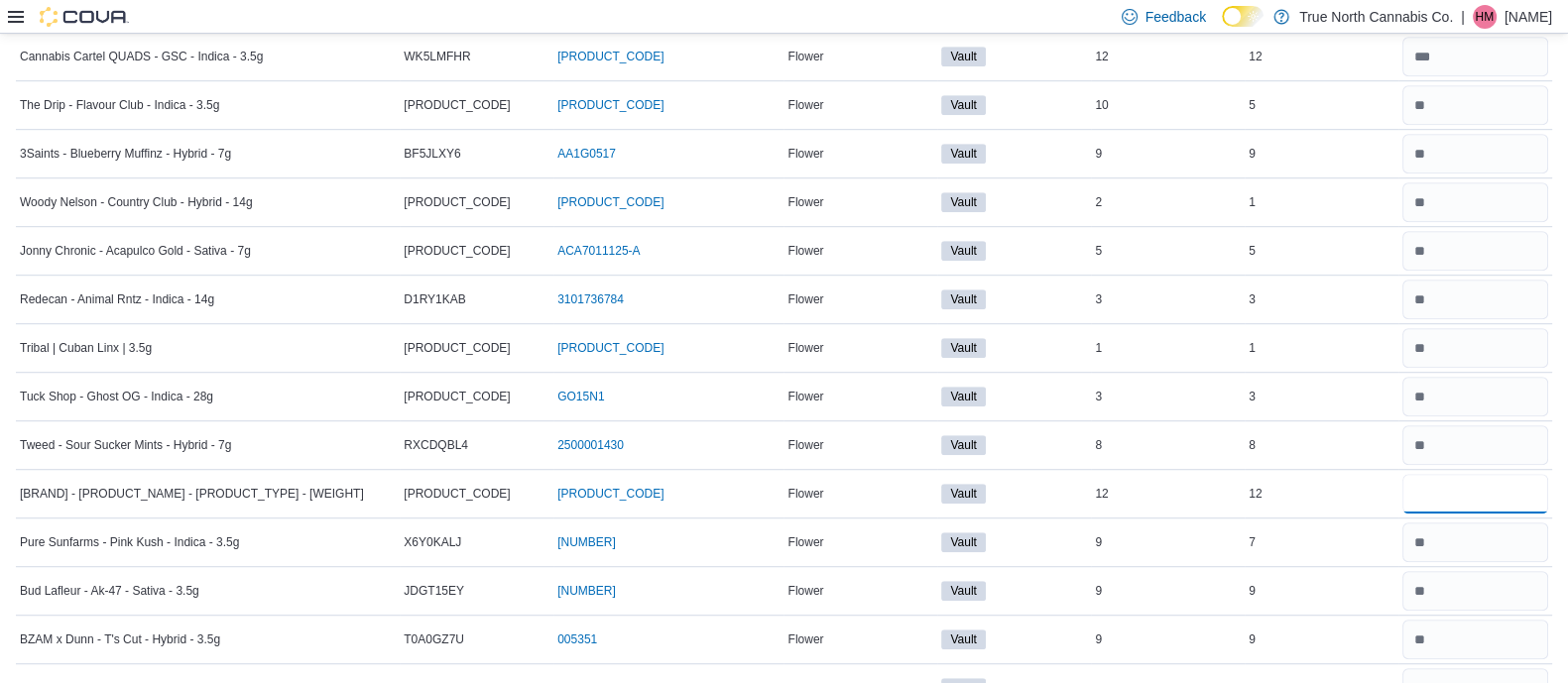 type on "**" 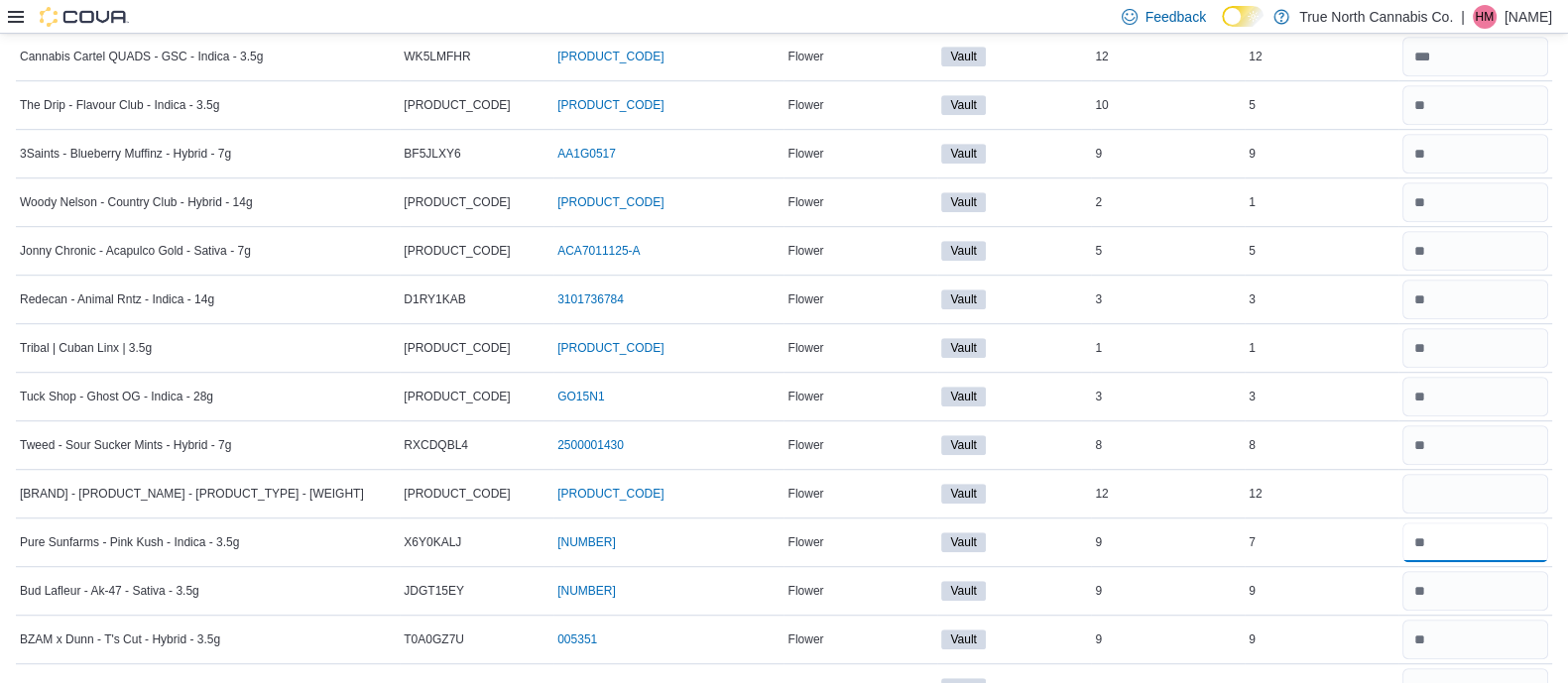type 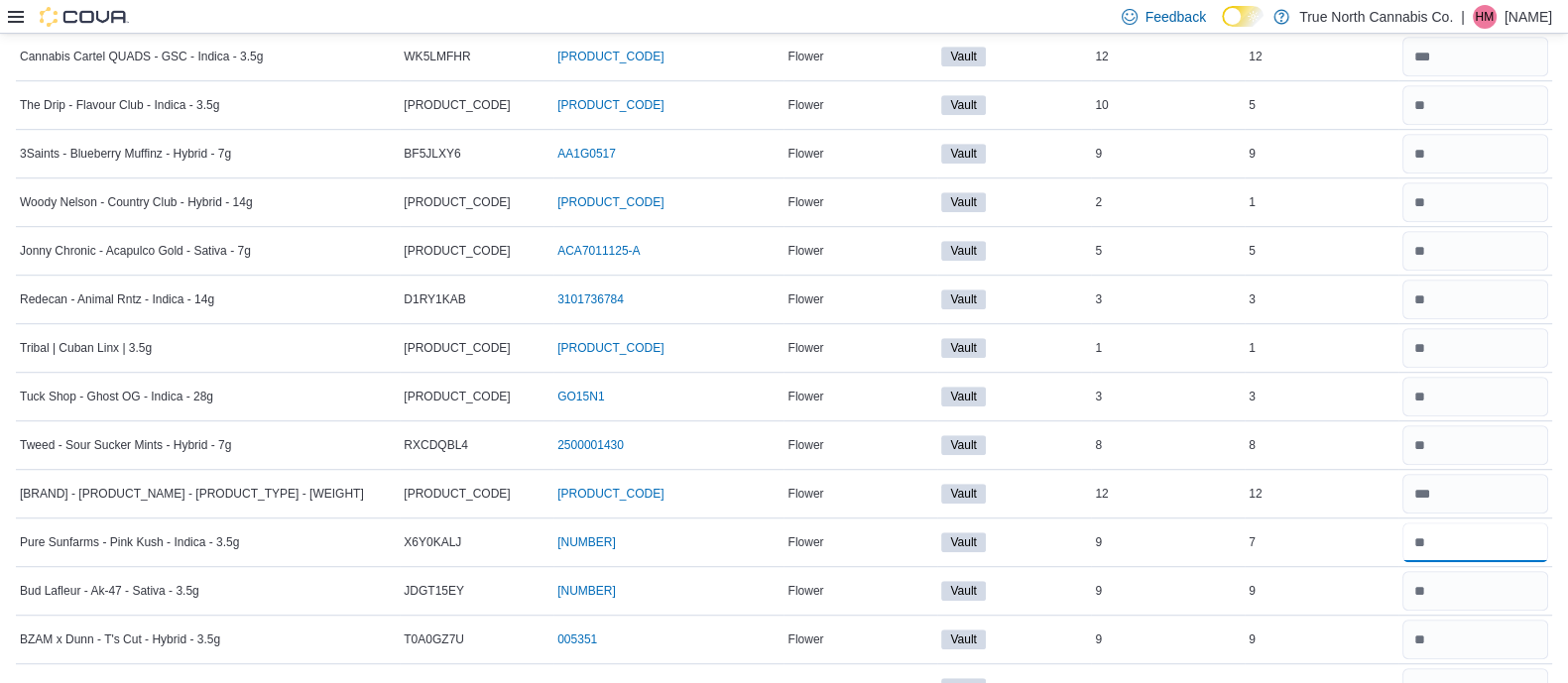 type on "*" 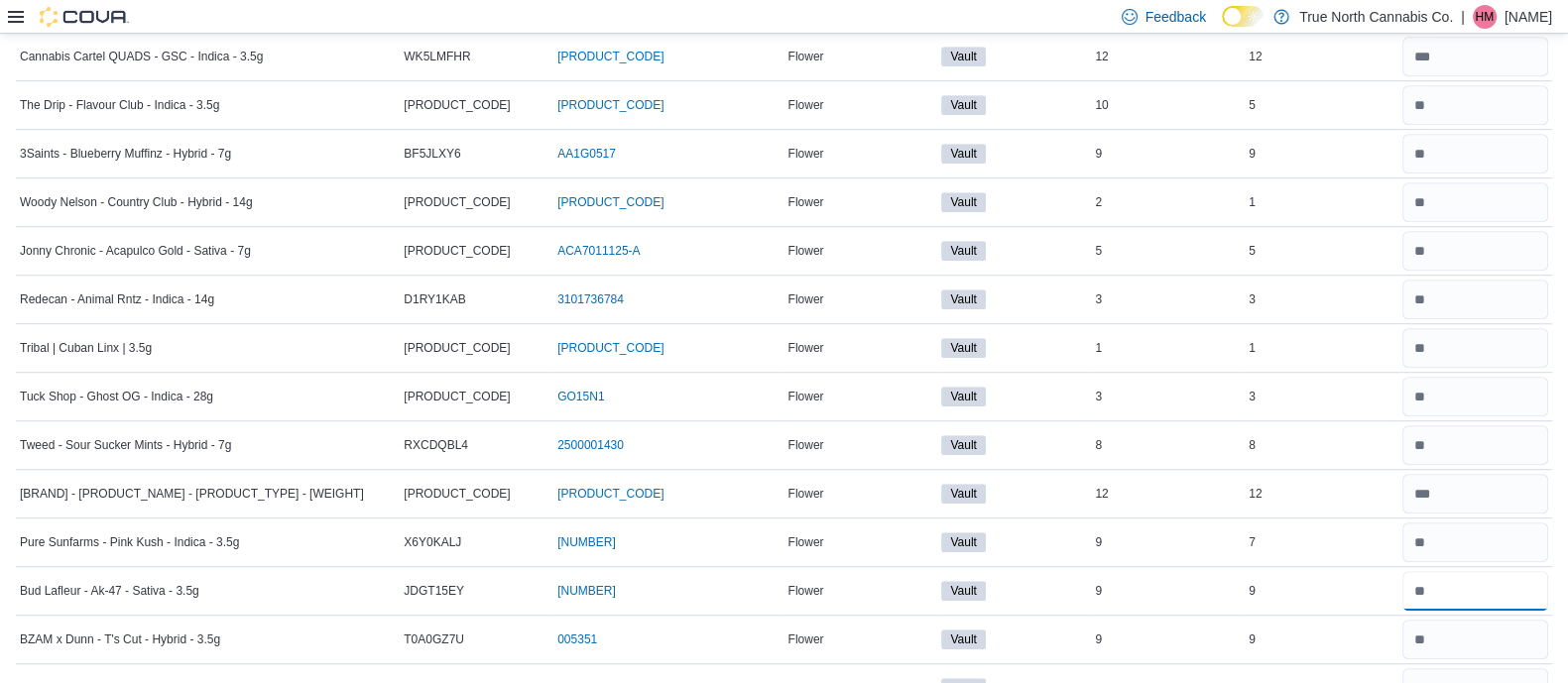 type 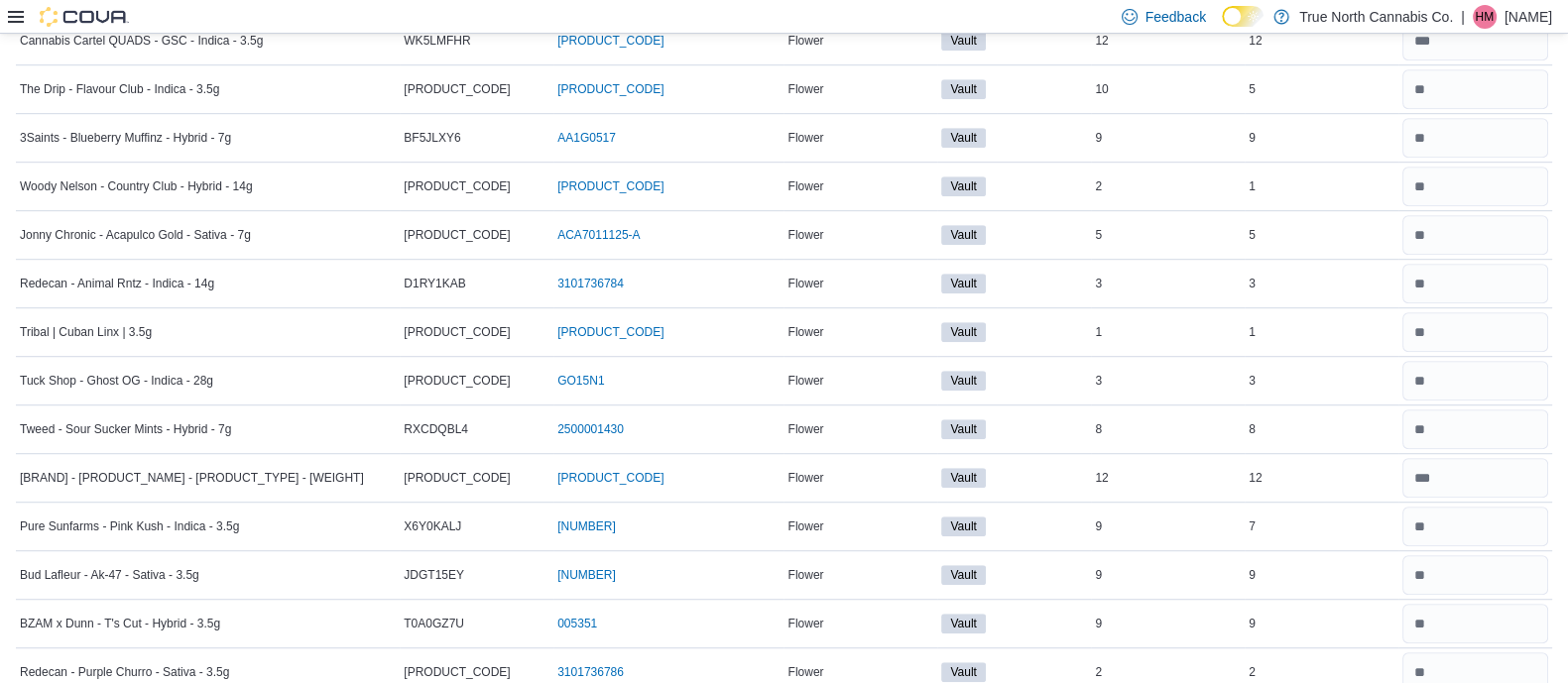 scroll, scrollTop: 1956, scrollLeft: 0, axis: vertical 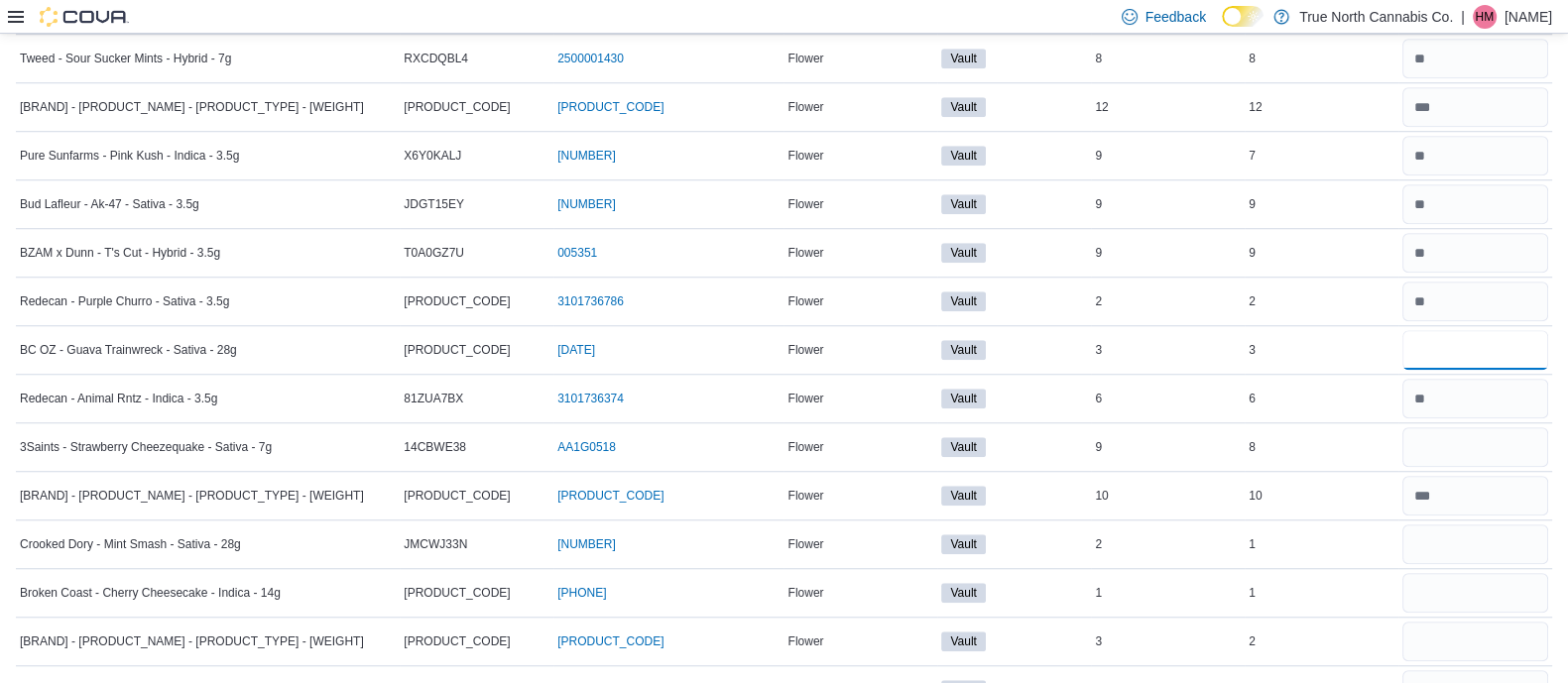 type on "*" 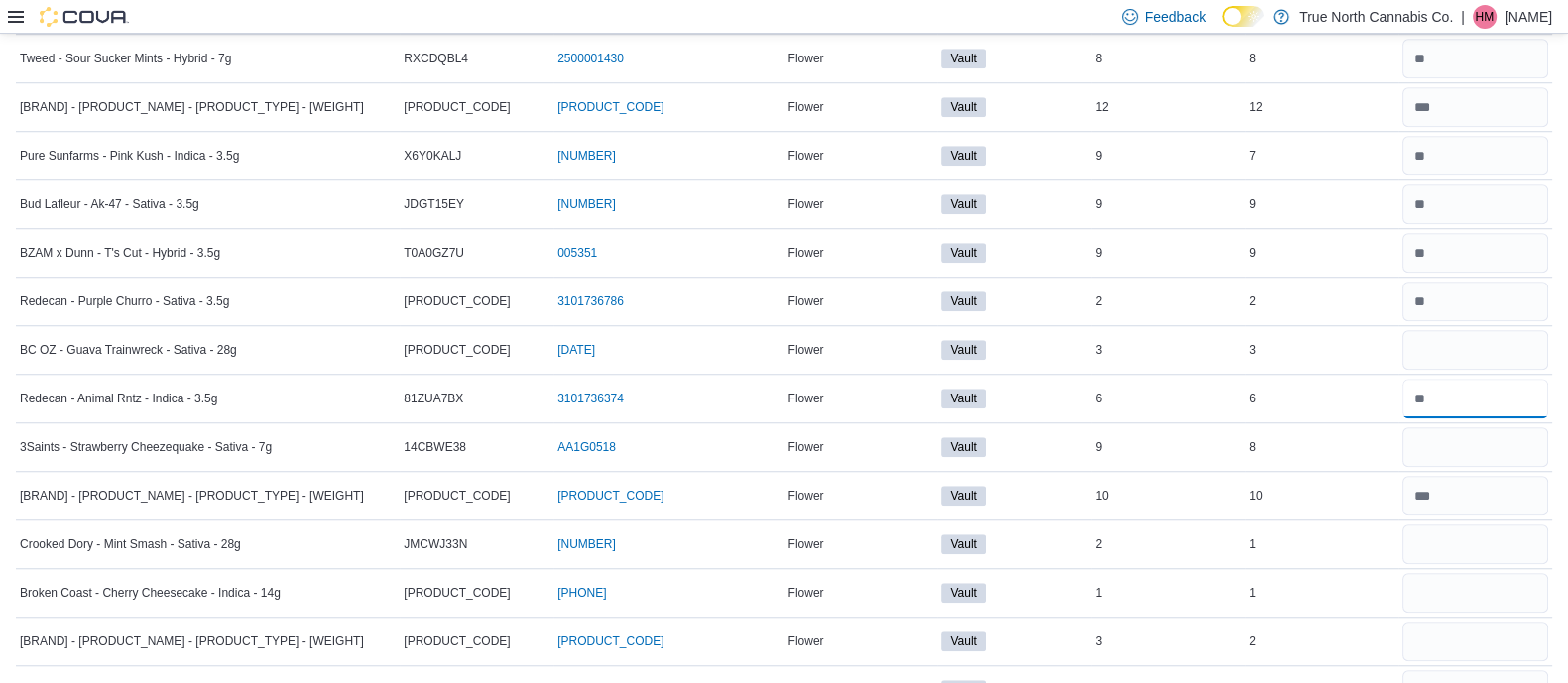 type 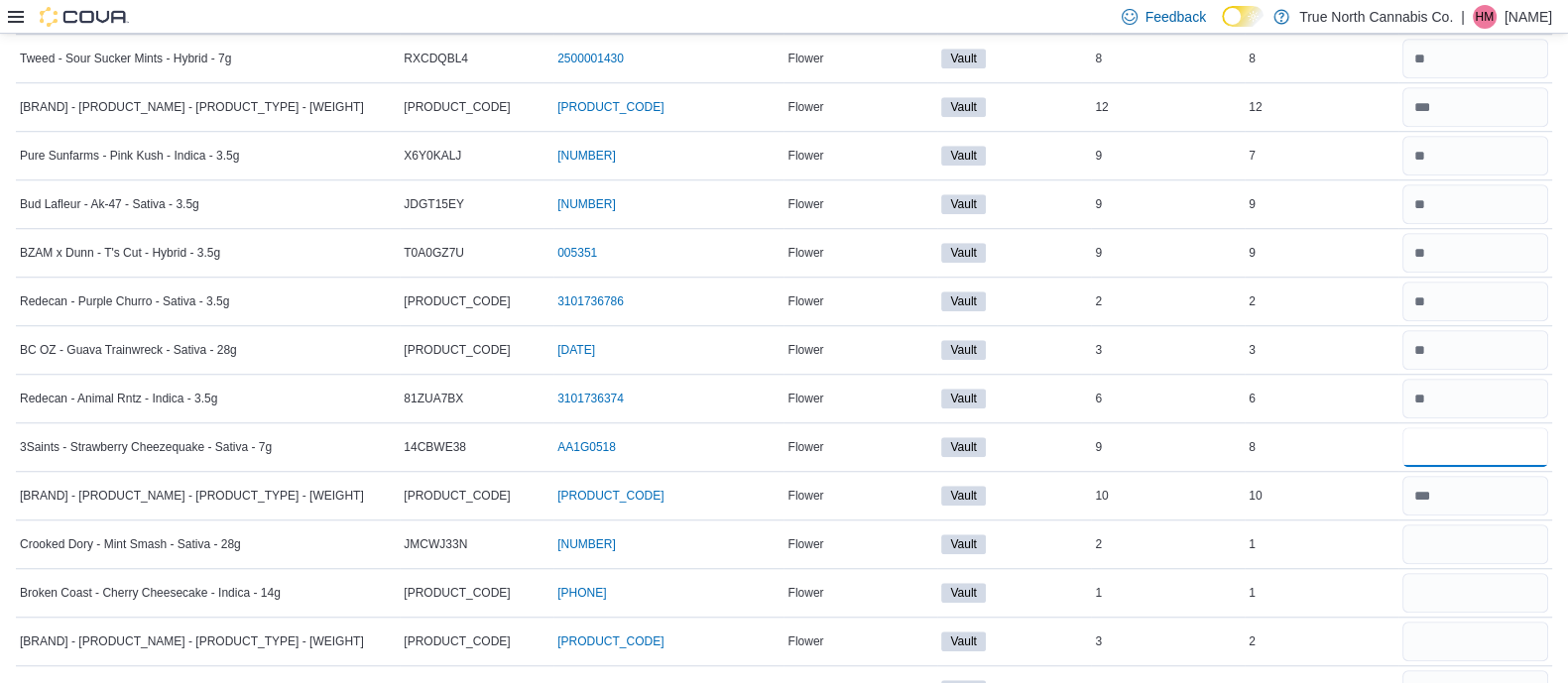 type on "*" 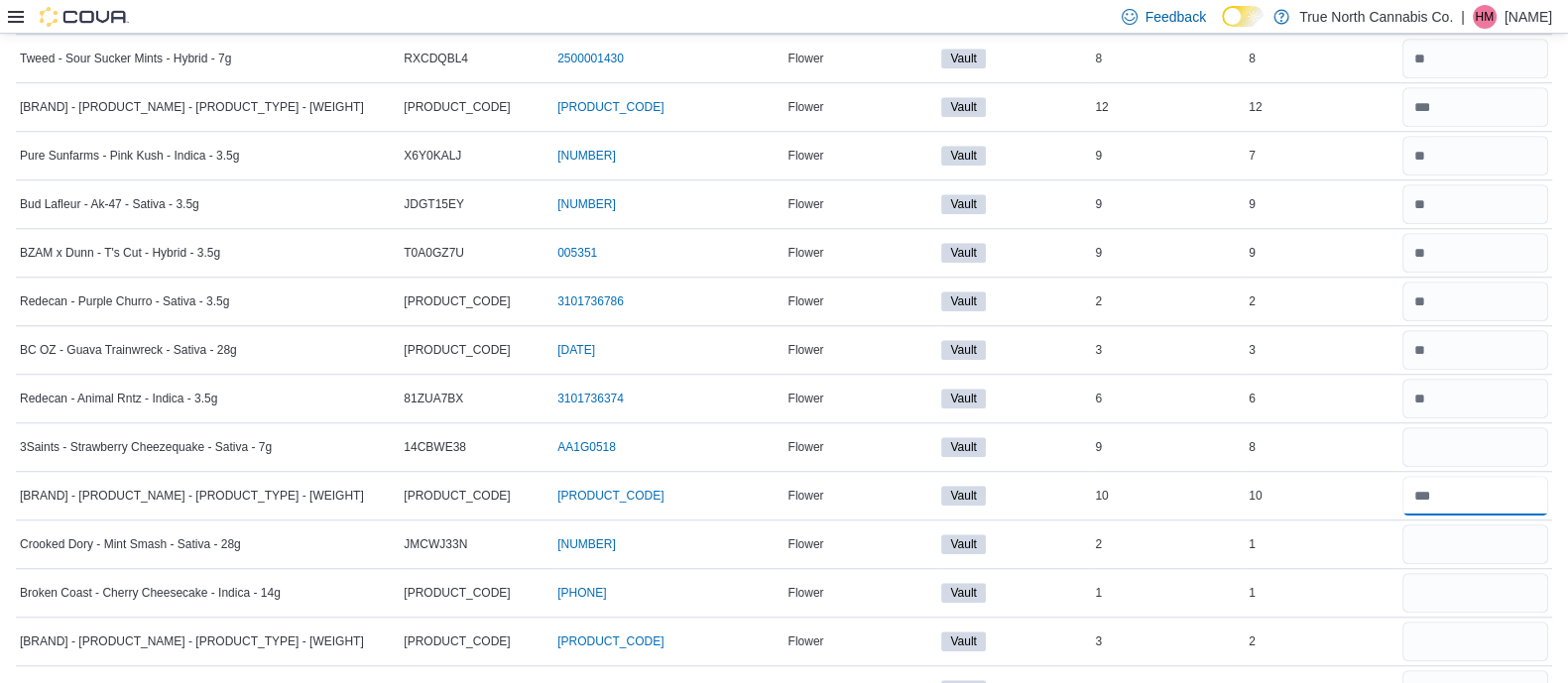 type 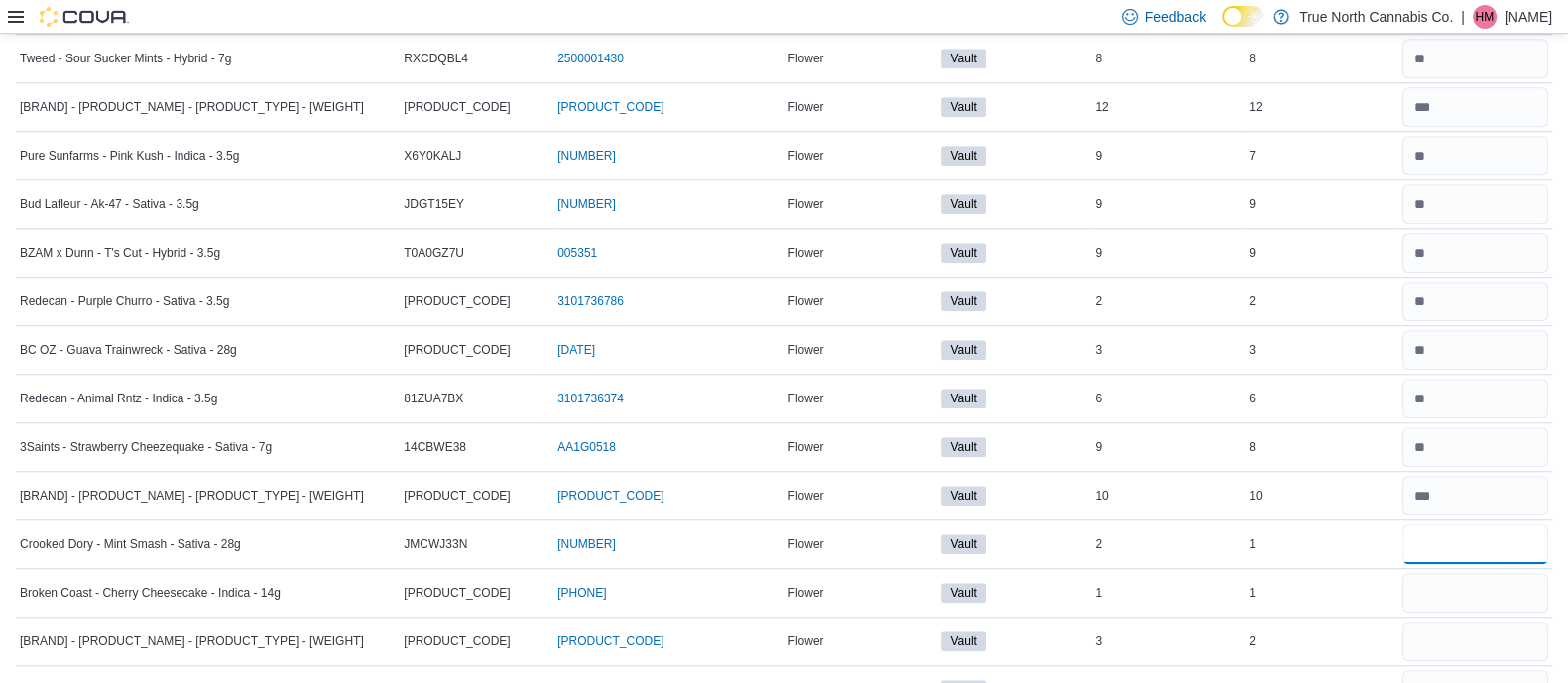 type on "*" 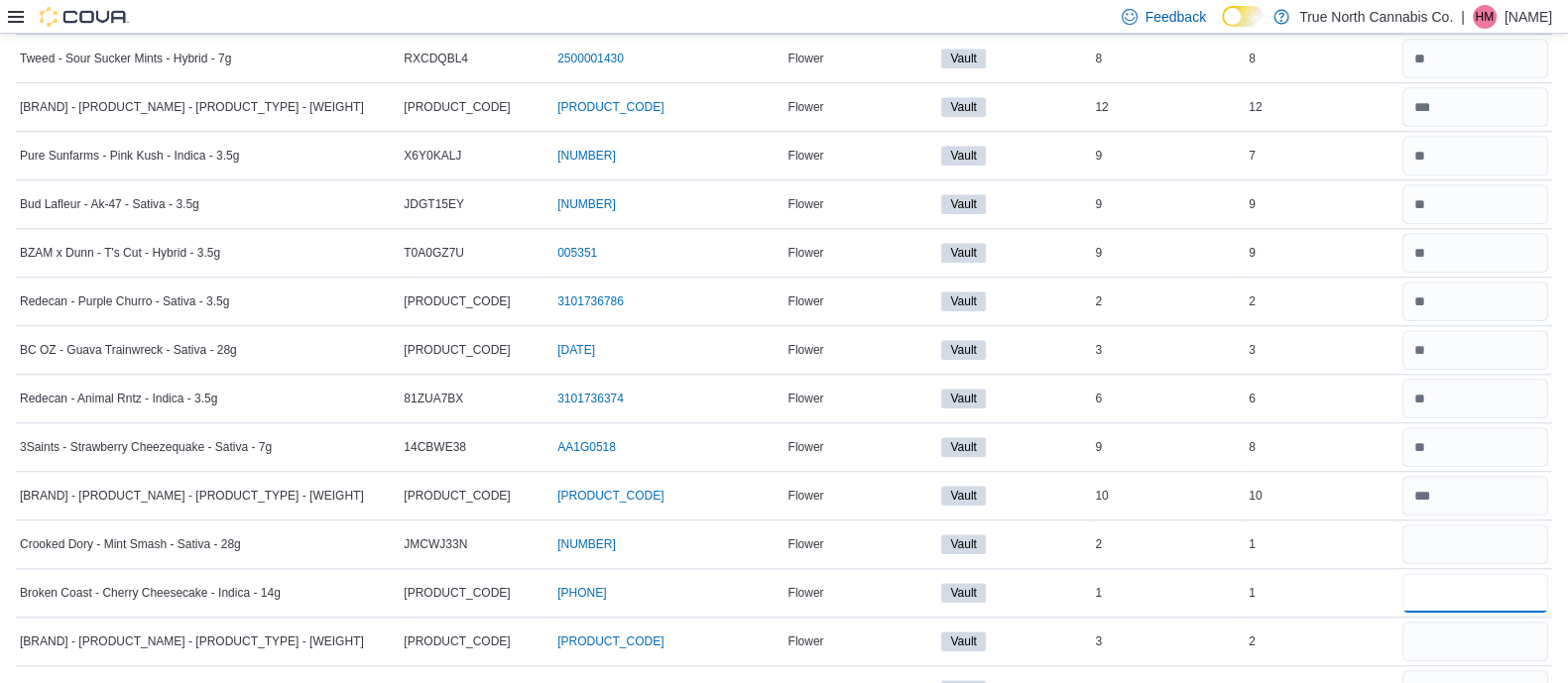 type 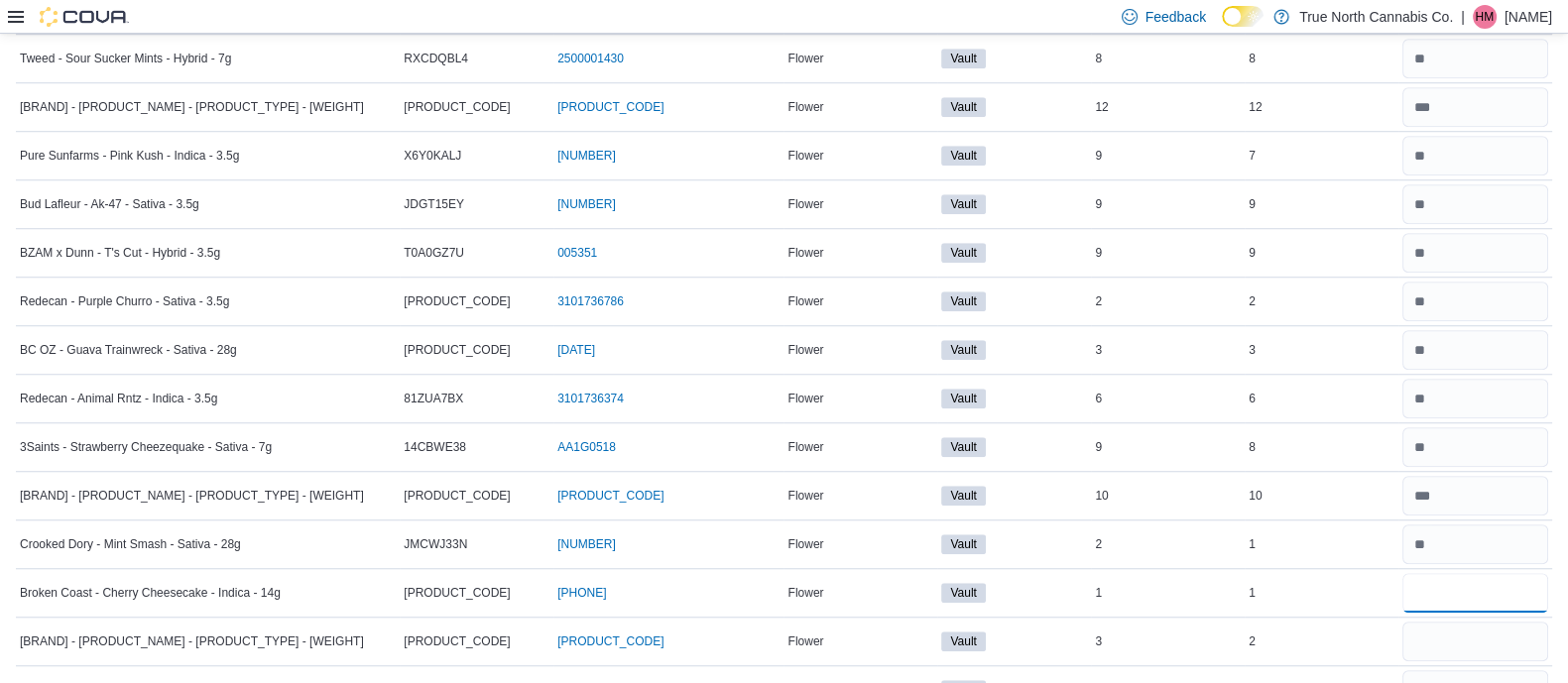 type on "*" 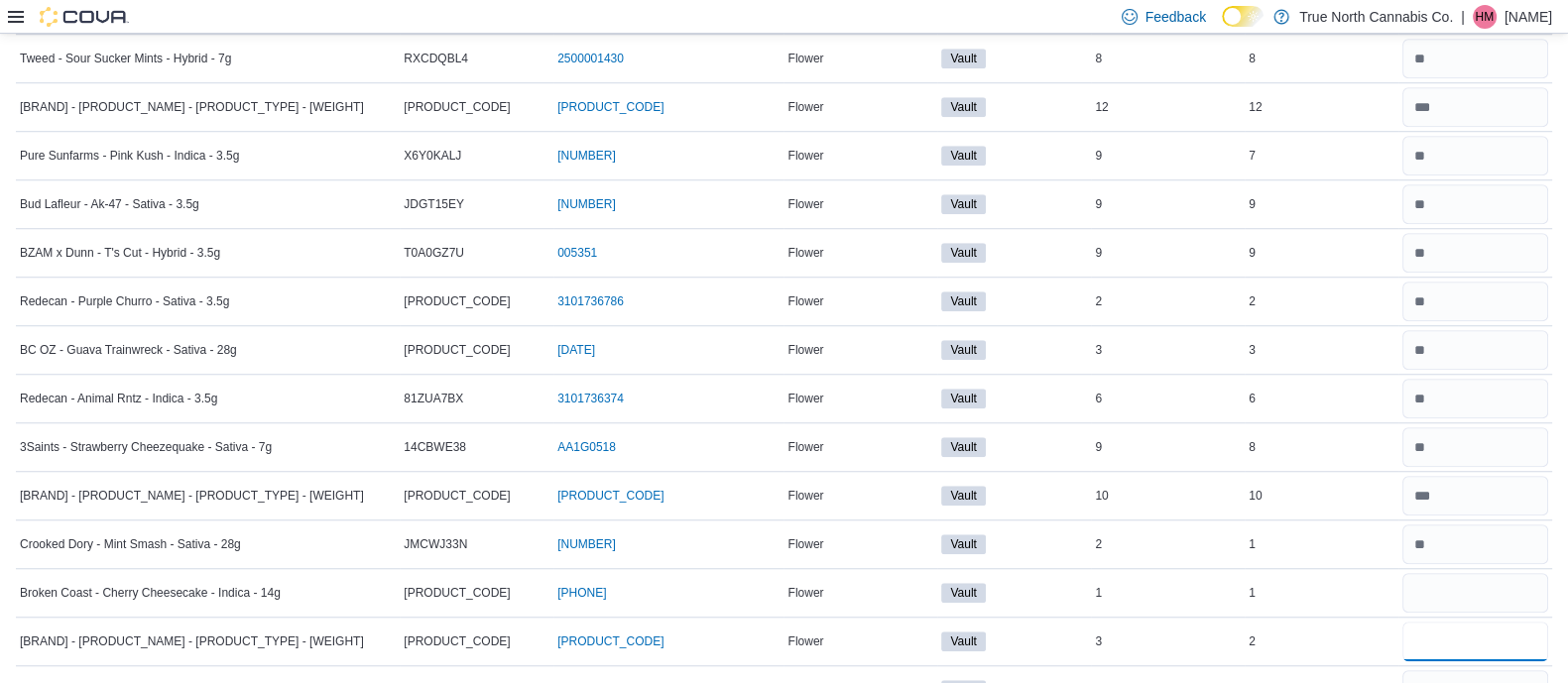 type 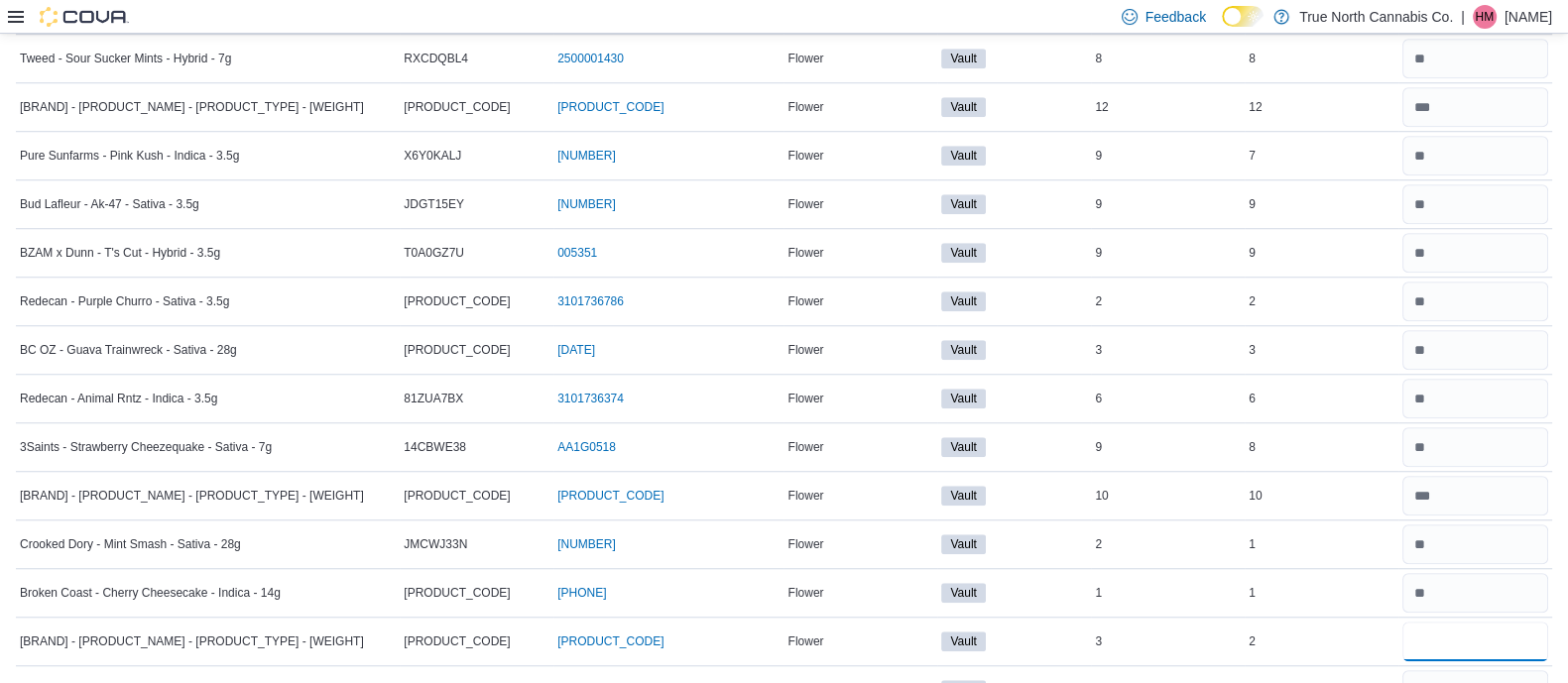 type on "*" 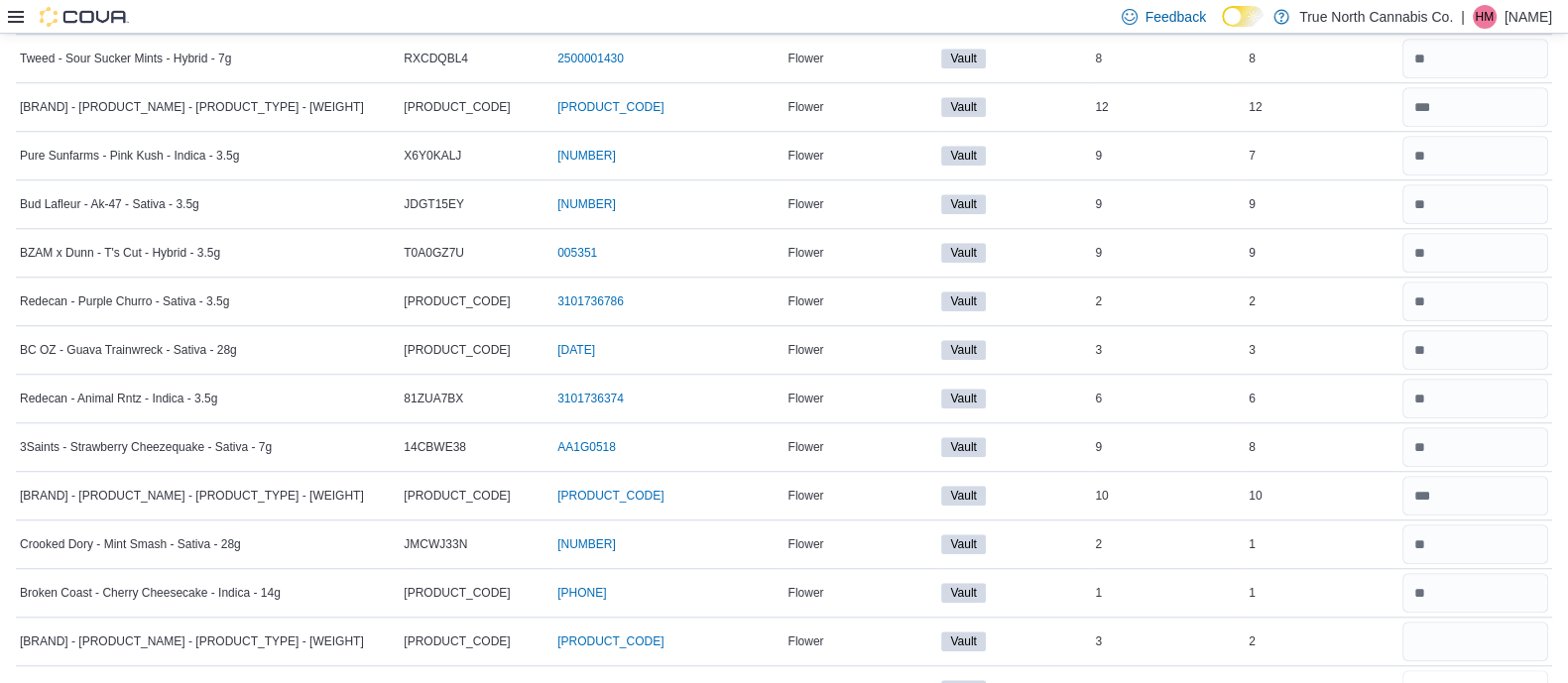 type 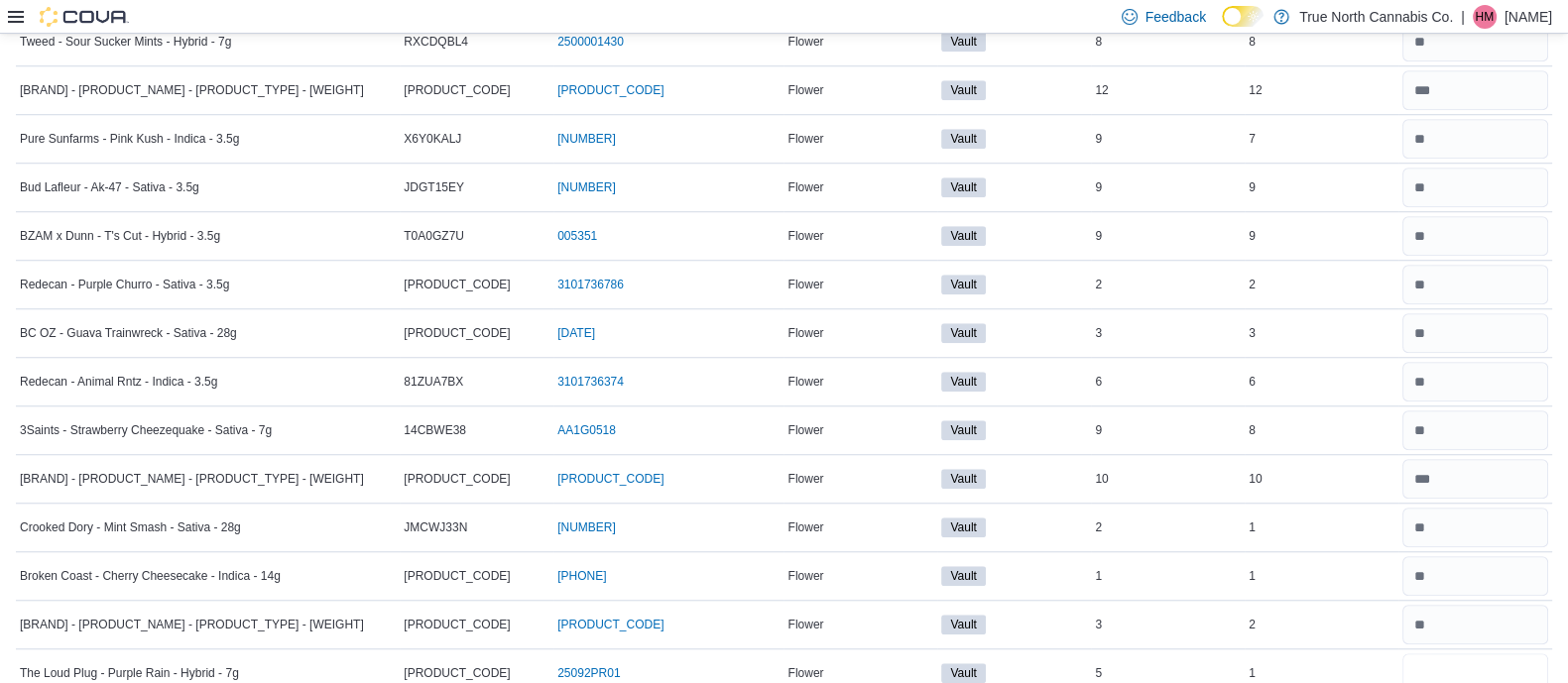 type on "*" 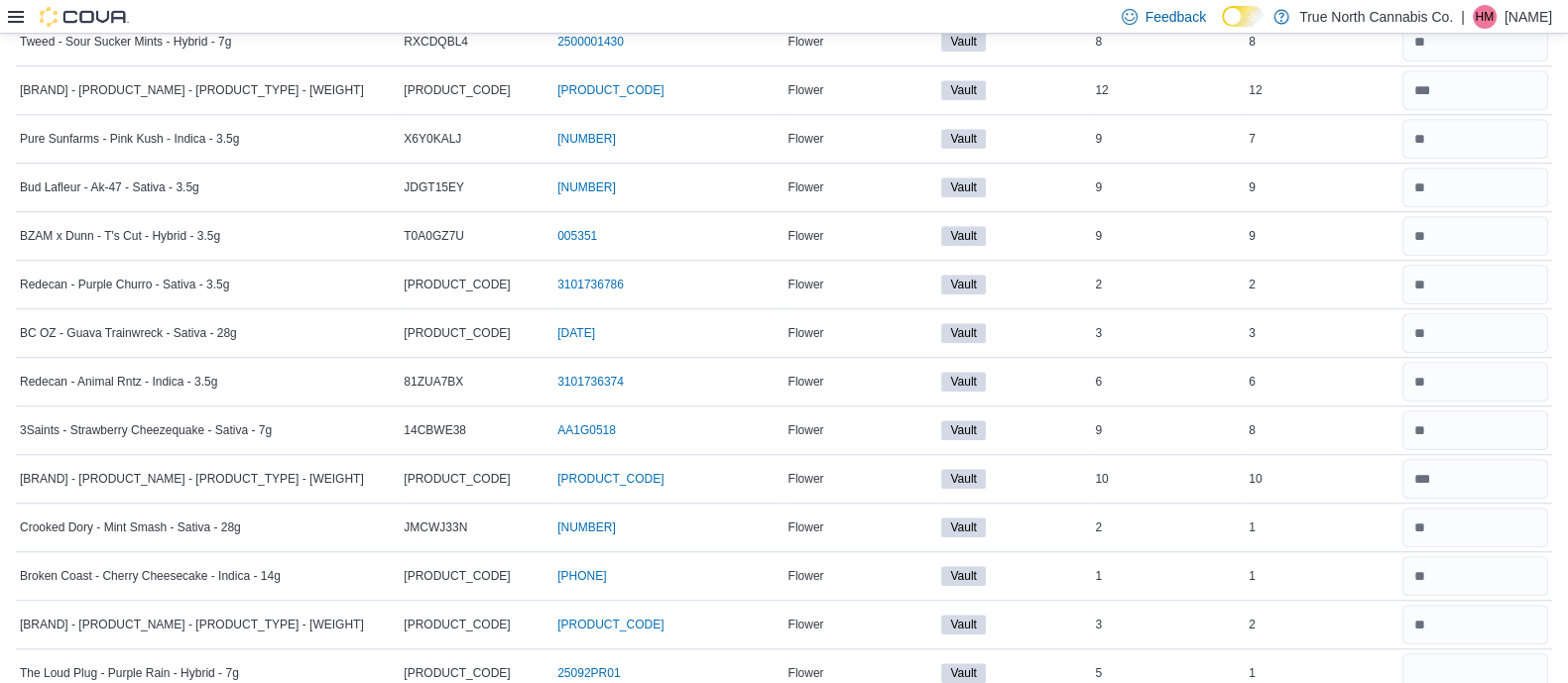 type 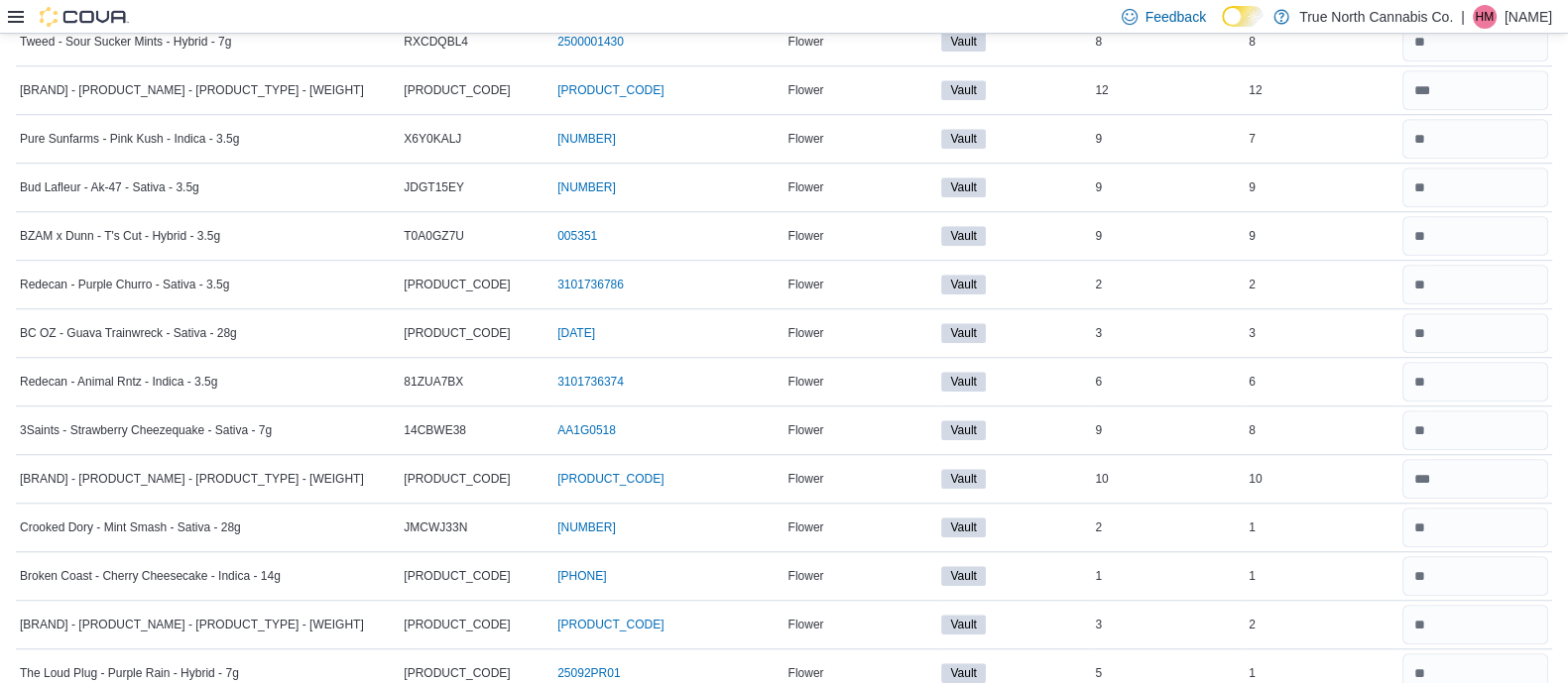 scroll, scrollTop: 2343, scrollLeft: 0, axis: vertical 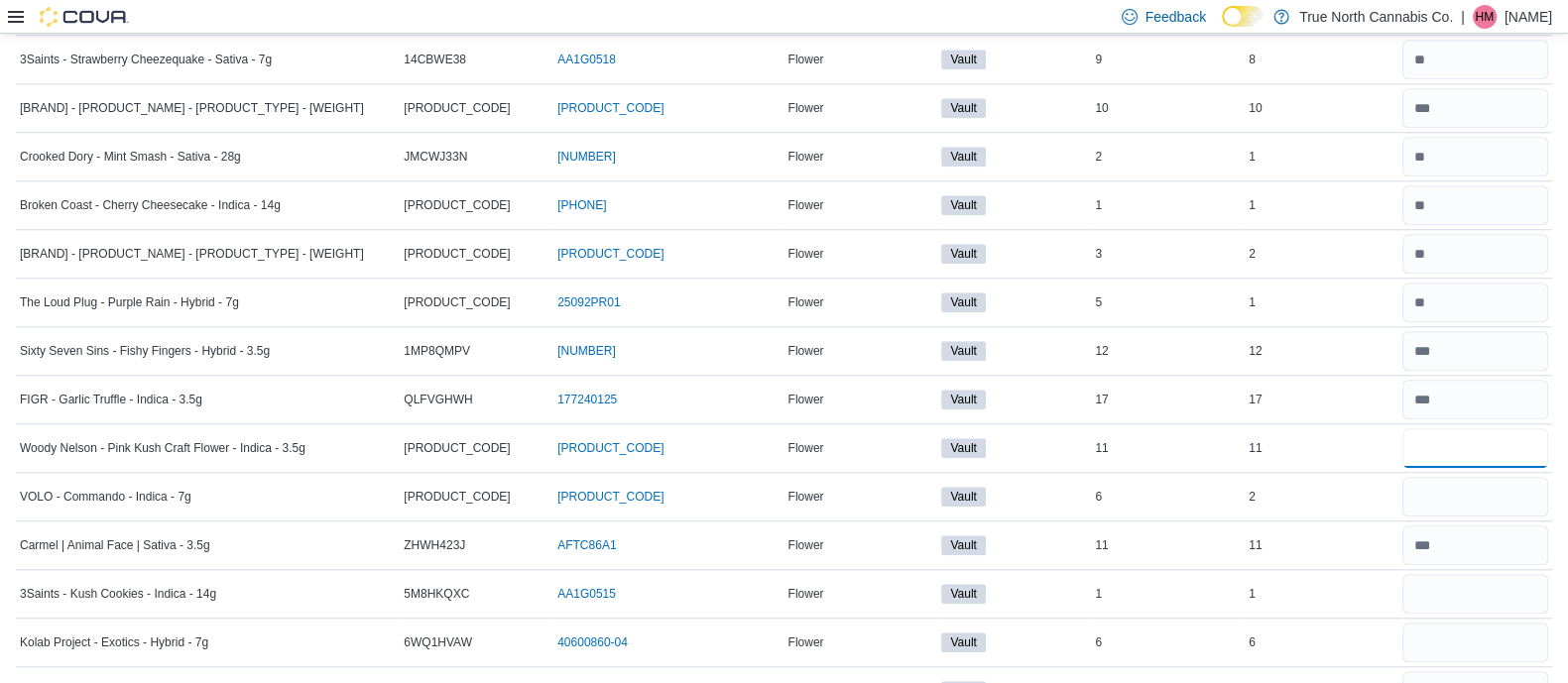 type on "**" 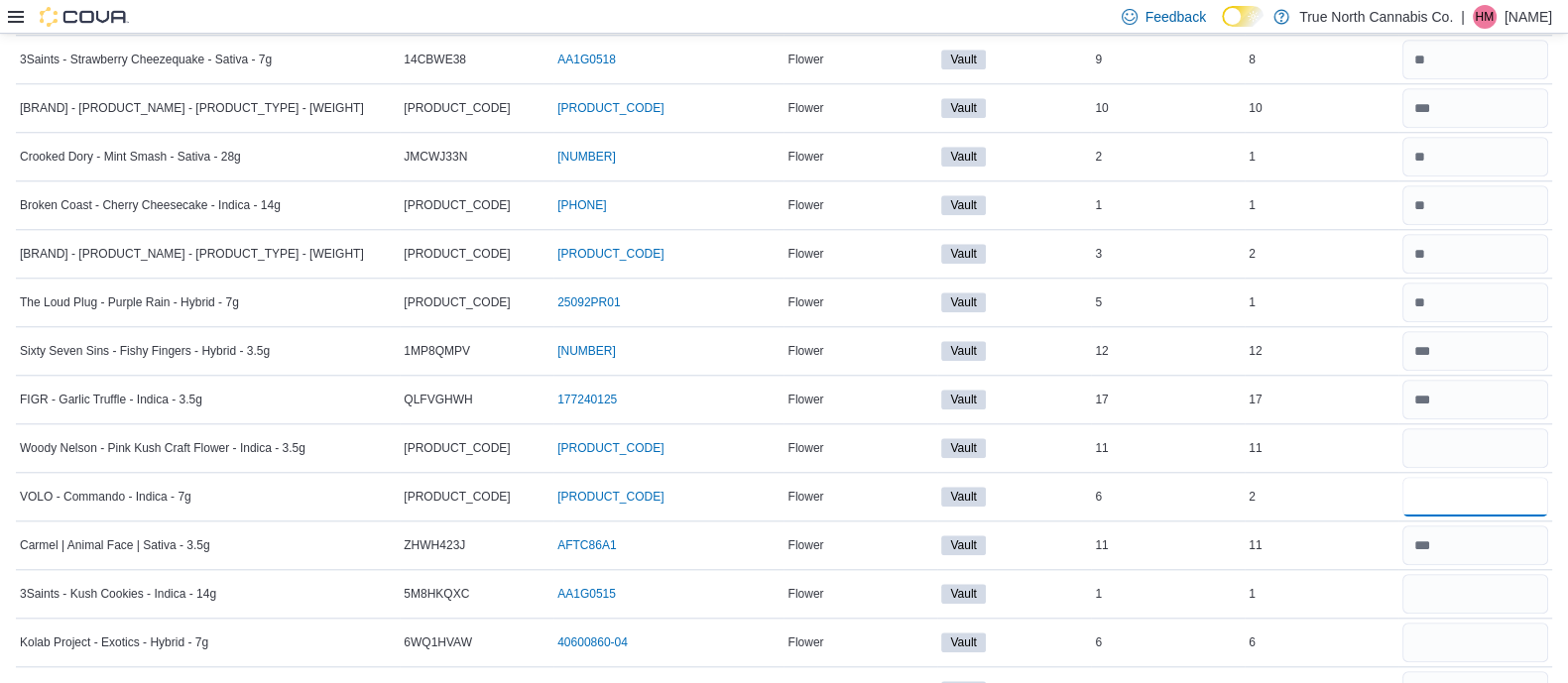 type 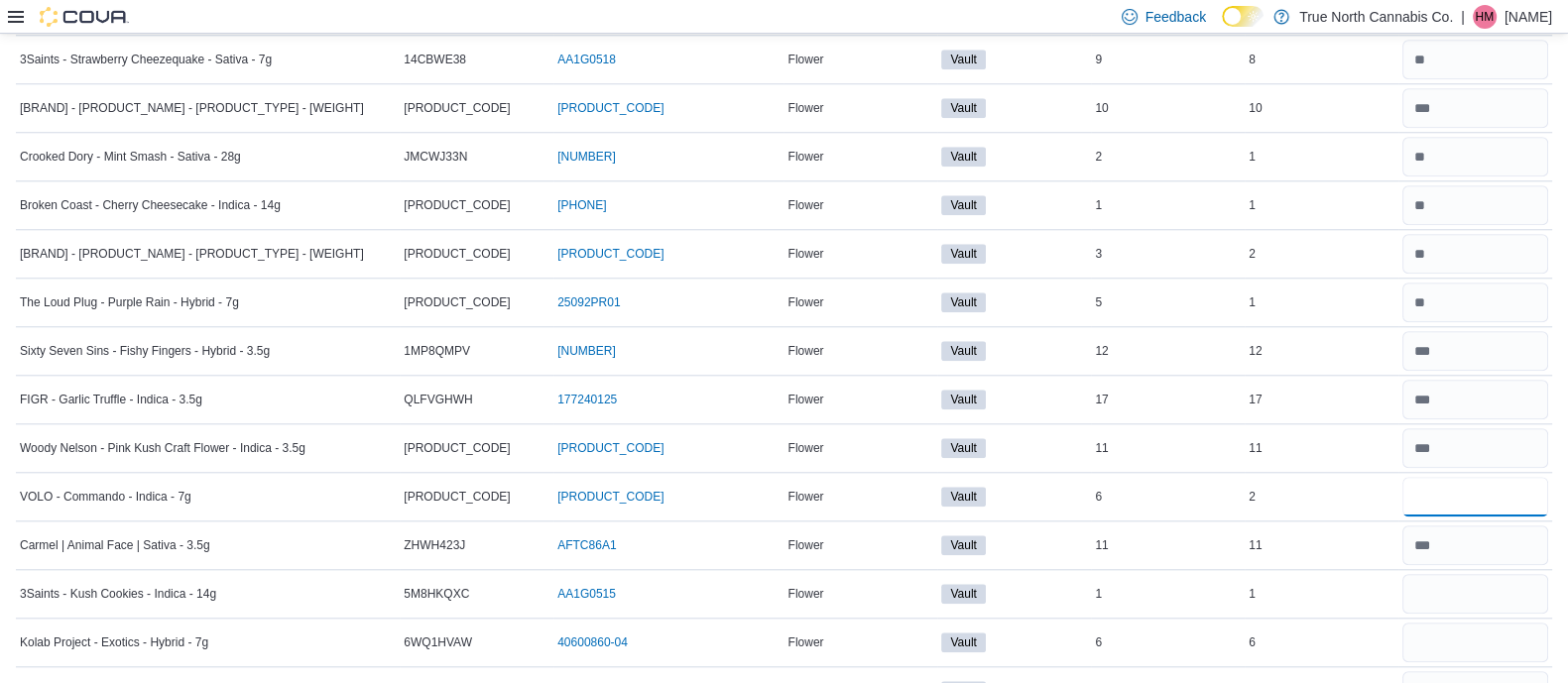 type on "*" 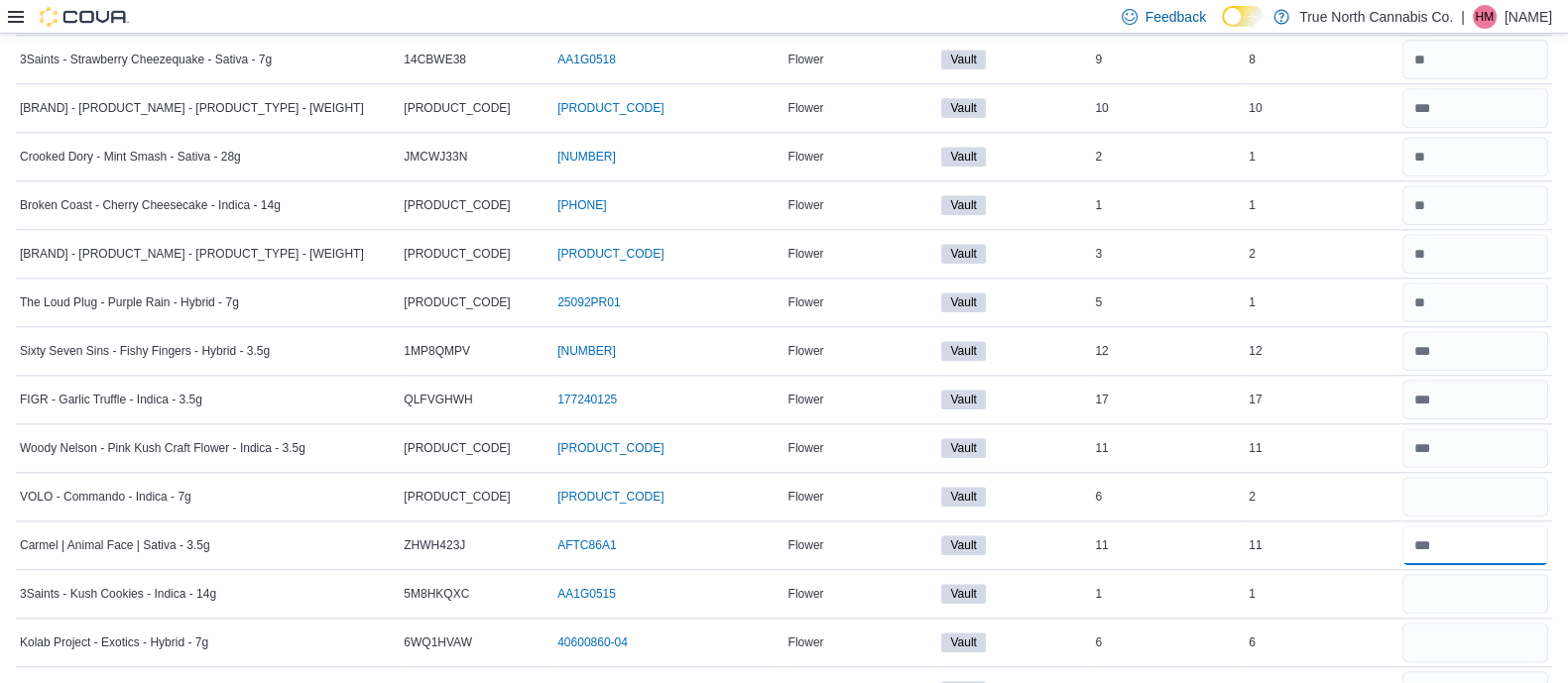 type 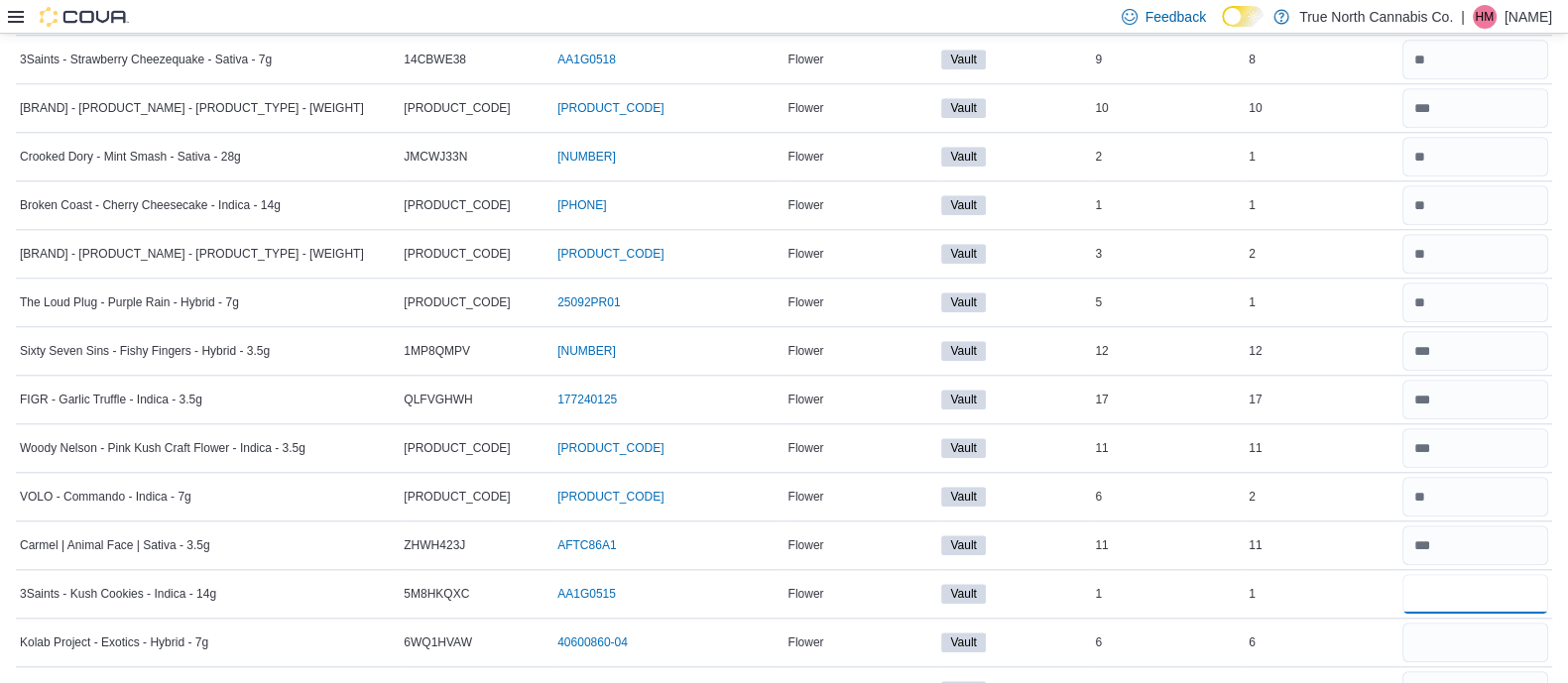 type on "*" 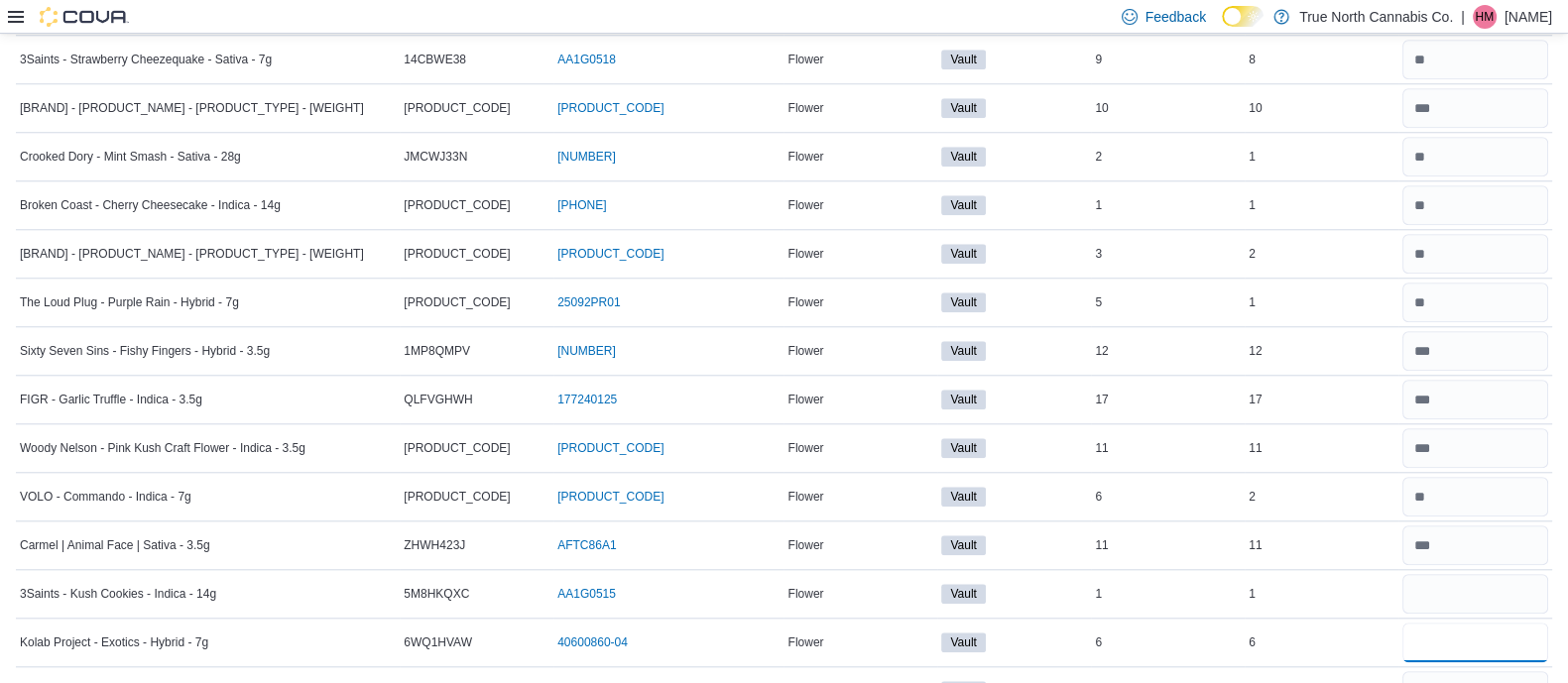type 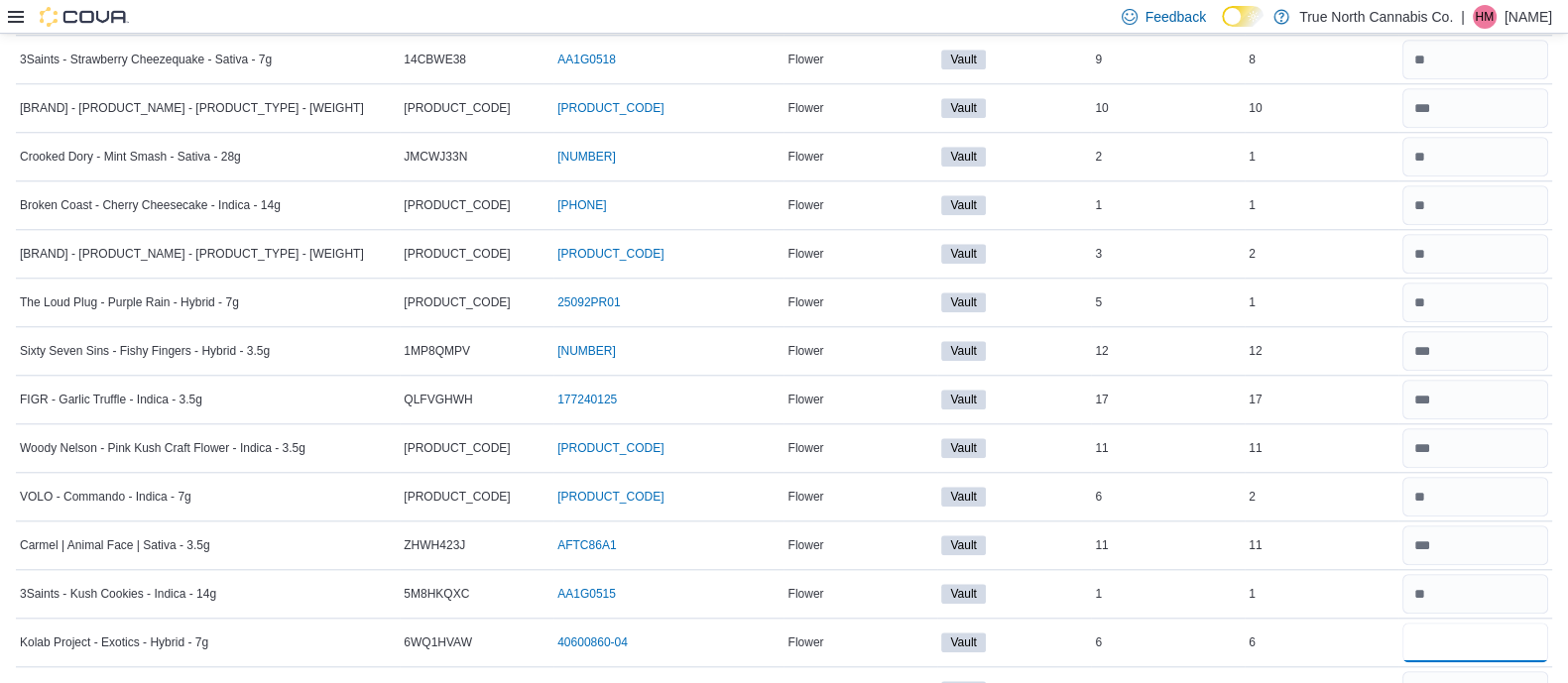 type on "*" 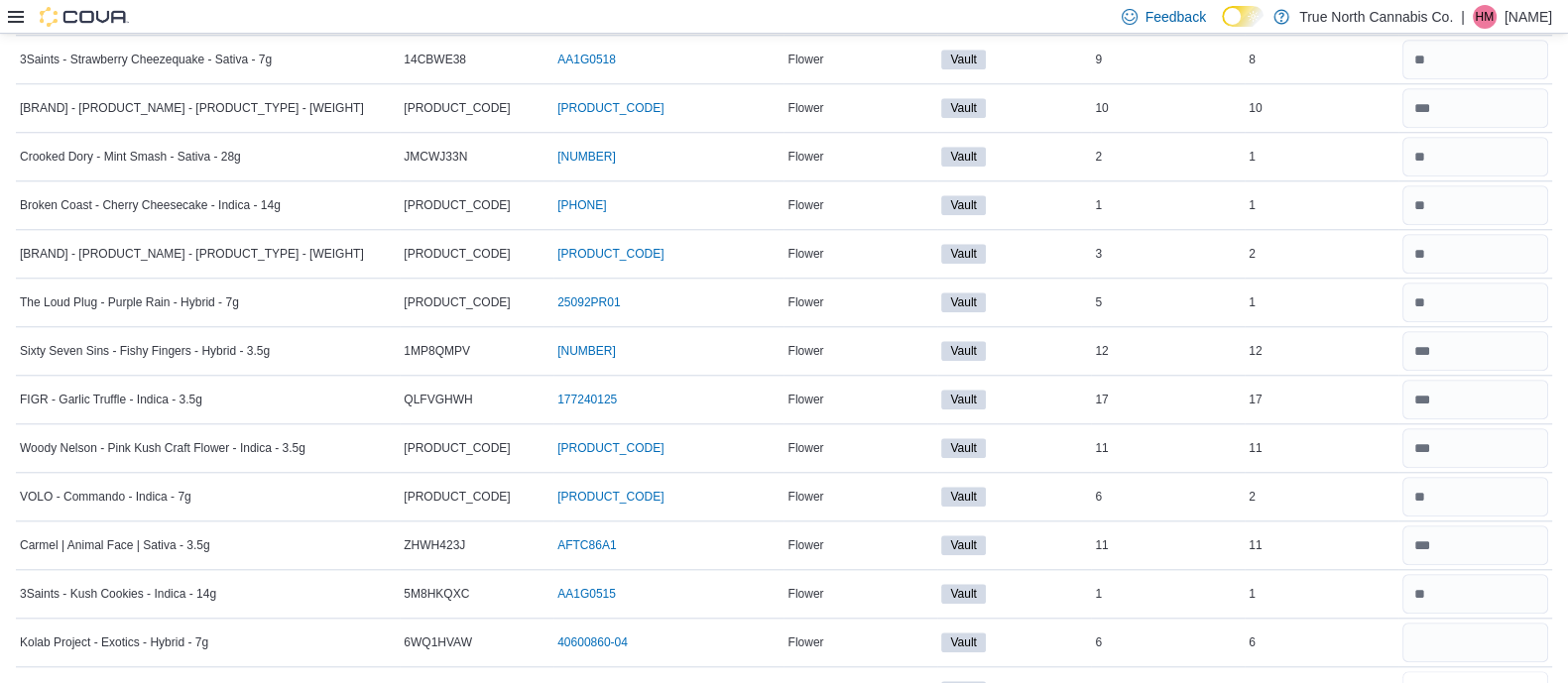 type 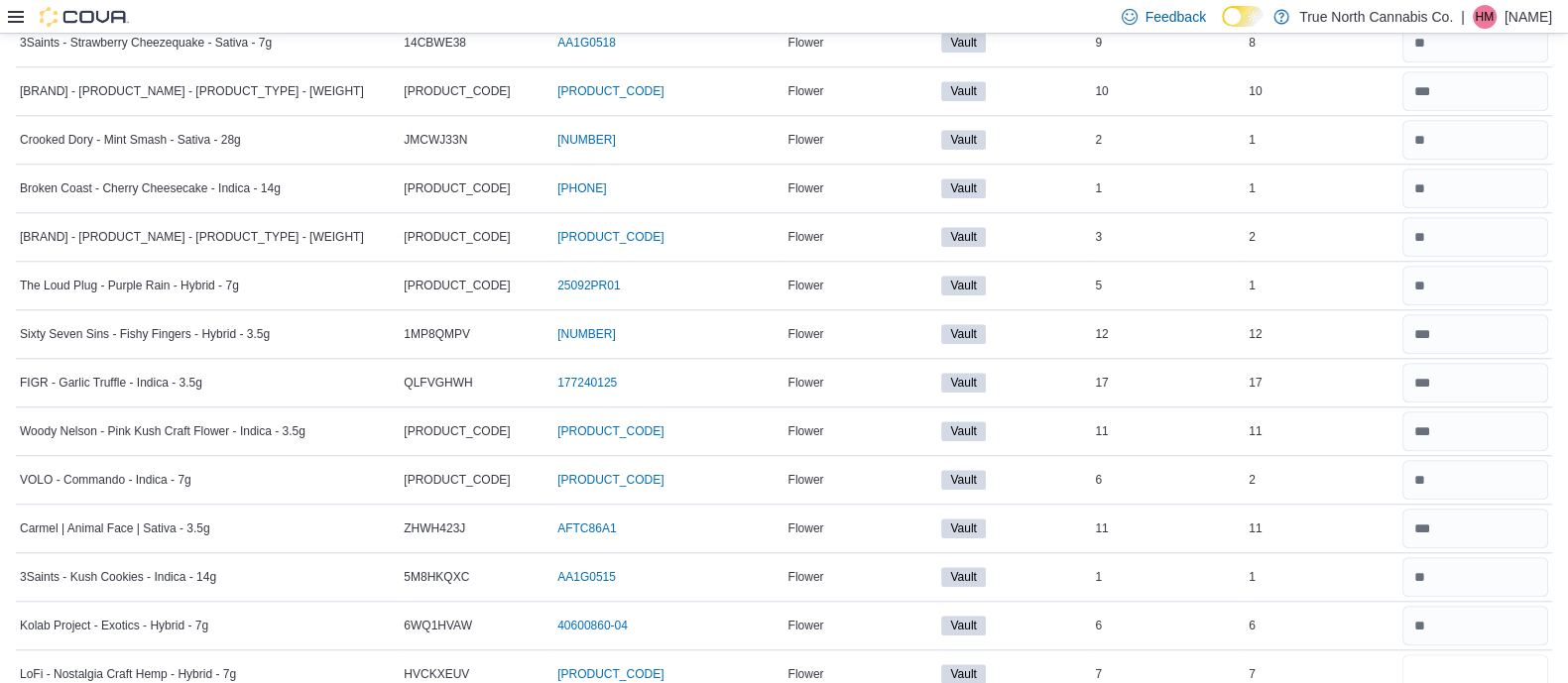 type on "*" 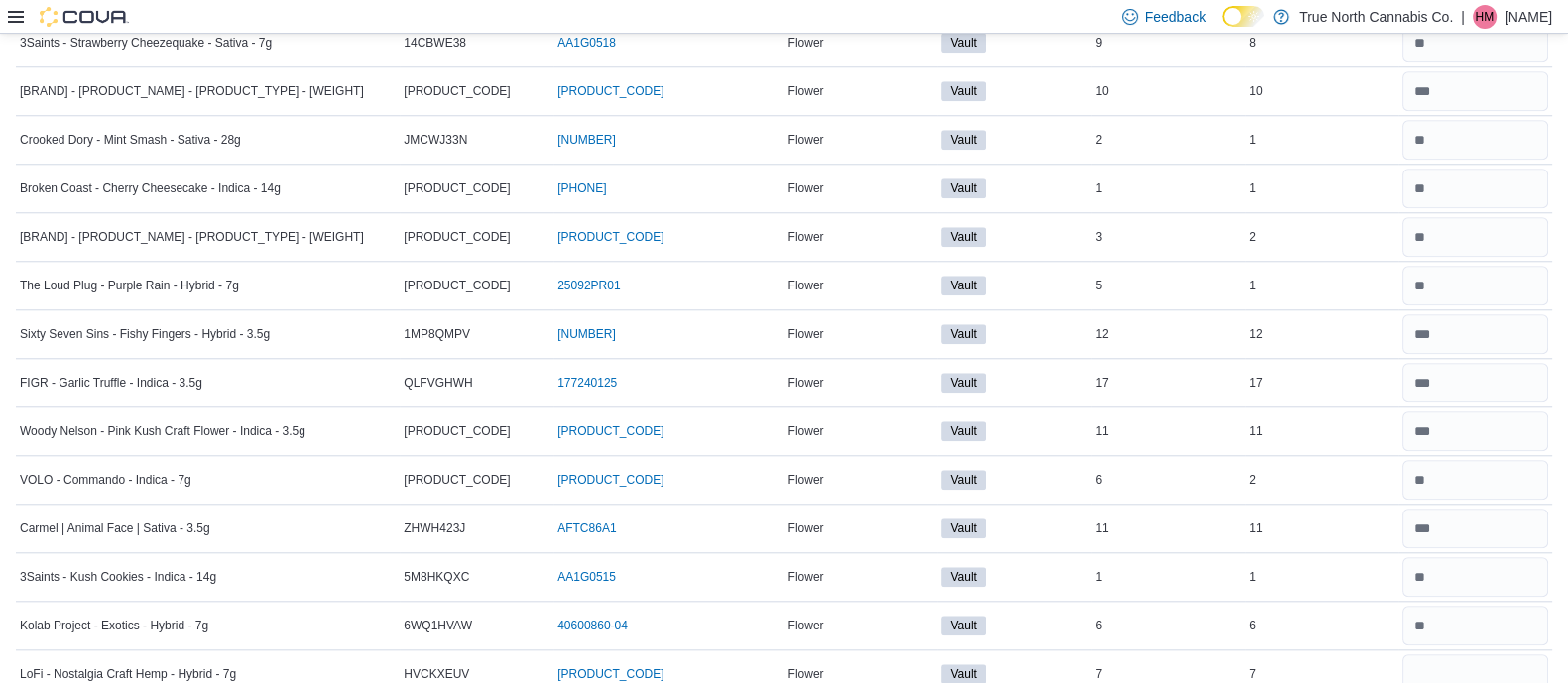 type 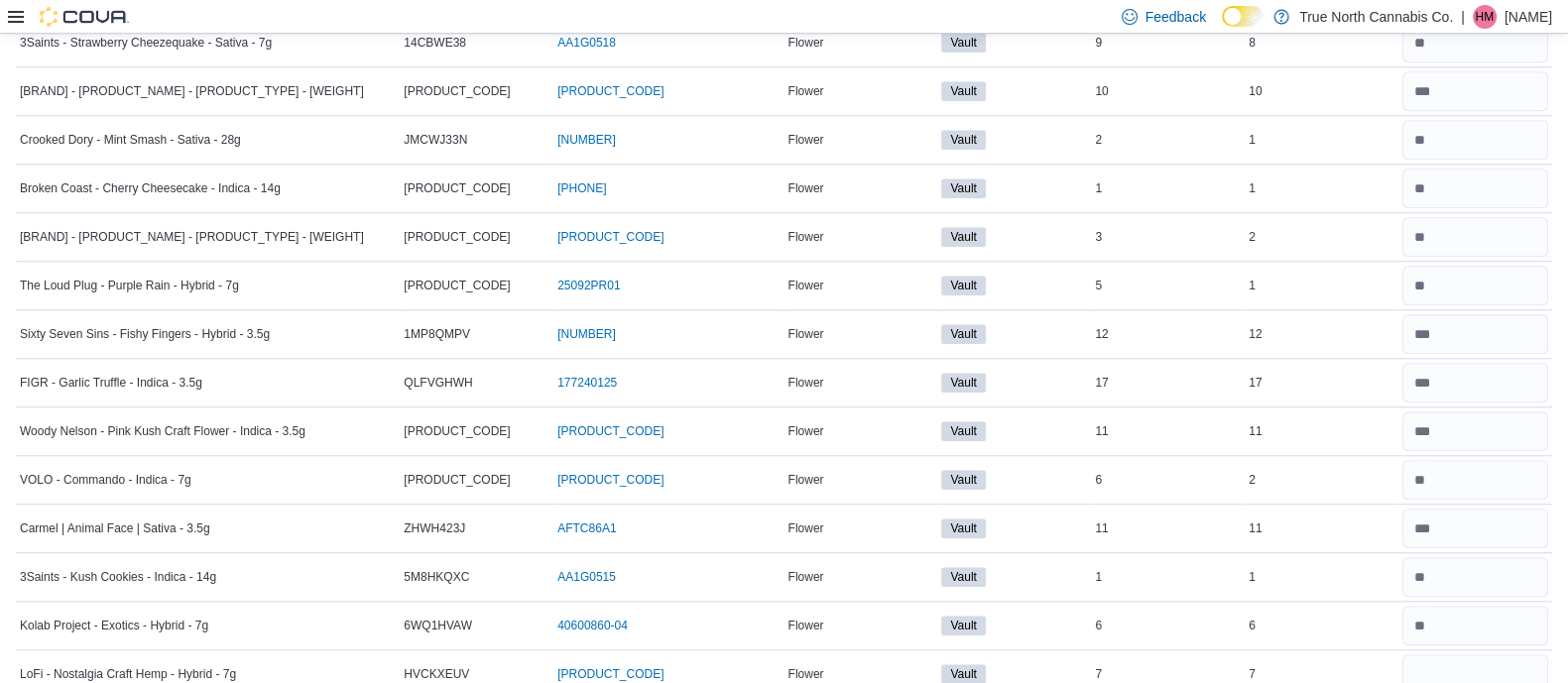 scroll, scrollTop: 2731, scrollLeft: 0, axis: vertical 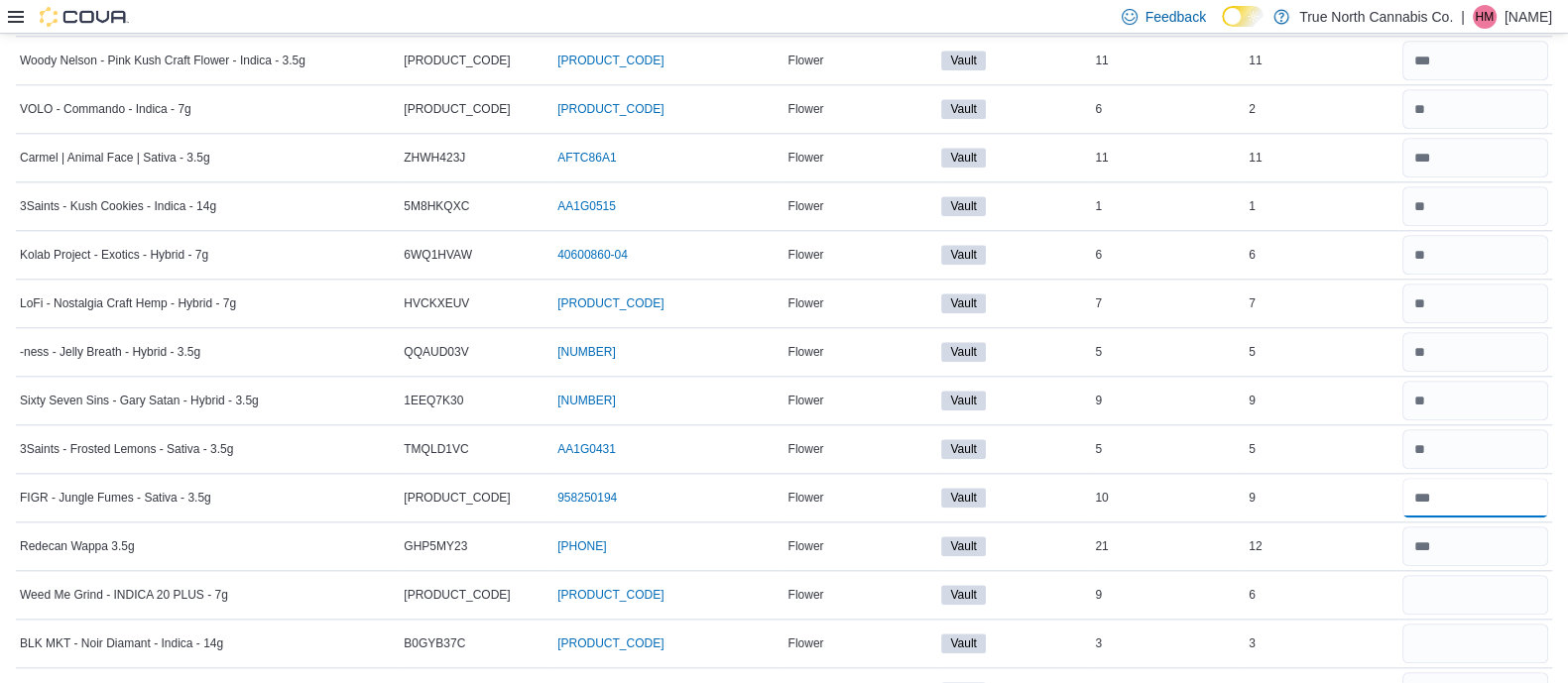 type on "*" 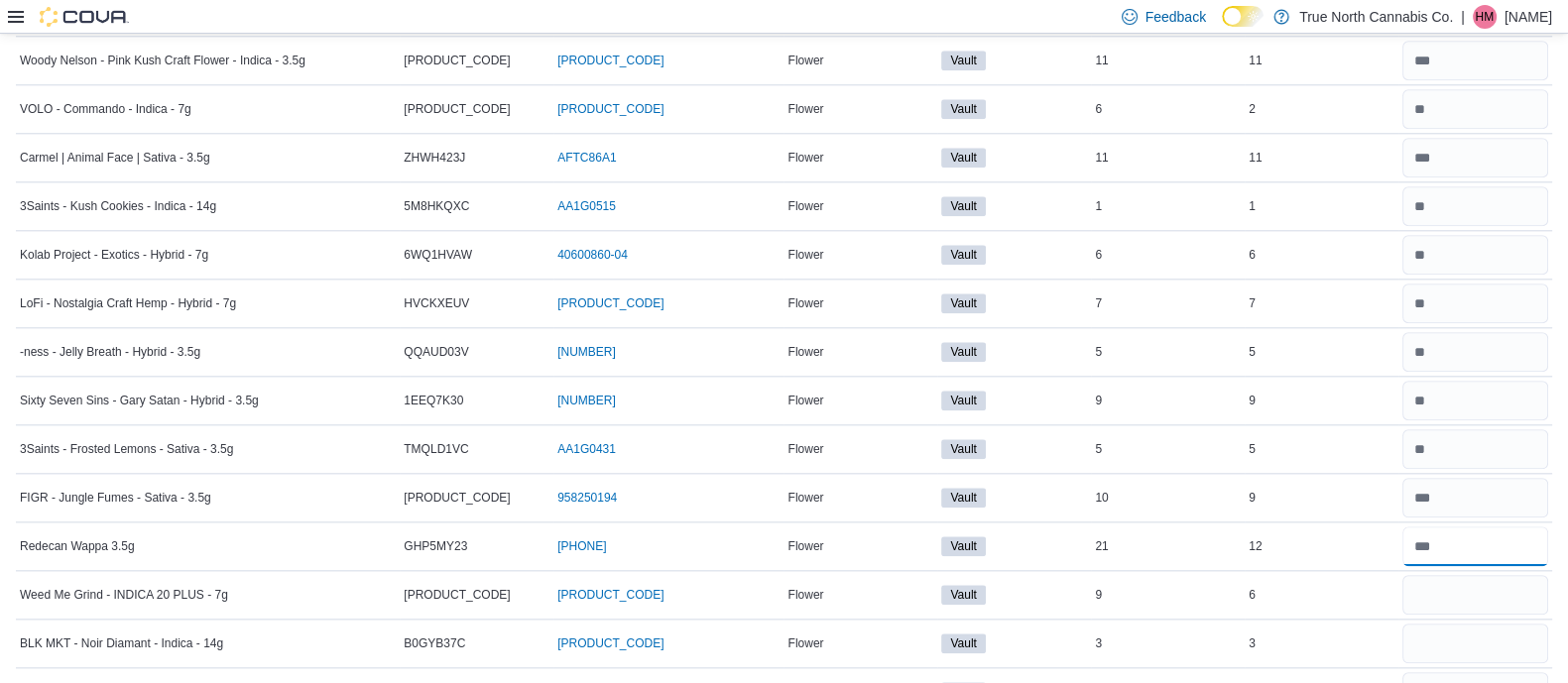 type 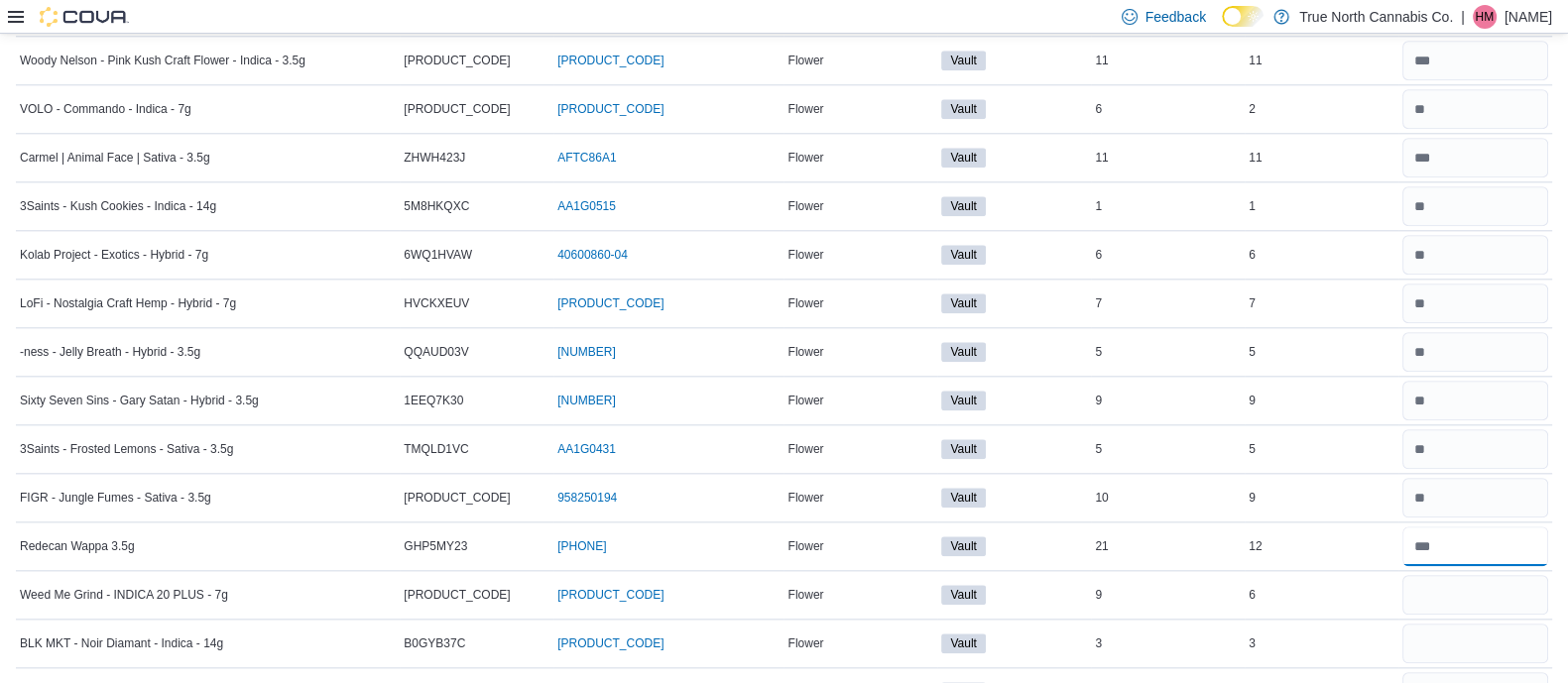 type on "**" 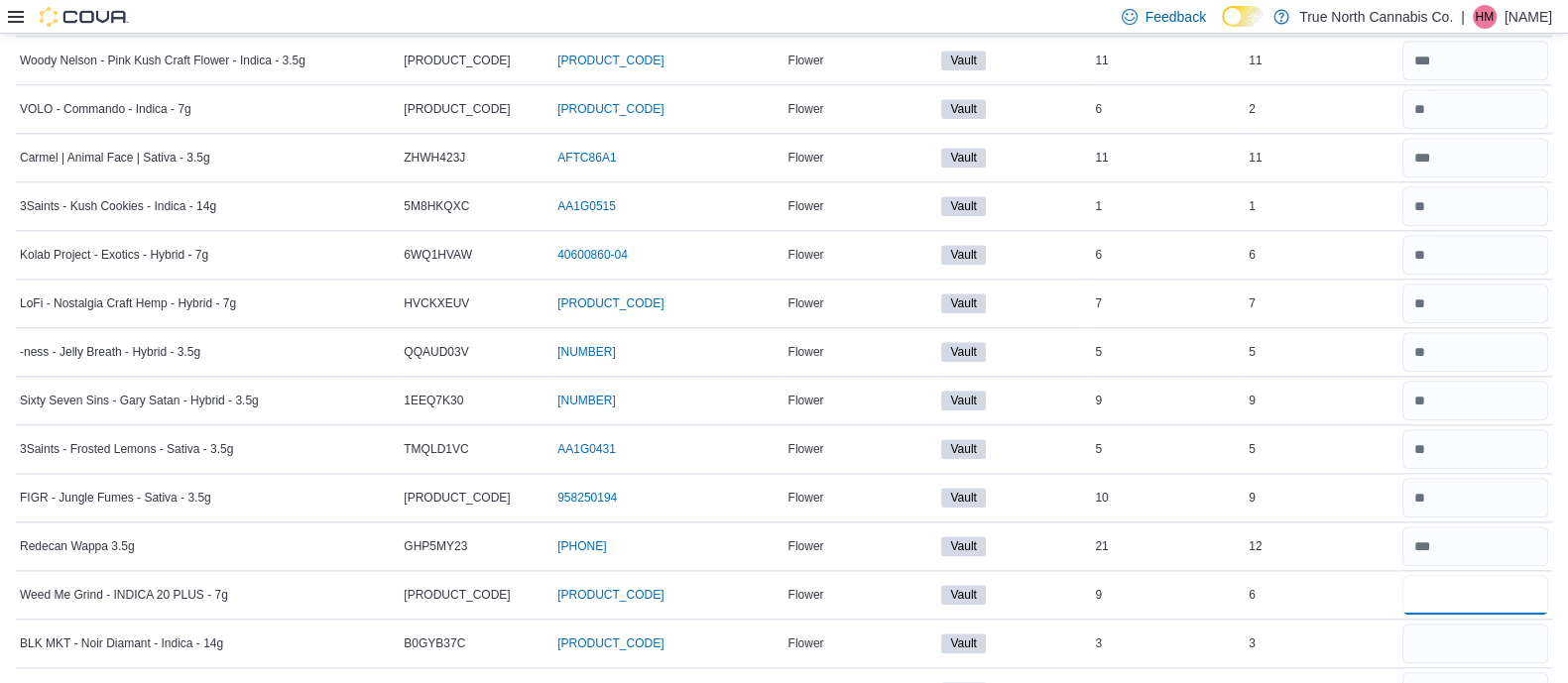 type 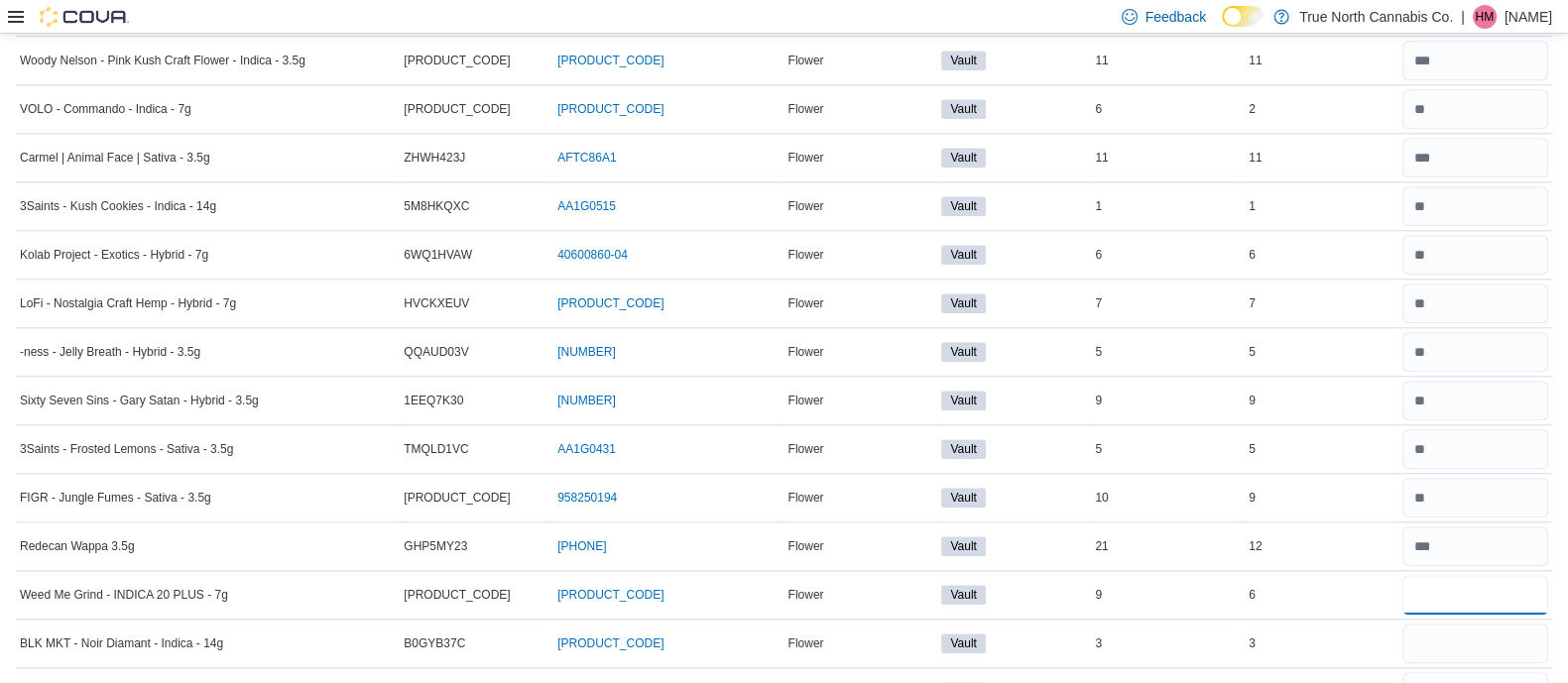 type on "*" 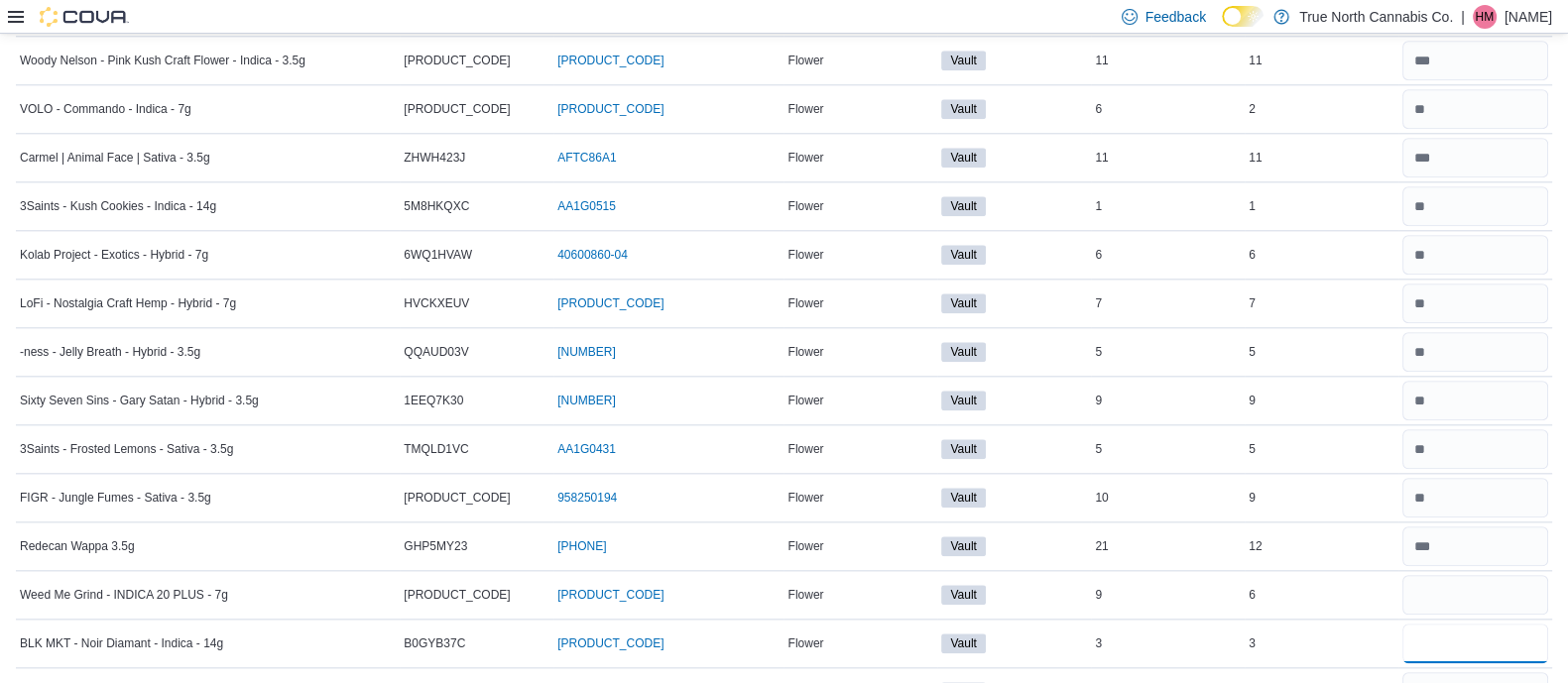 type 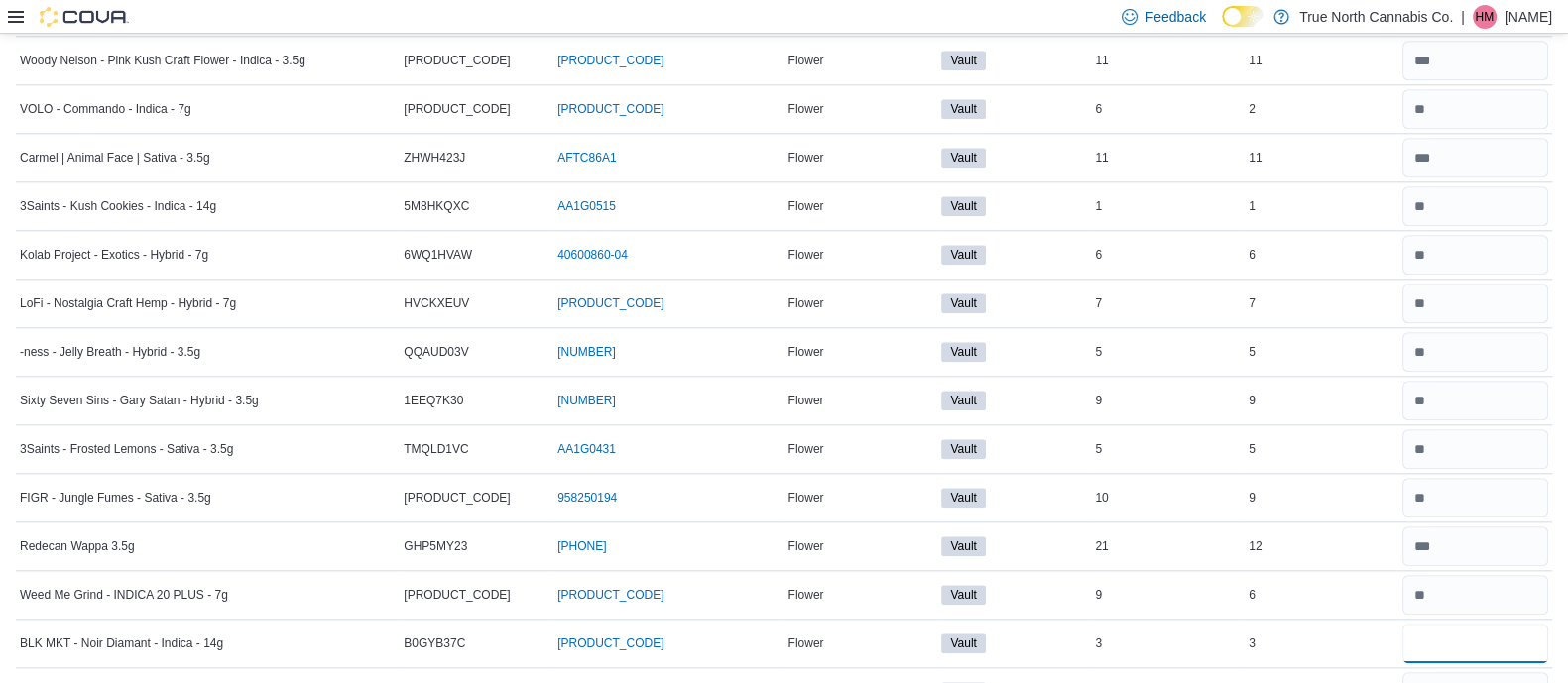 type on "*" 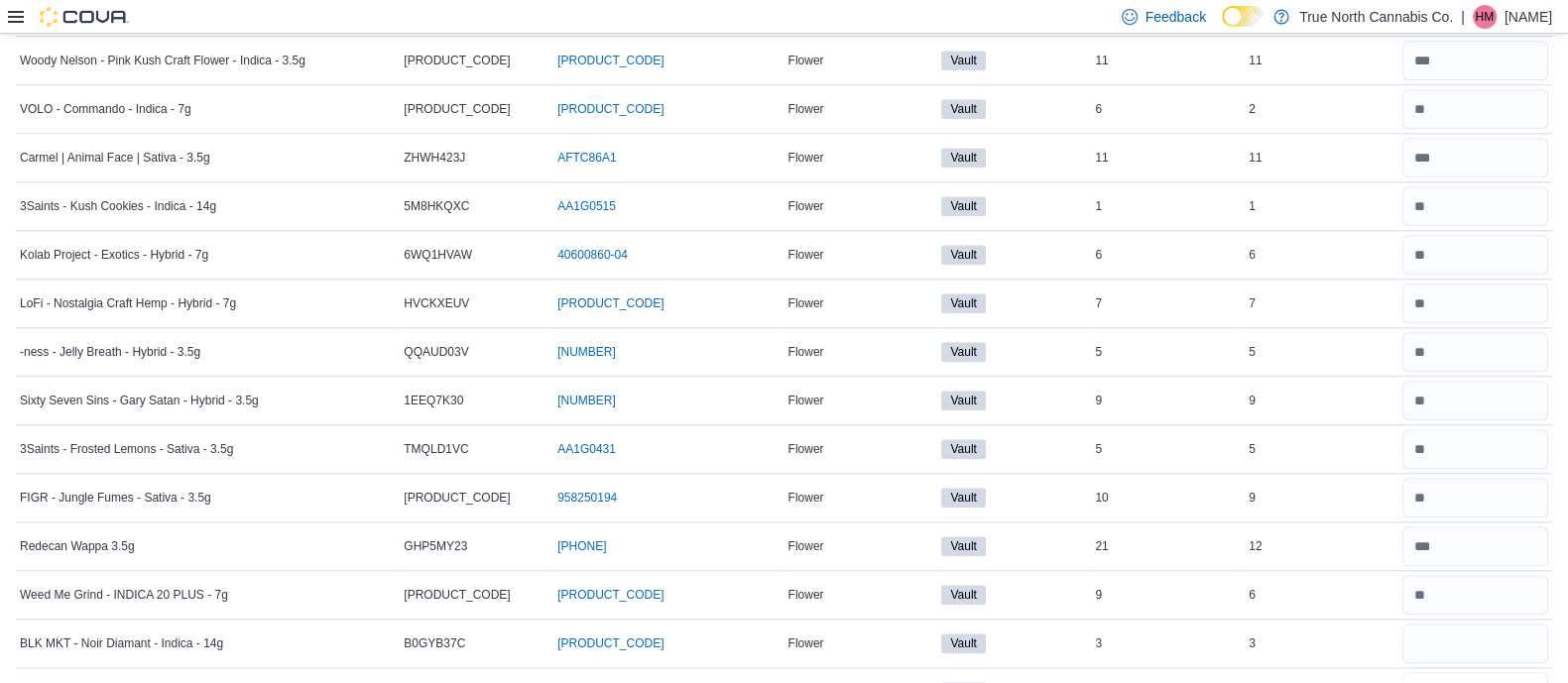 type 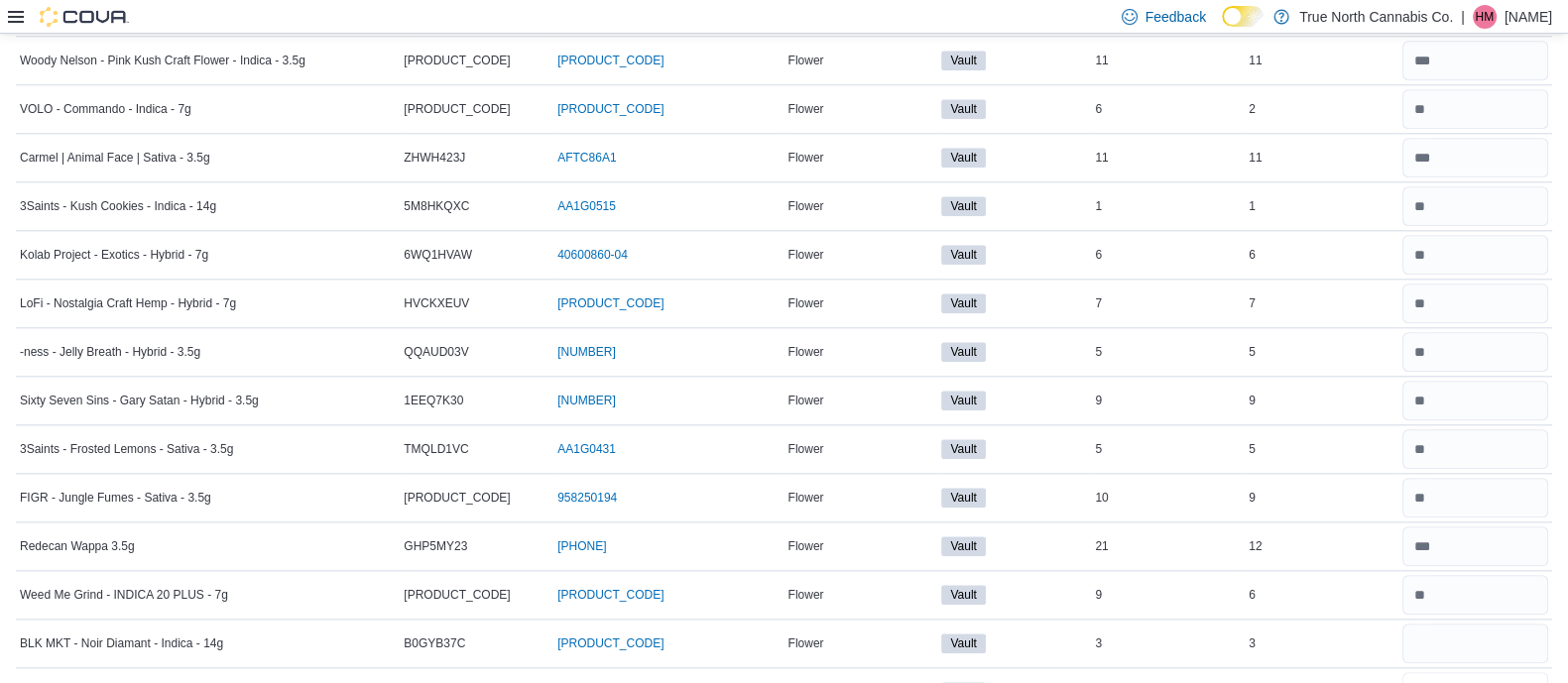scroll, scrollTop: 2747, scrollLeft: 0, axis: vertical 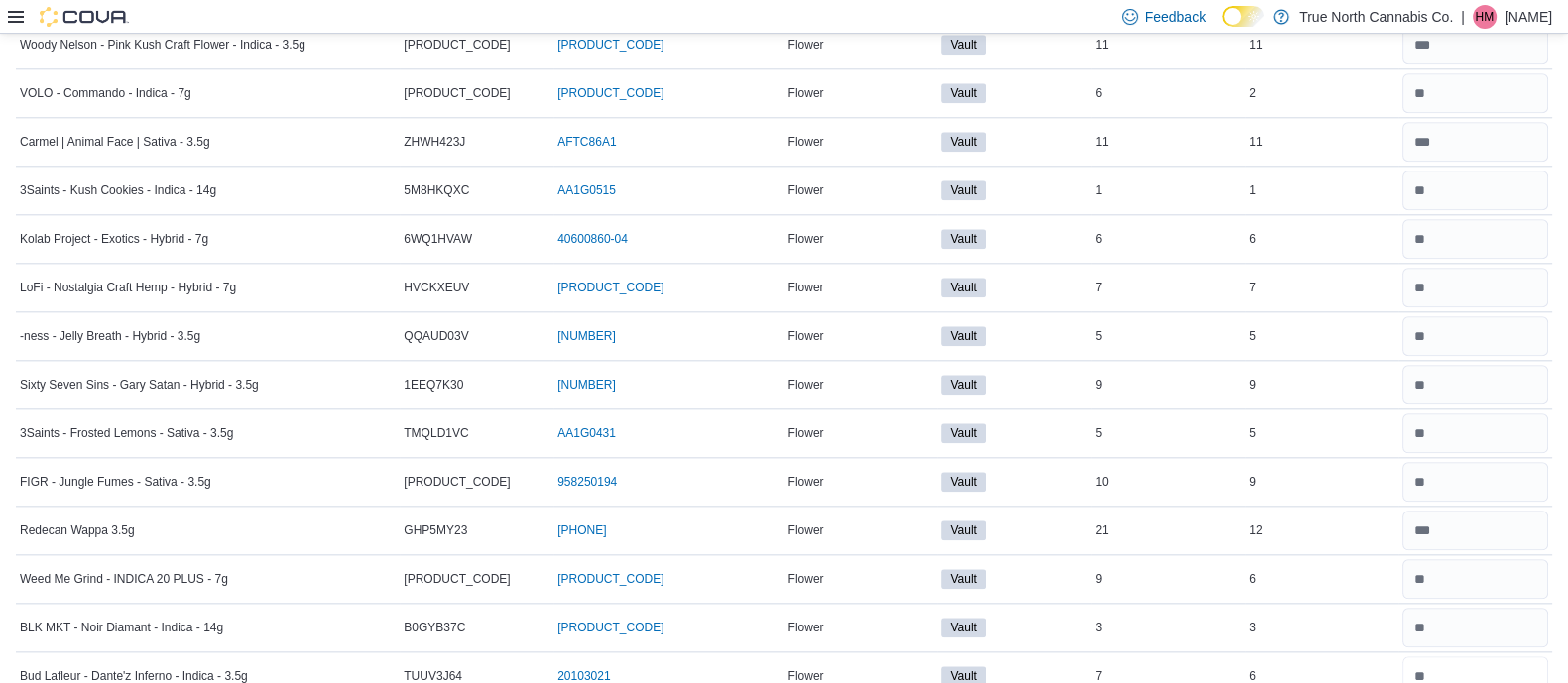 type on "*" 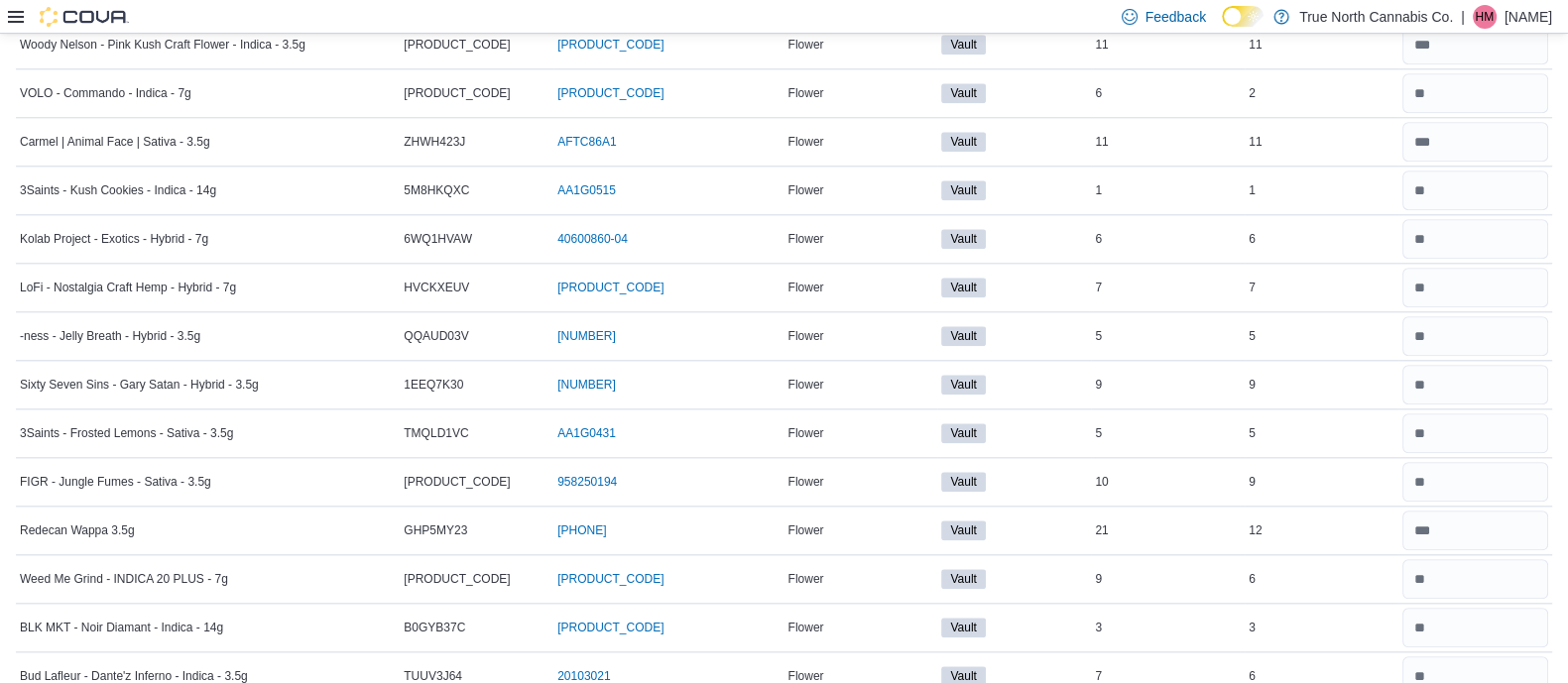 type 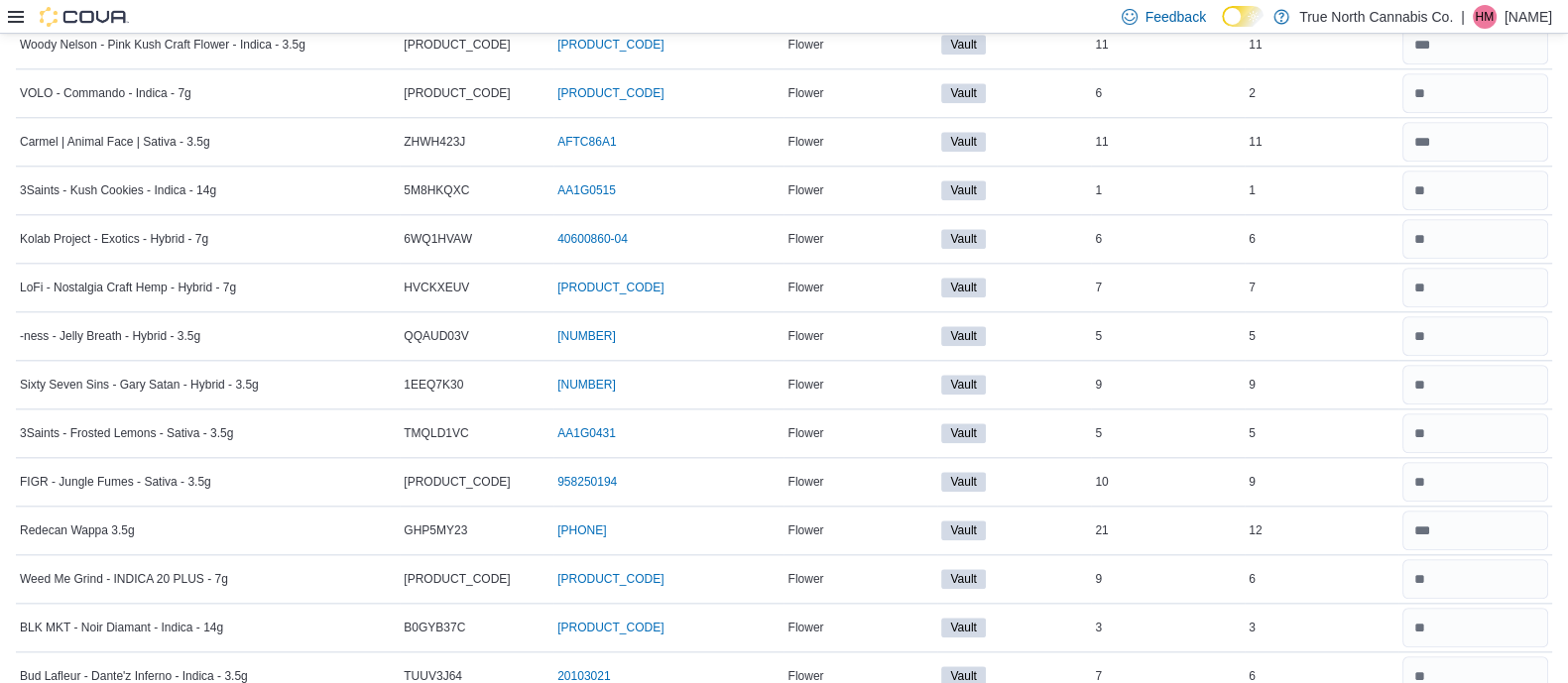 scroll, scrollTop: 3118, scrollLeft: 0, axis: vertical 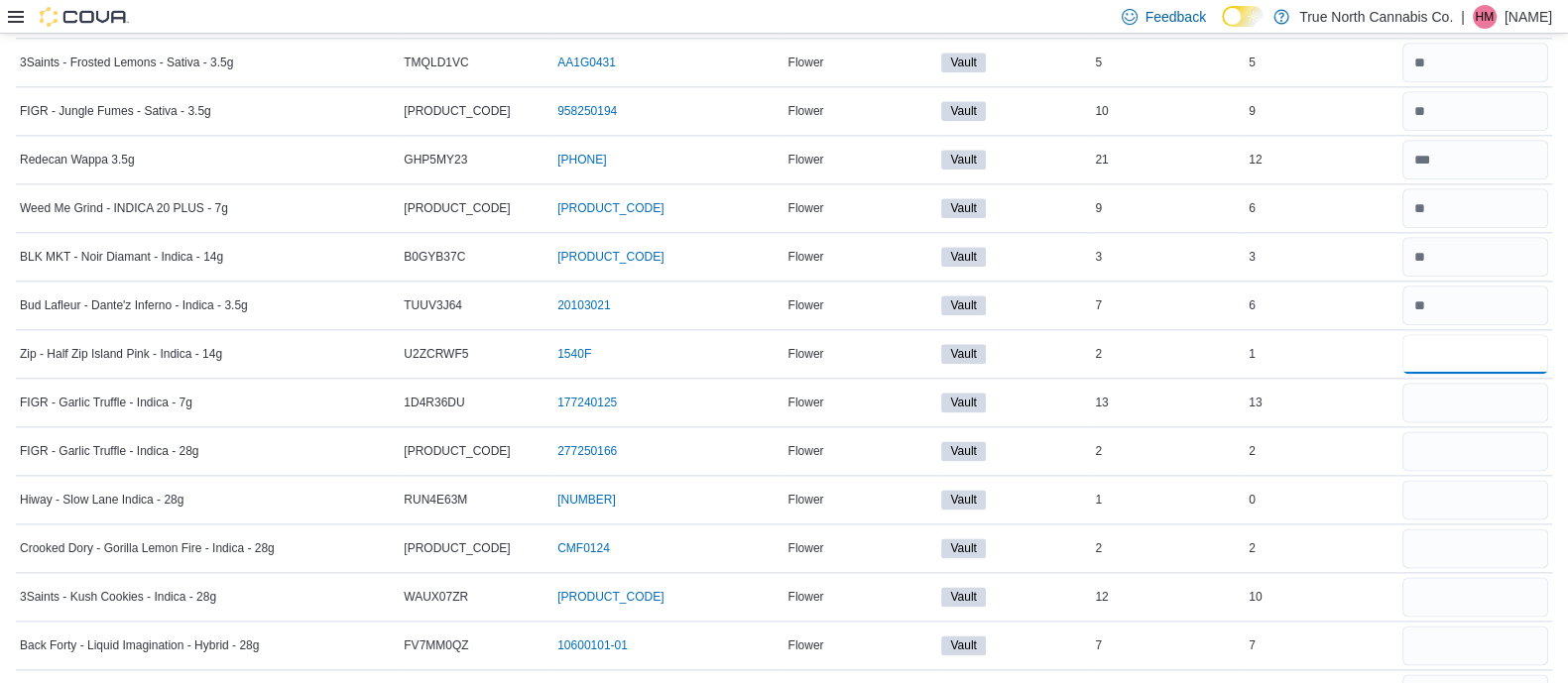 type on "*" 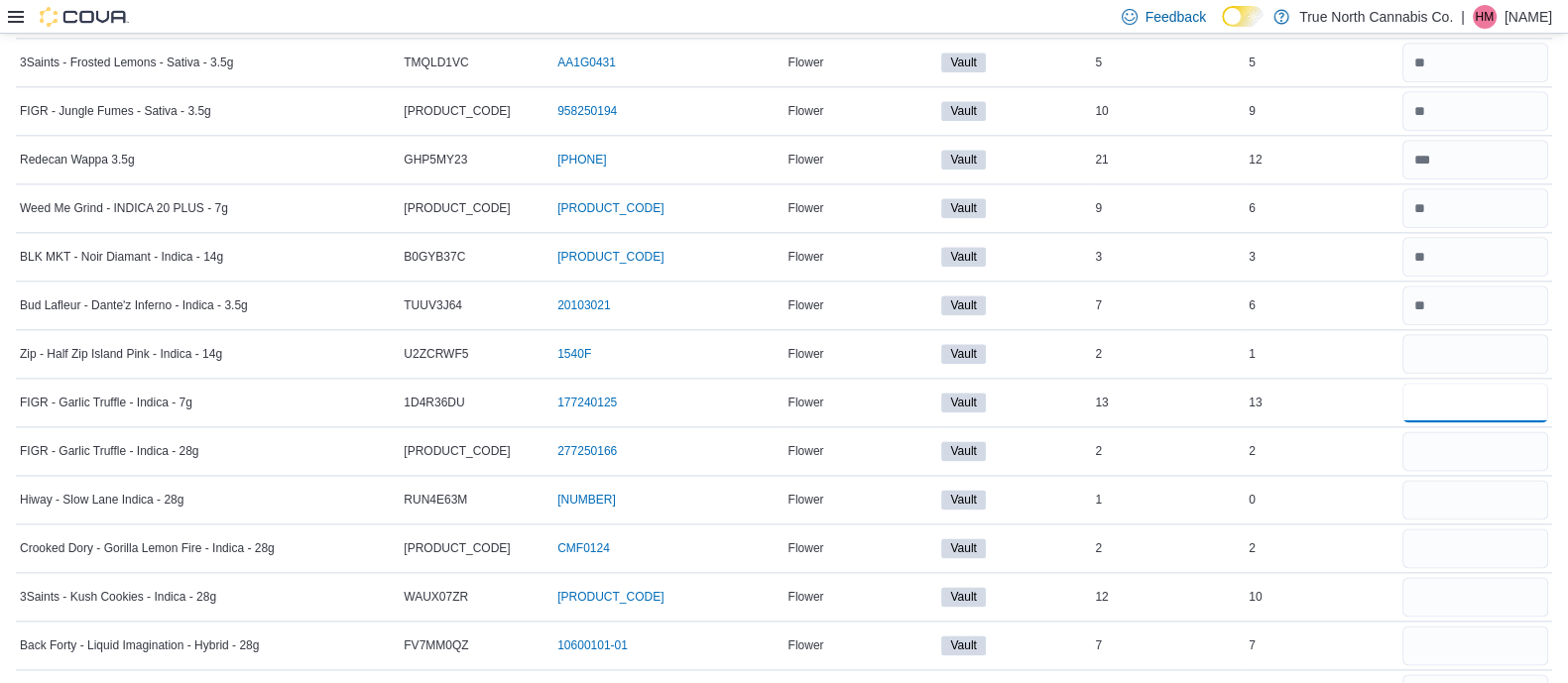 type 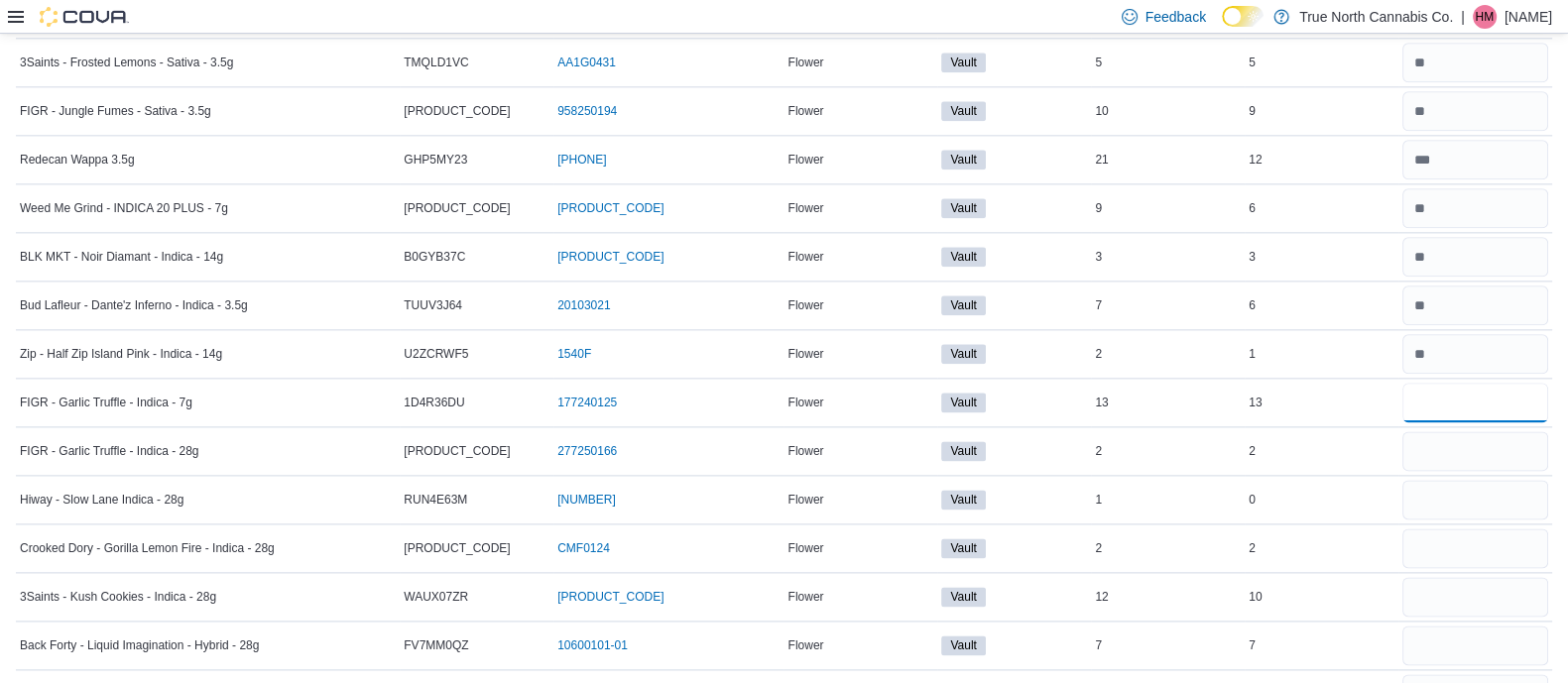 type on "**" 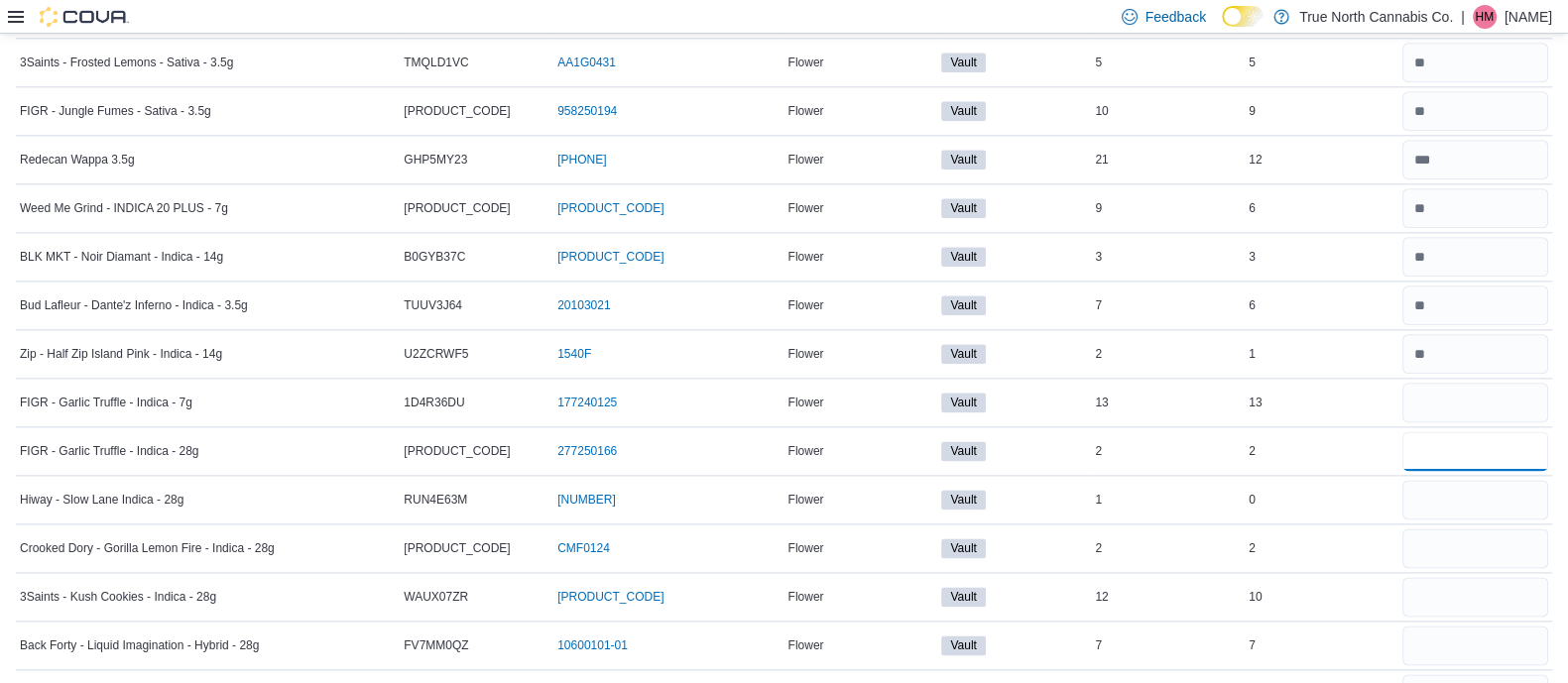 type 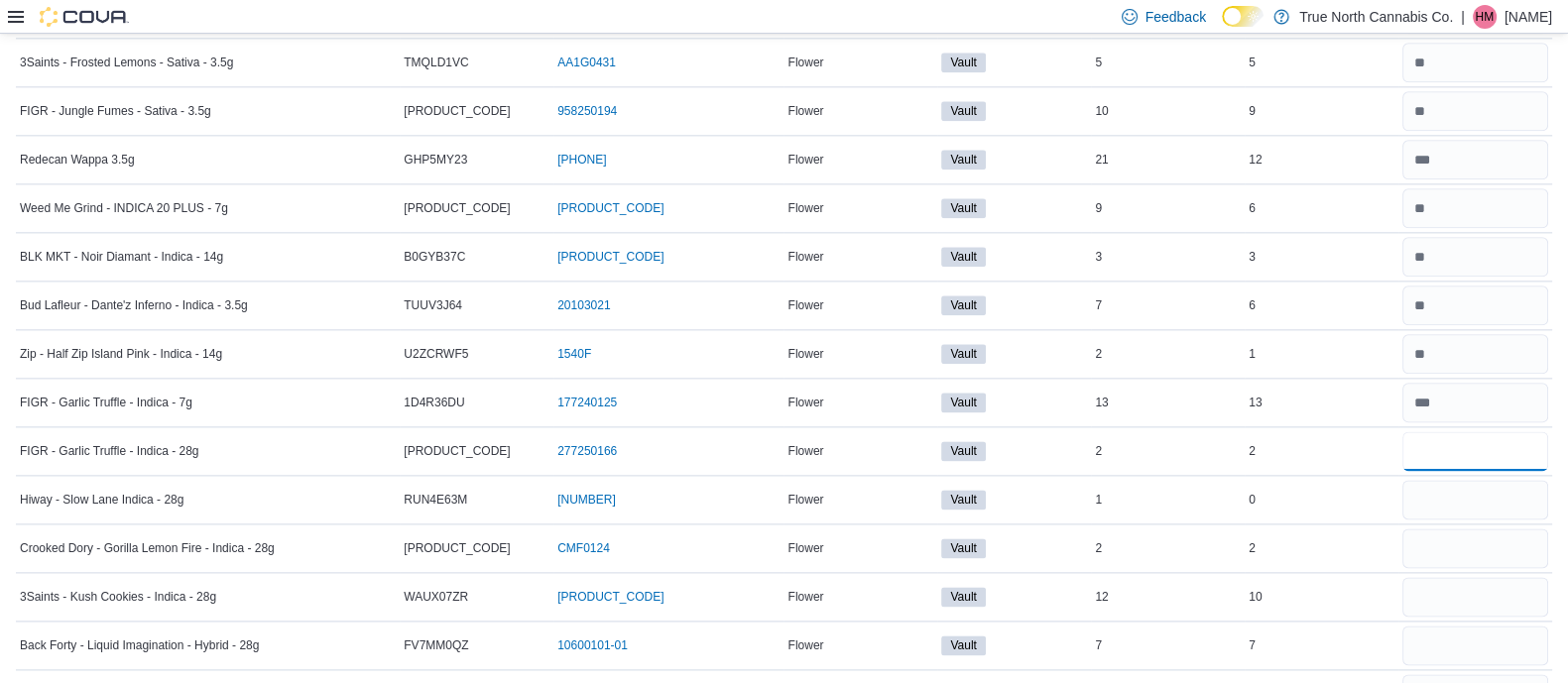 type on "*" 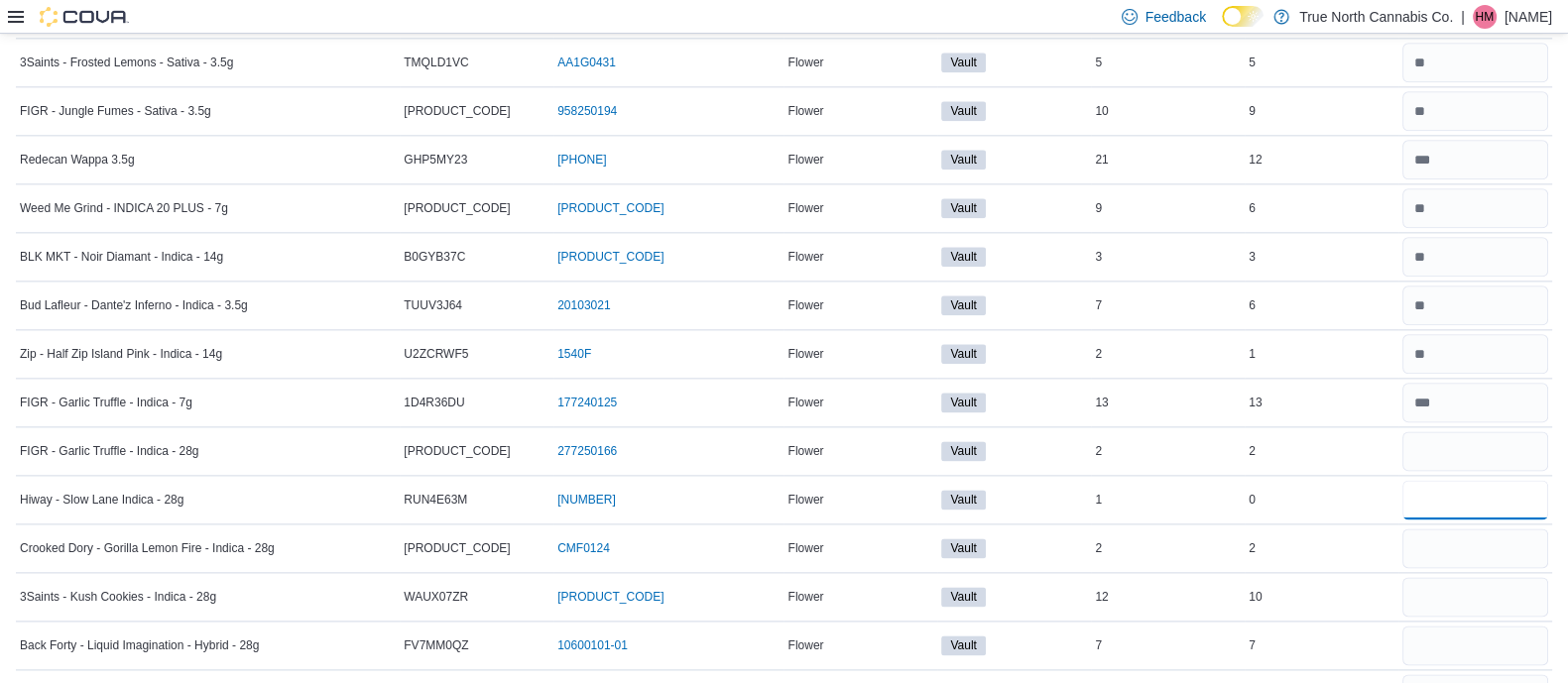 type 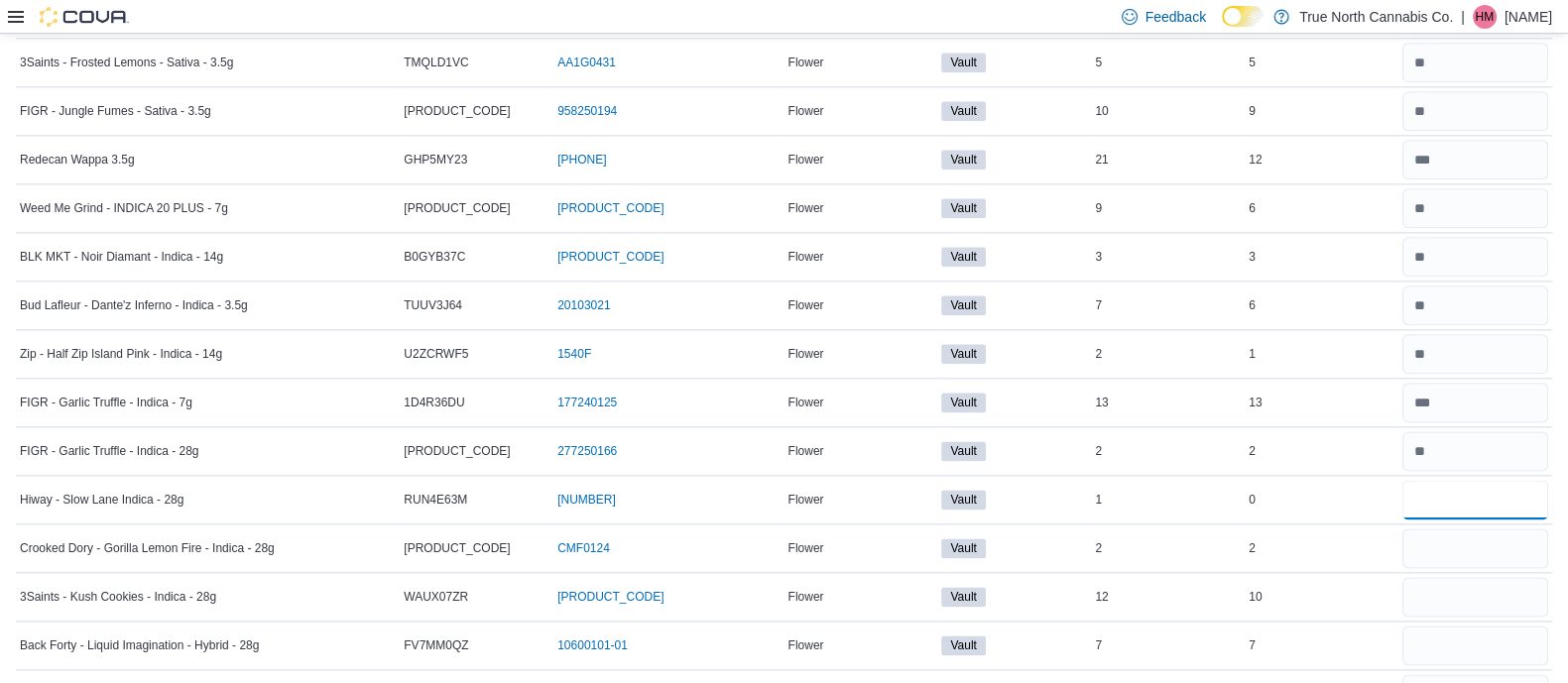 type on "*" 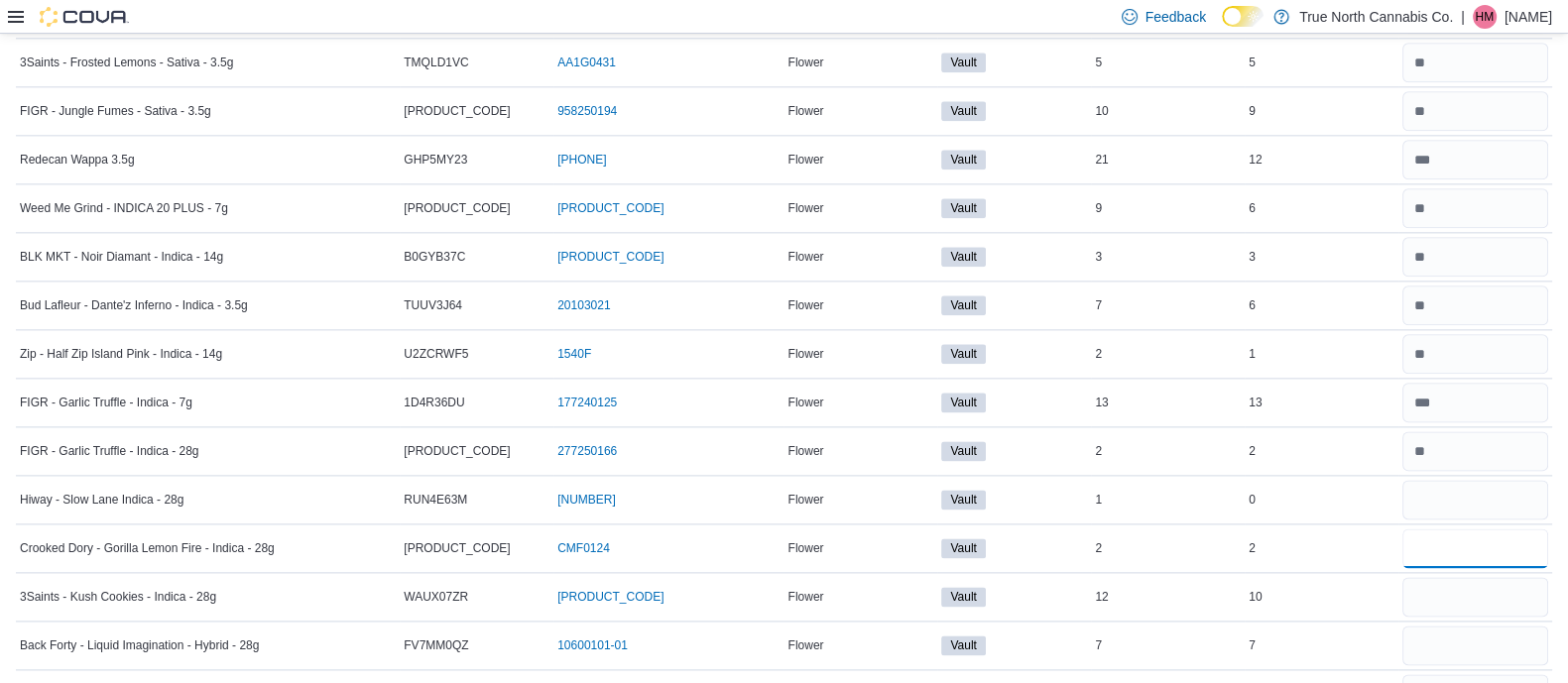 type 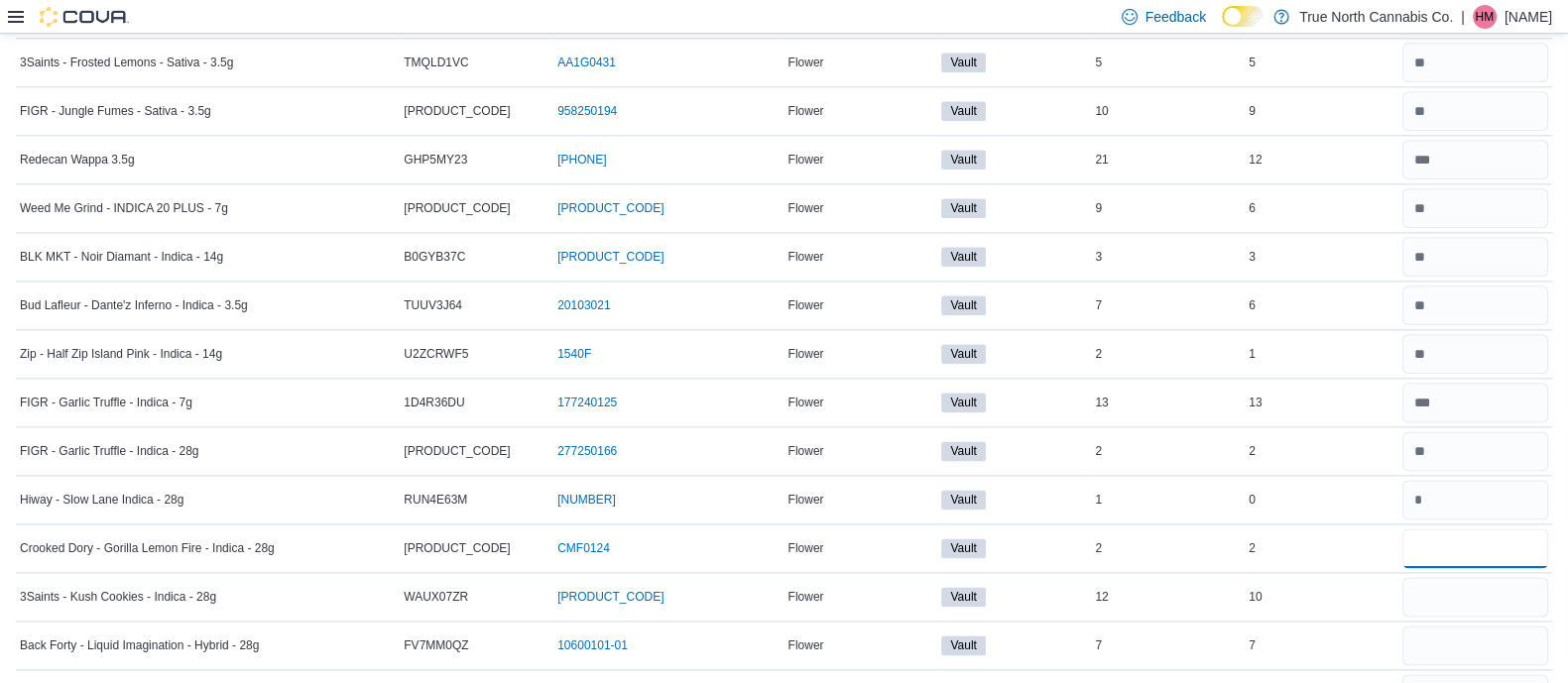 type on "*" 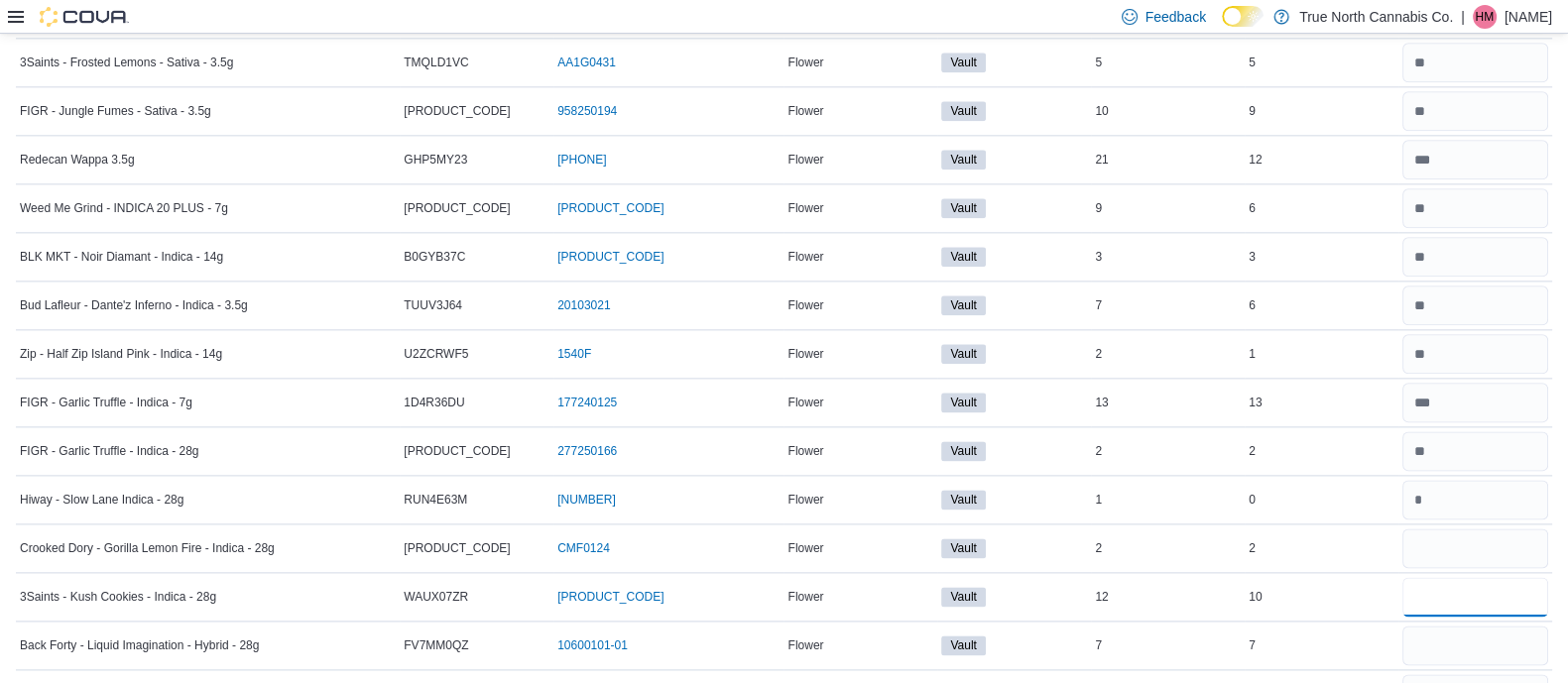 type 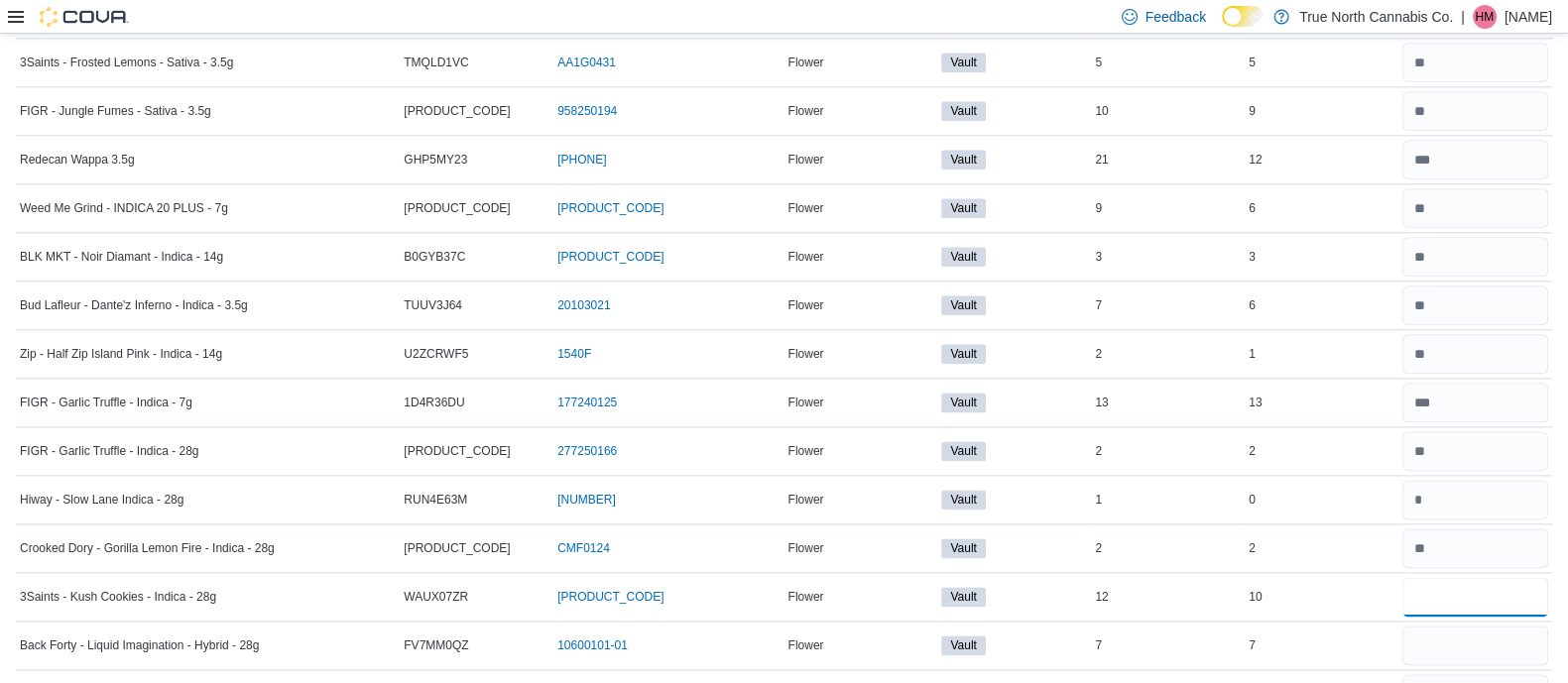 type on "**" 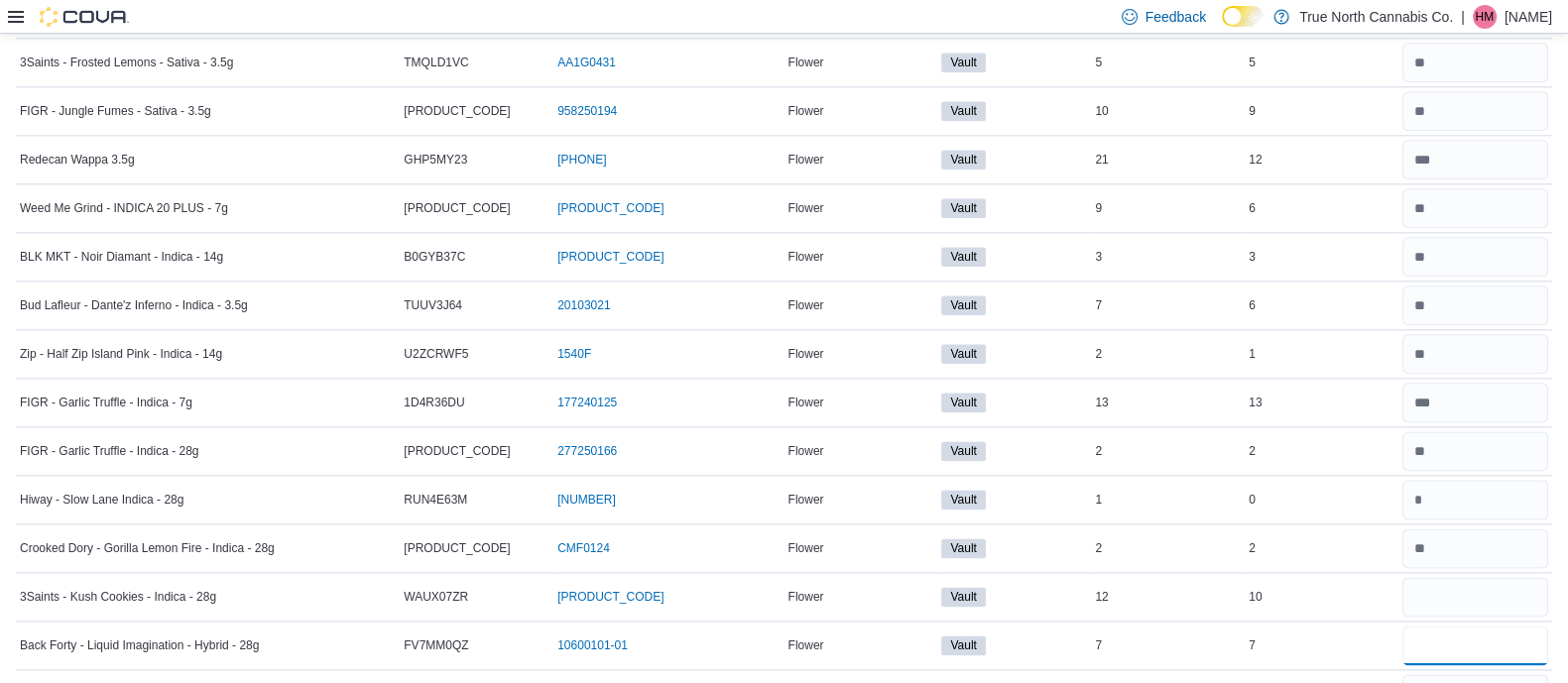 type 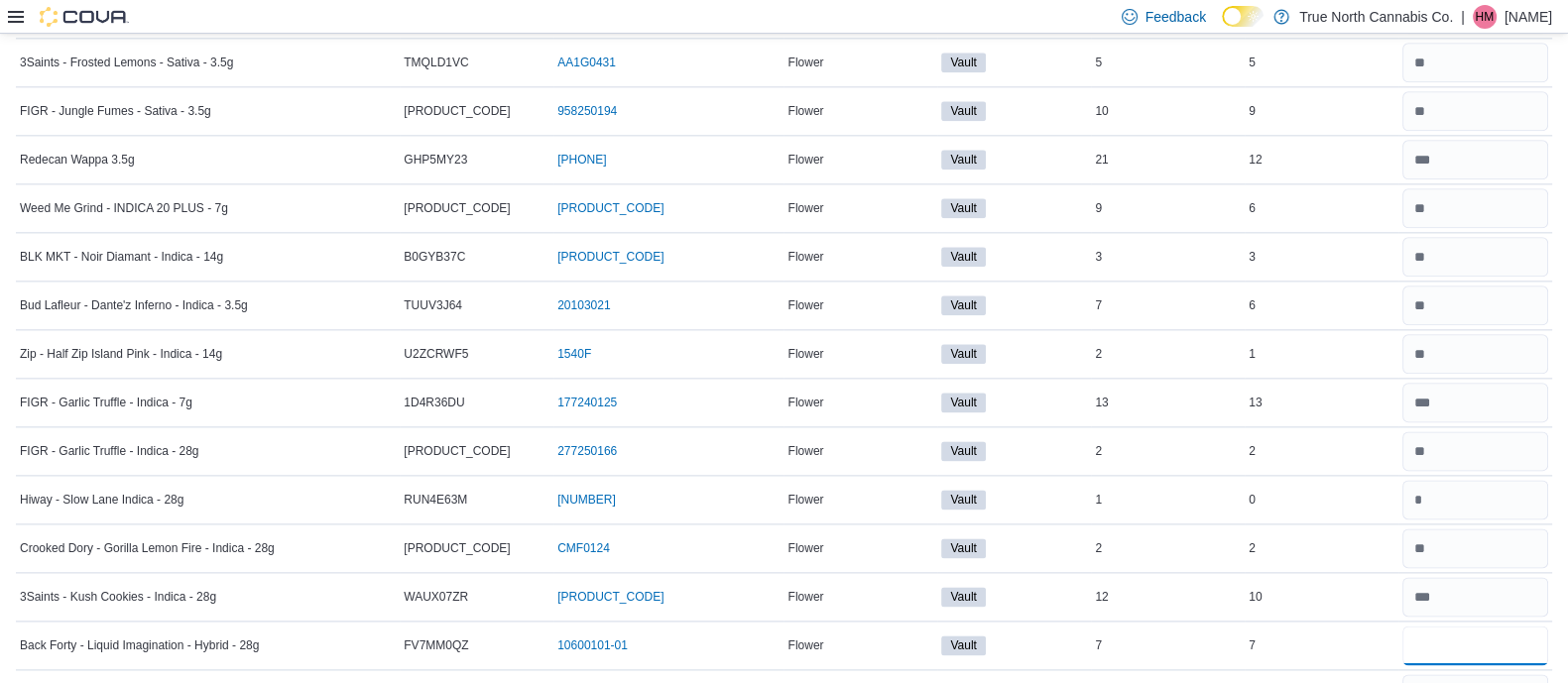 type on "*" 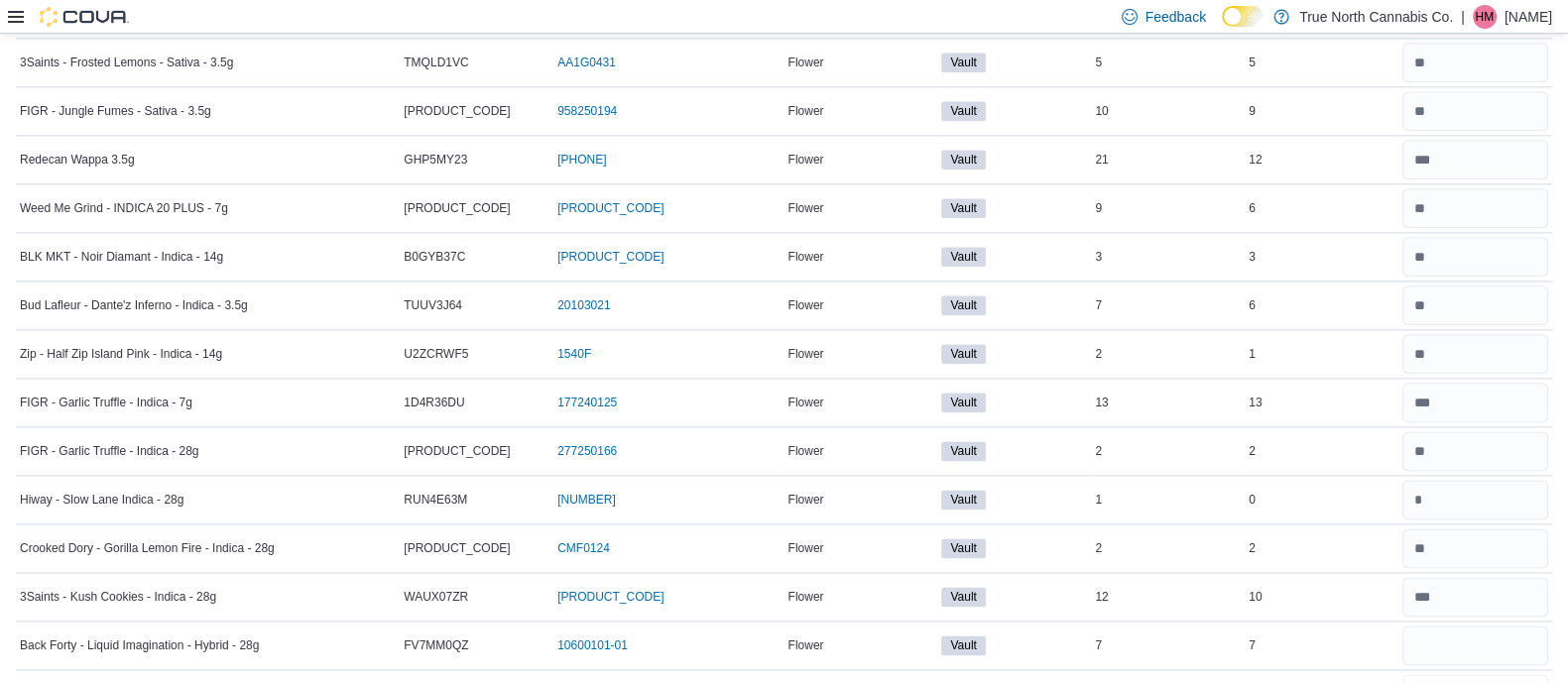 type 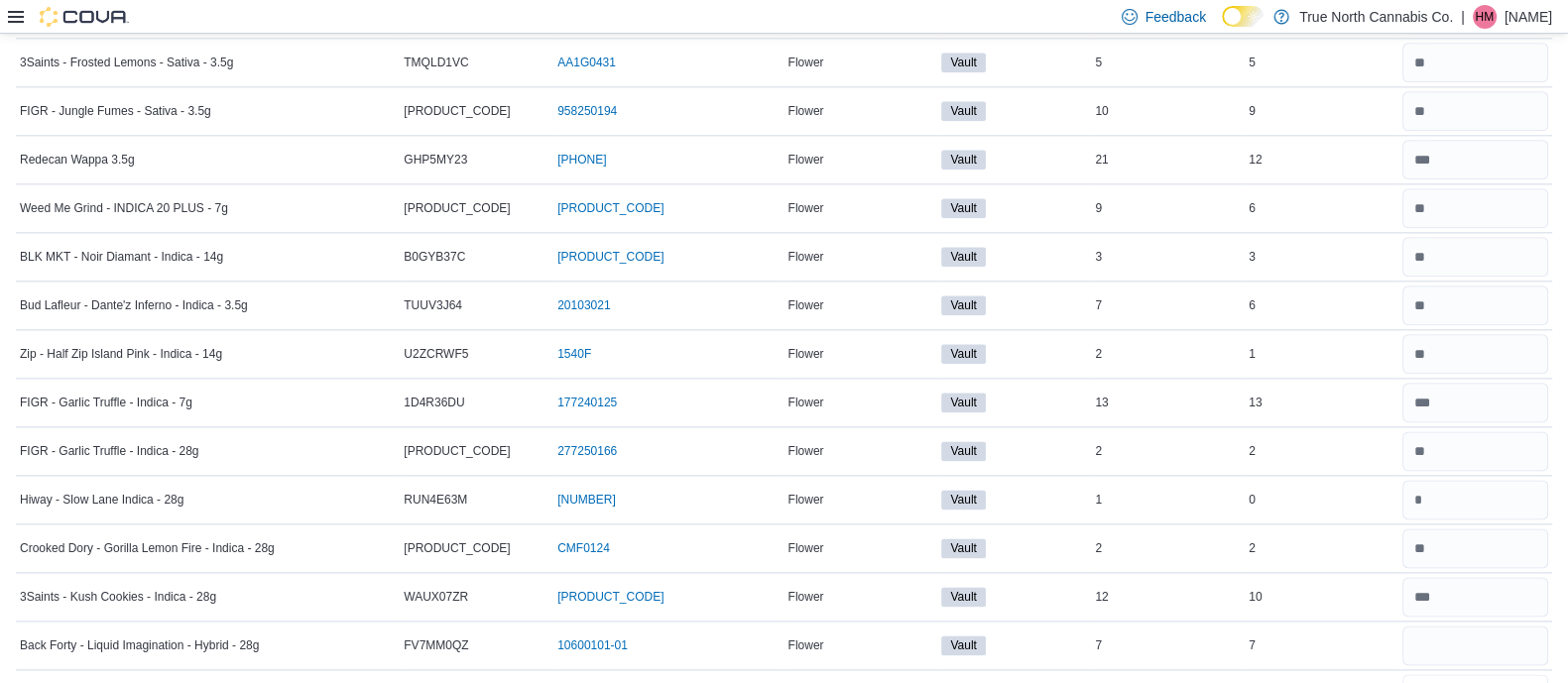 scroll, scrollTop: 3134, scrollLeft: 0, axis: vertical 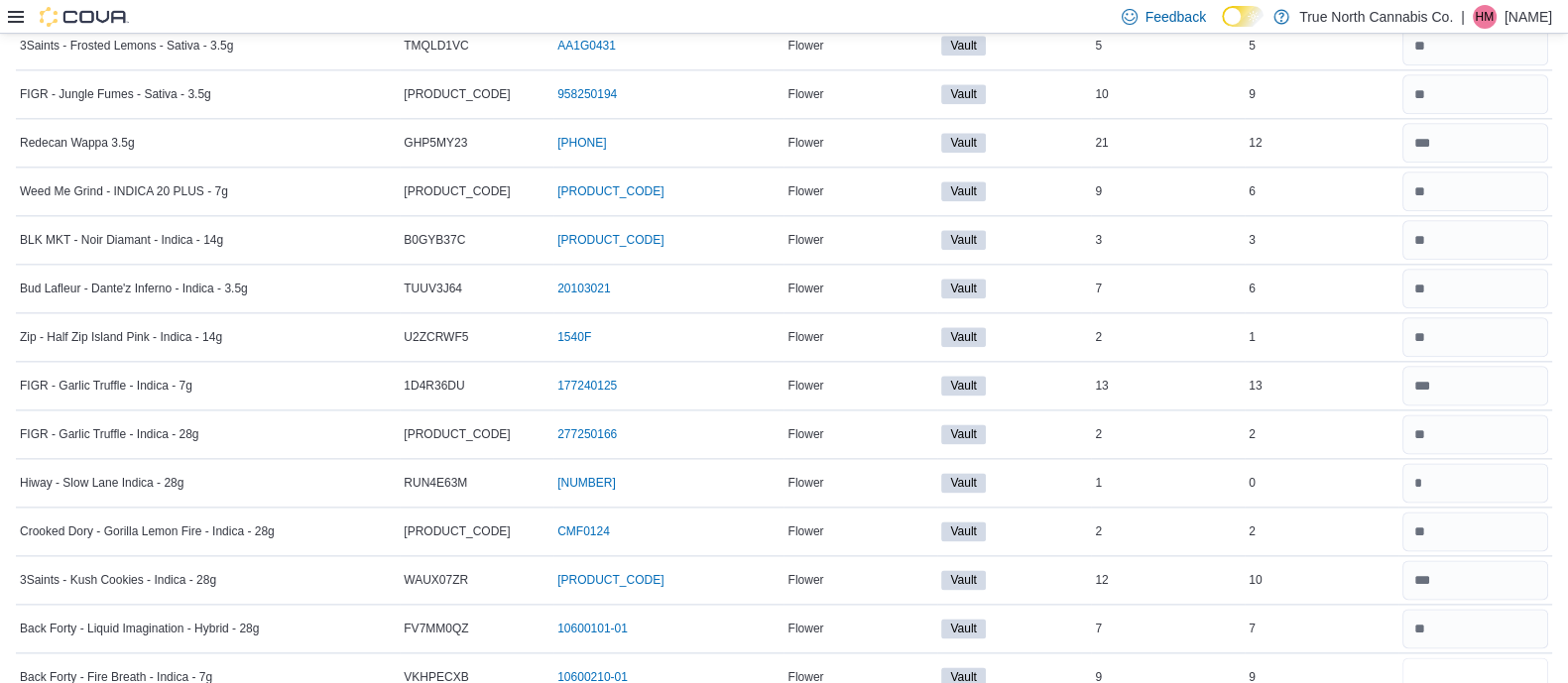 type on "*" 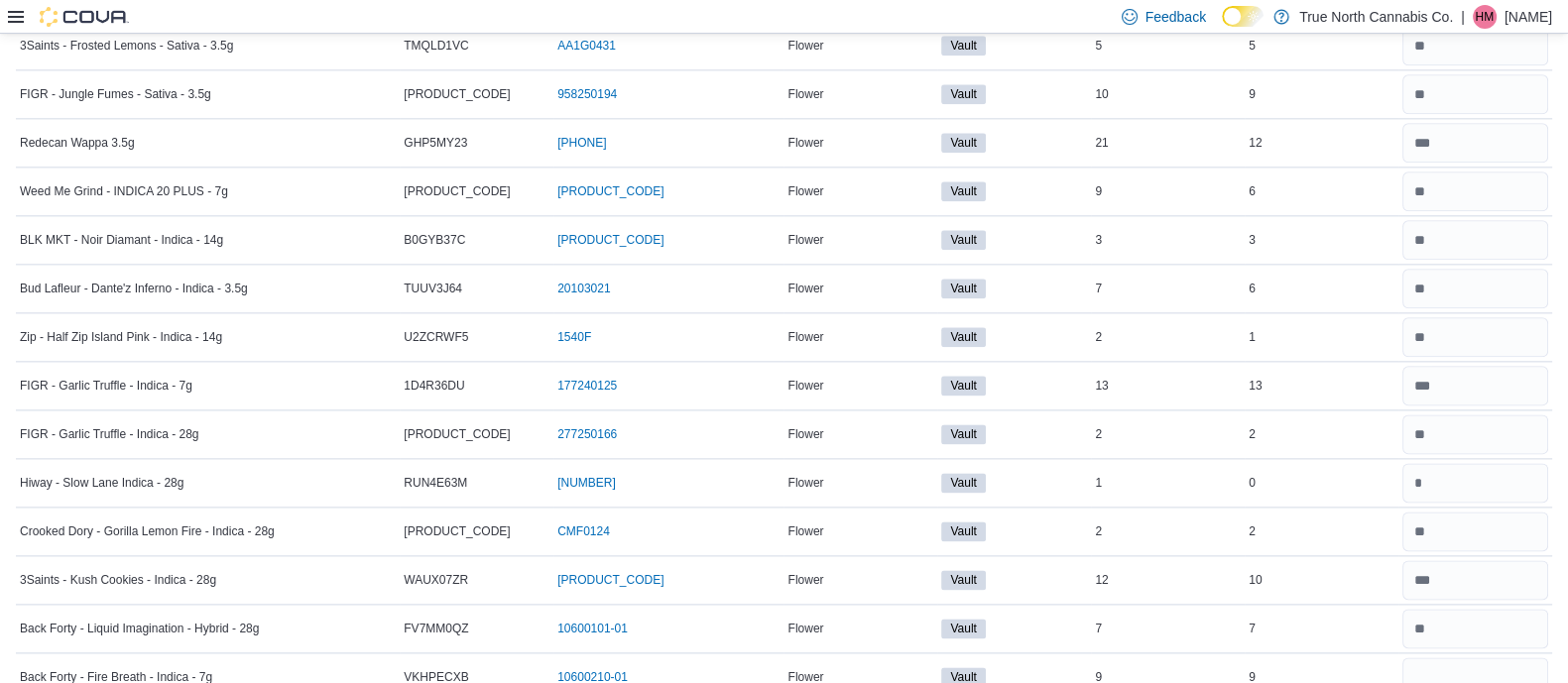 type 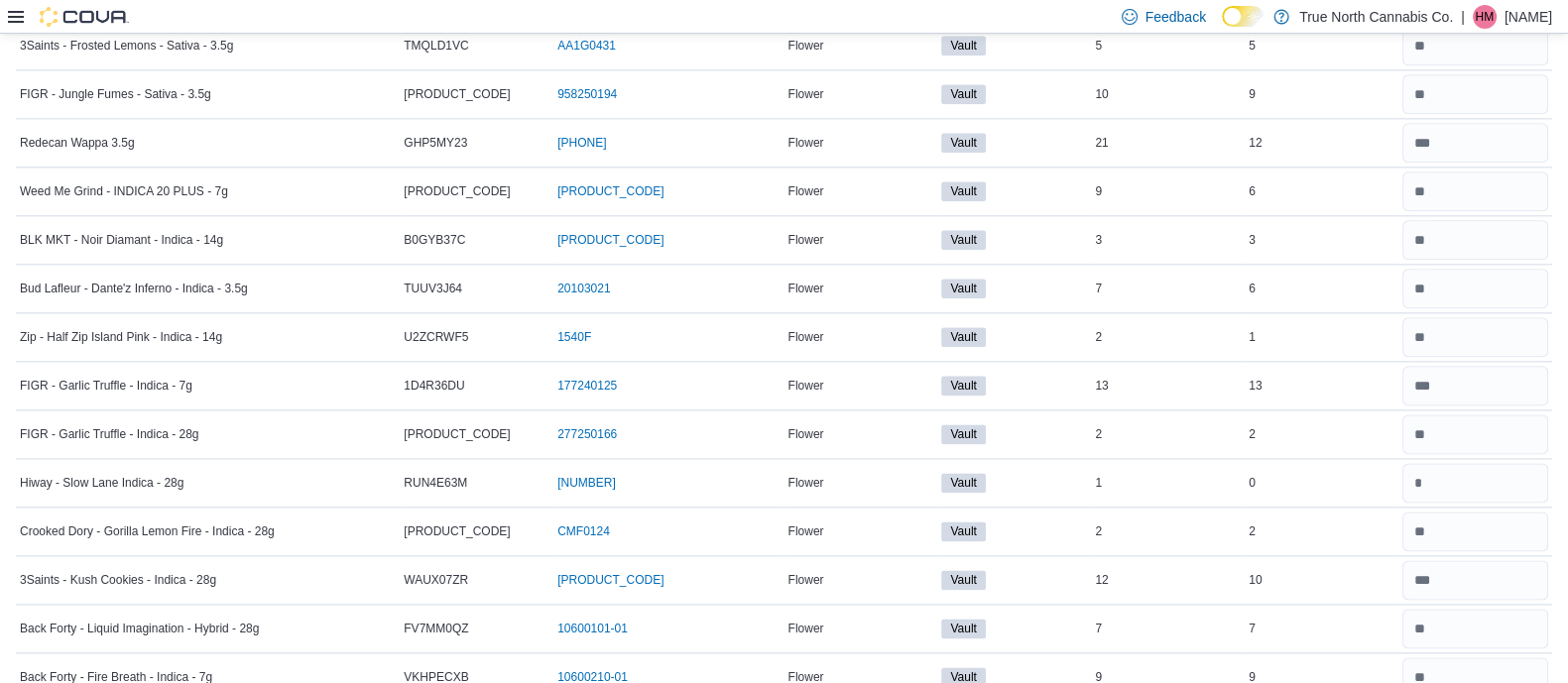 scroll, scrollTop: 3504, scrollLeft: 0, axis: vertical 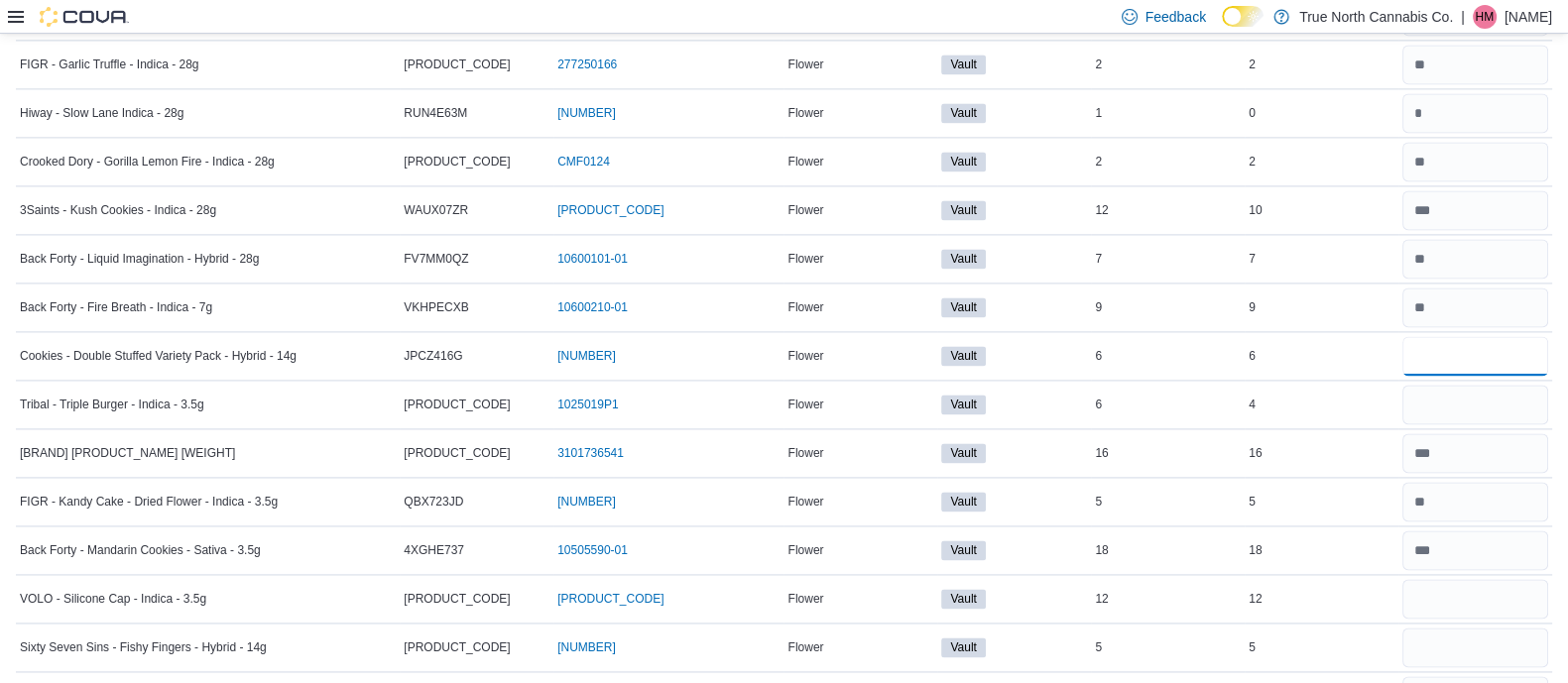 type on "*" 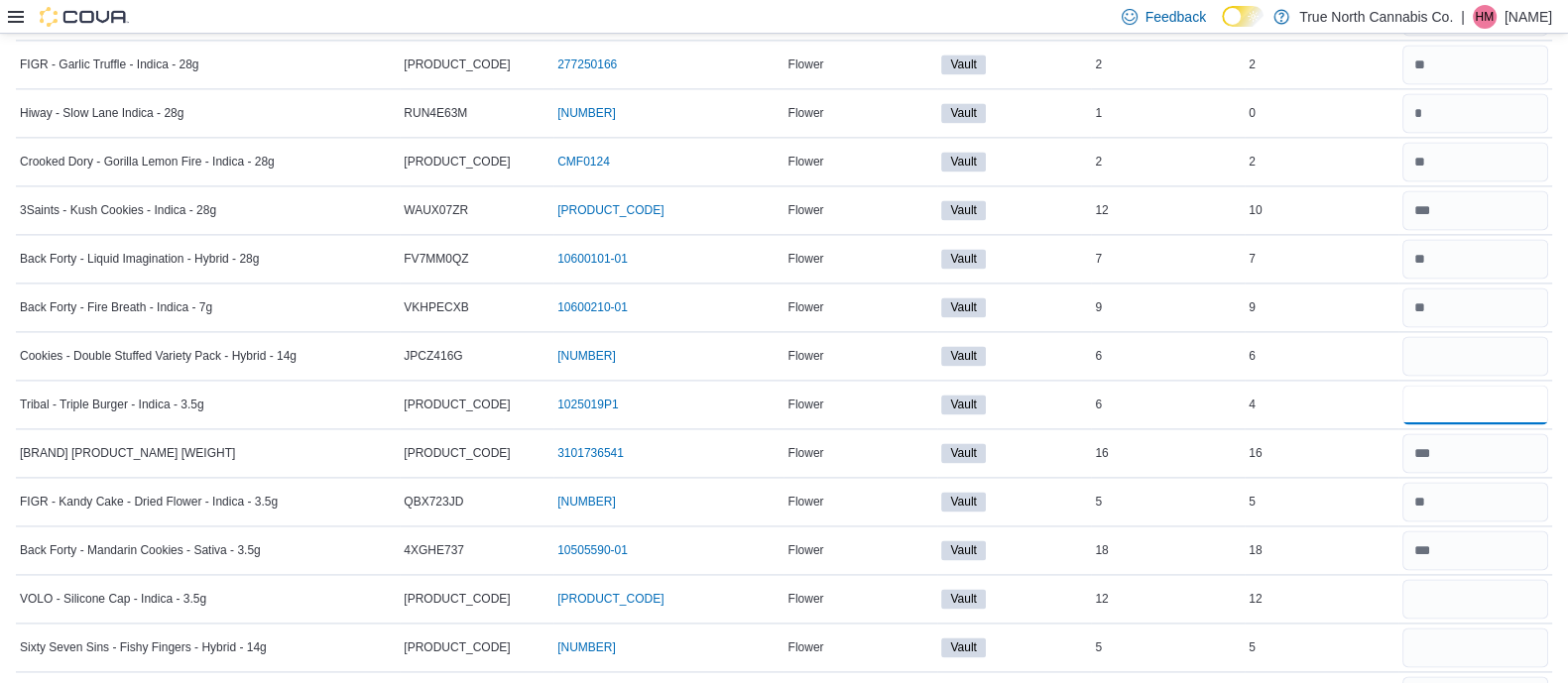 type 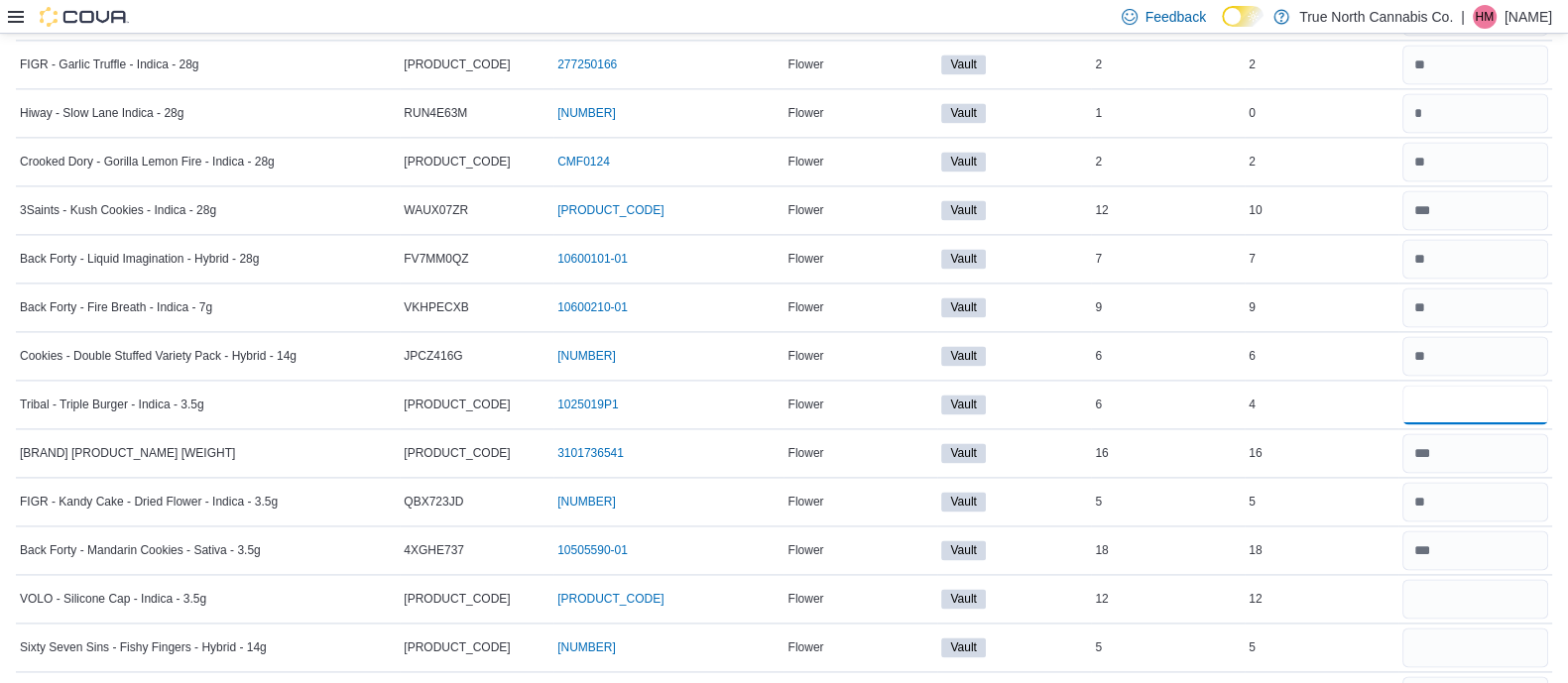 type on "*" 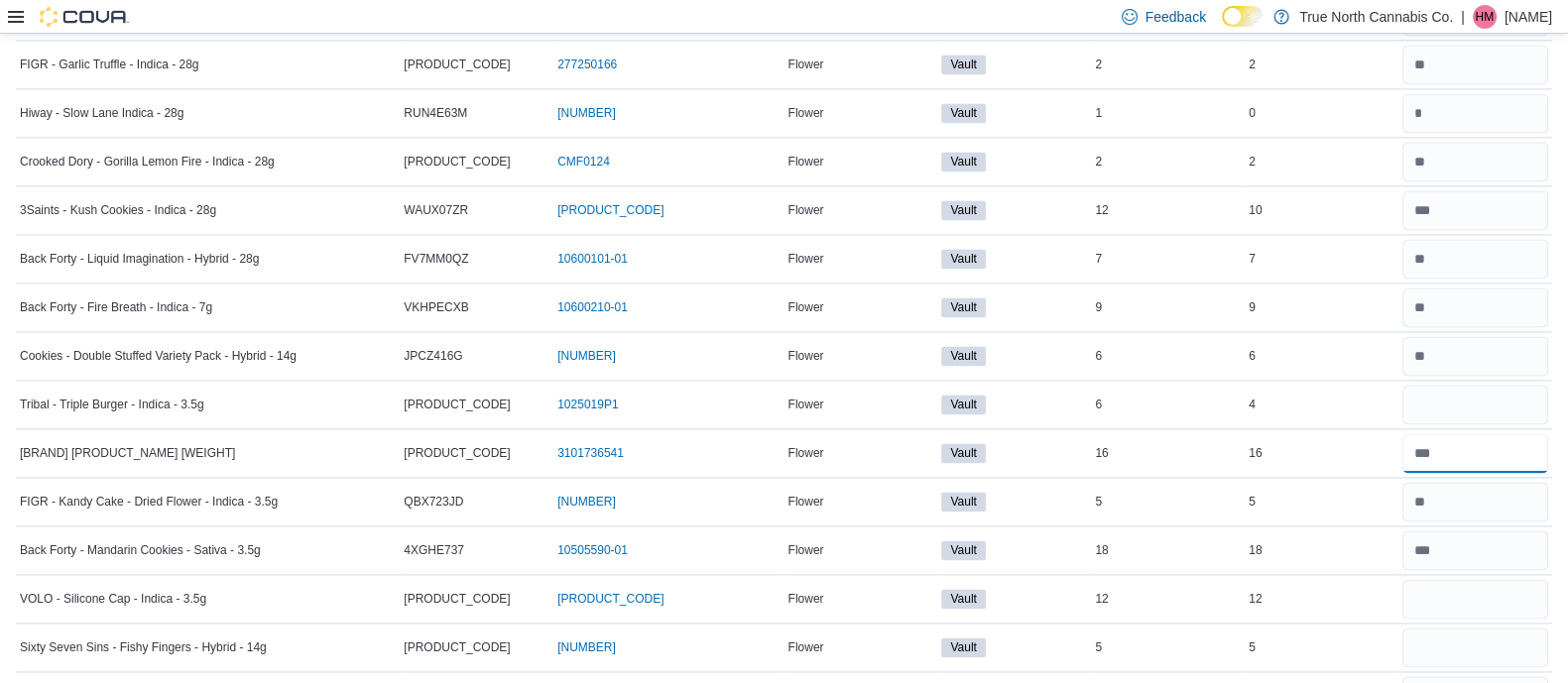 type 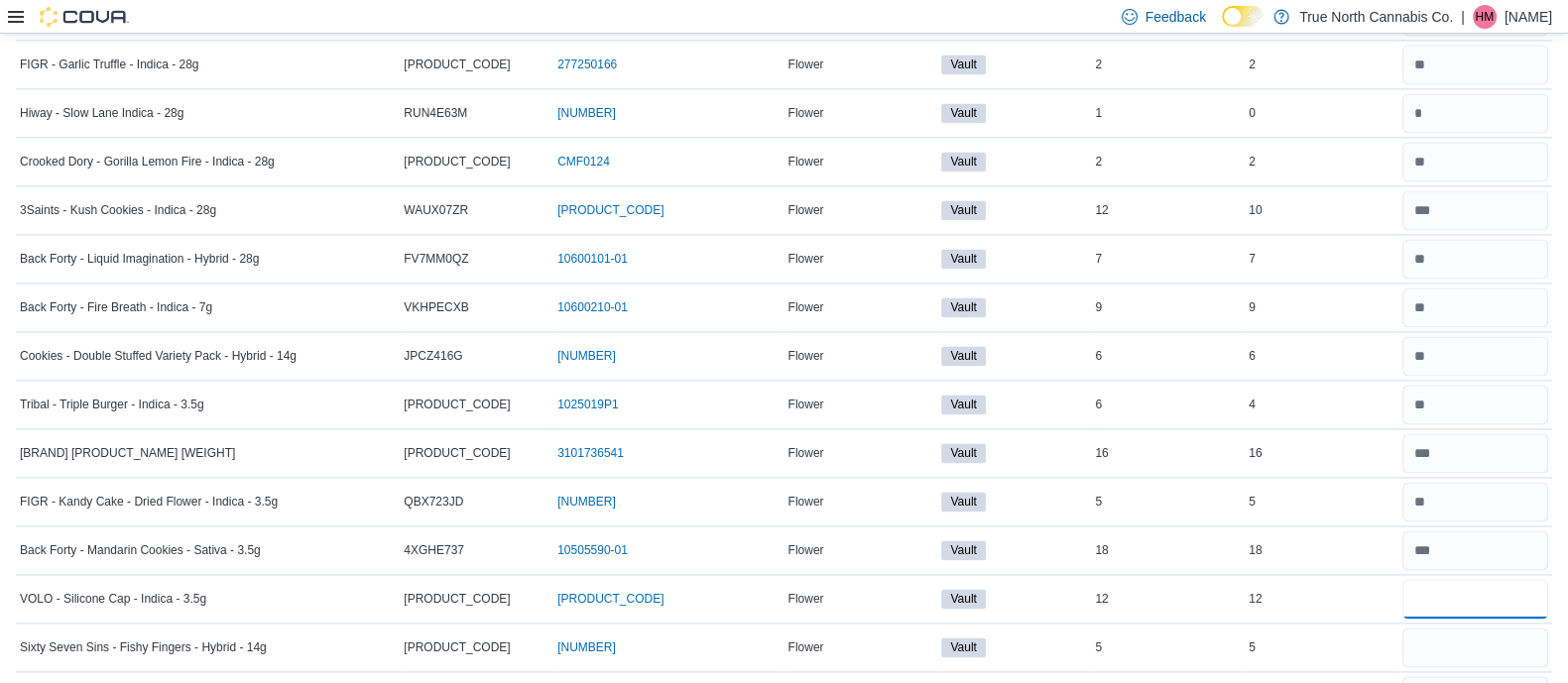 type on "**" 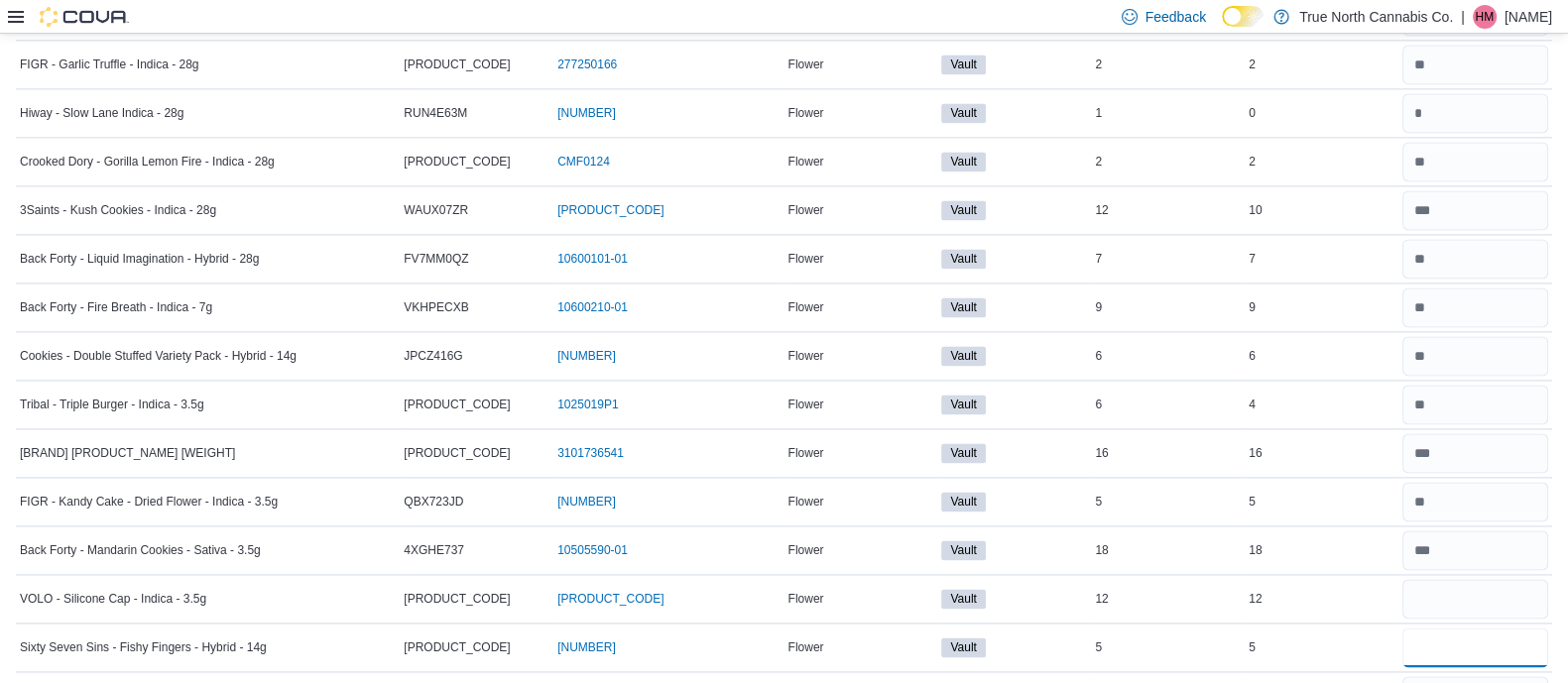 type 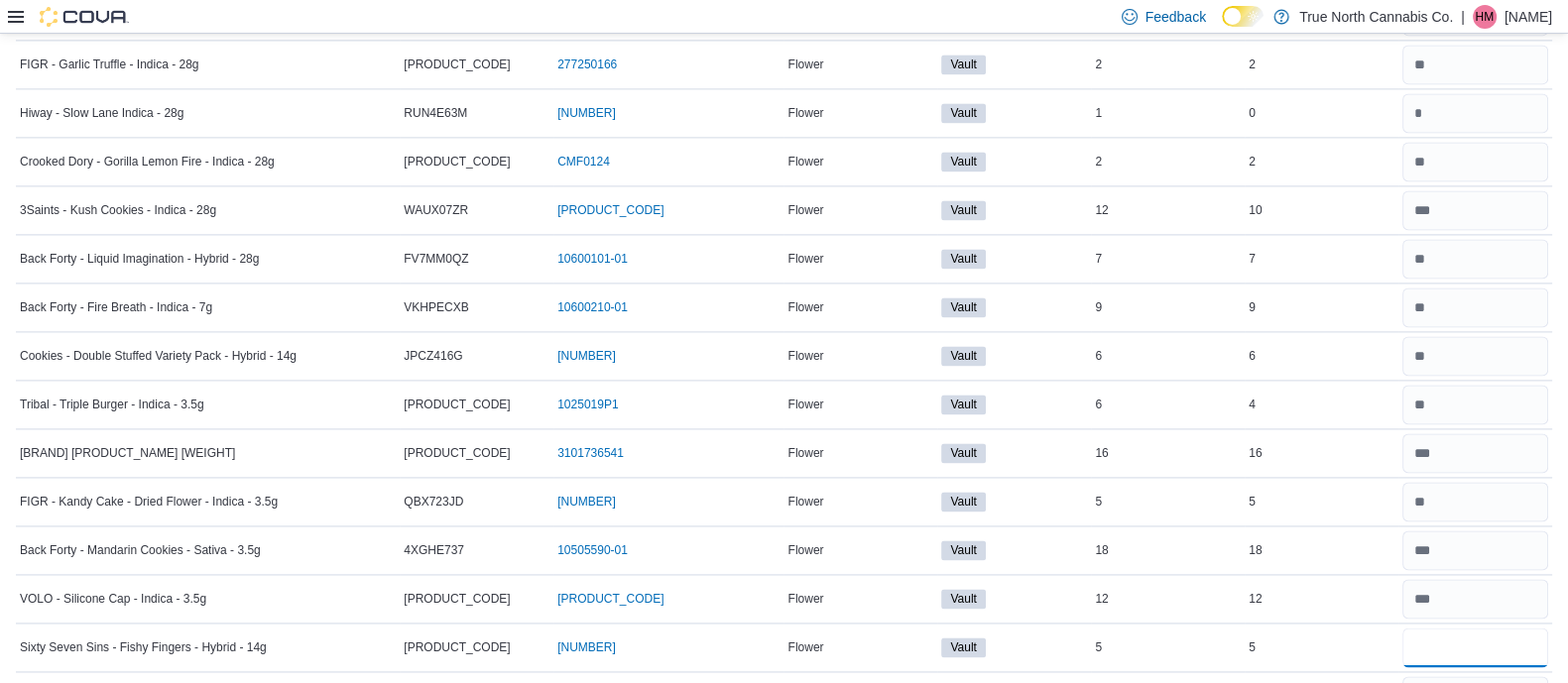 type on "*" 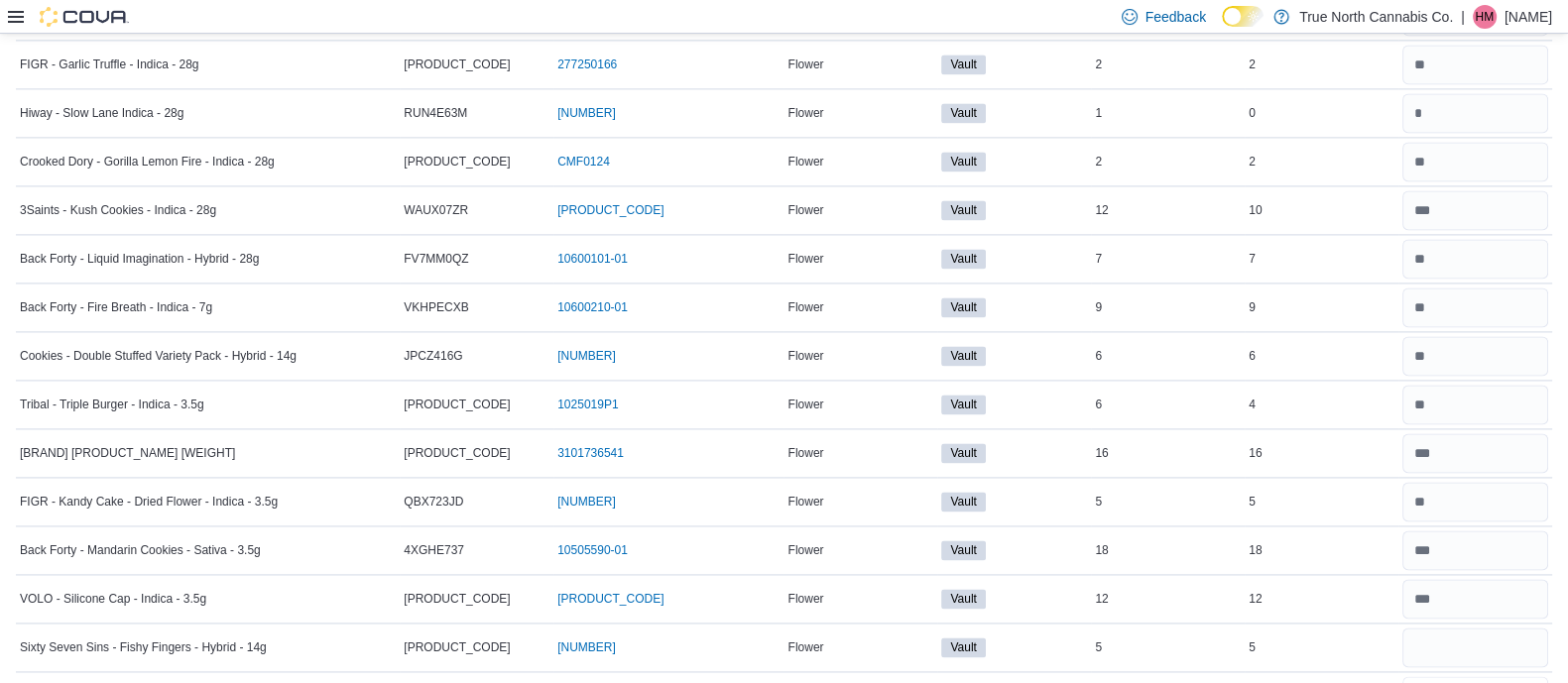 type 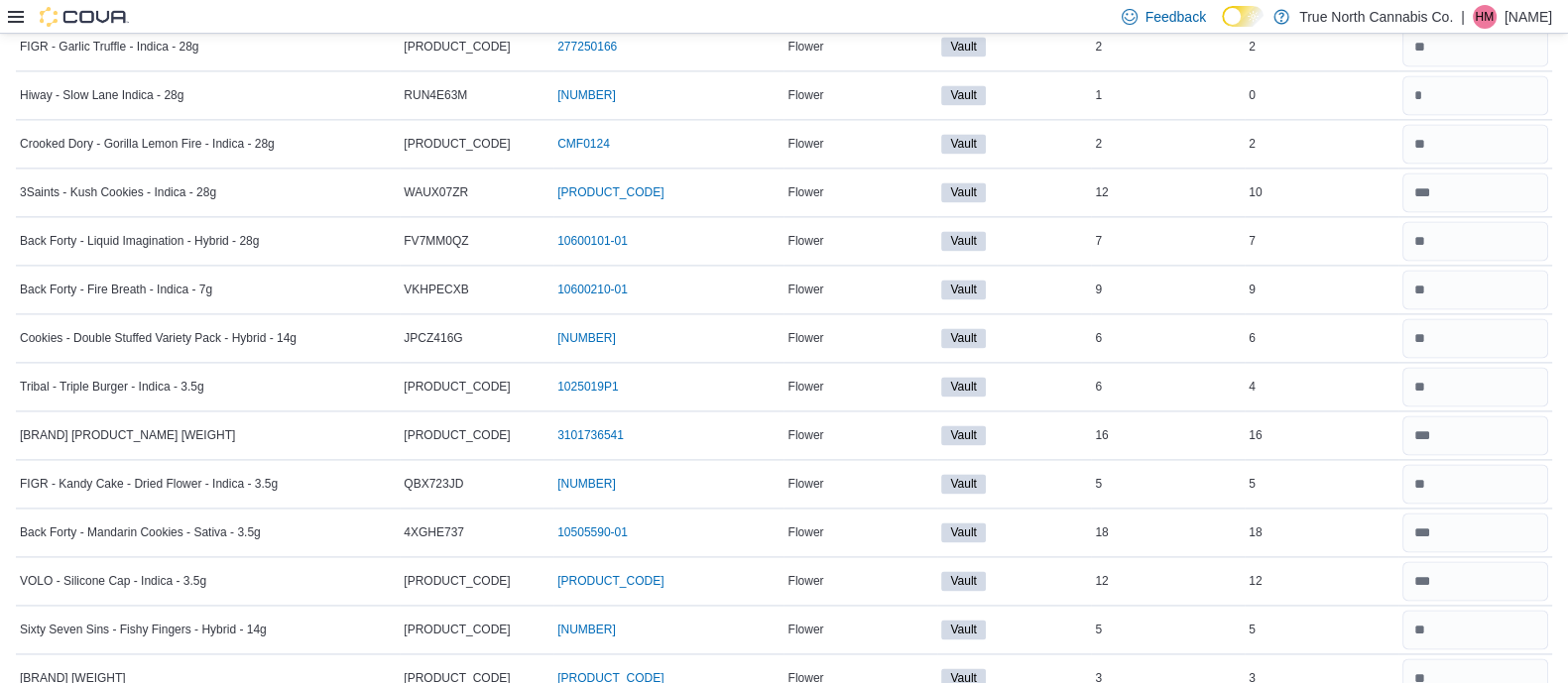 scroll, scrollTop: 3833, scrollLeft: 0, axis: vertical 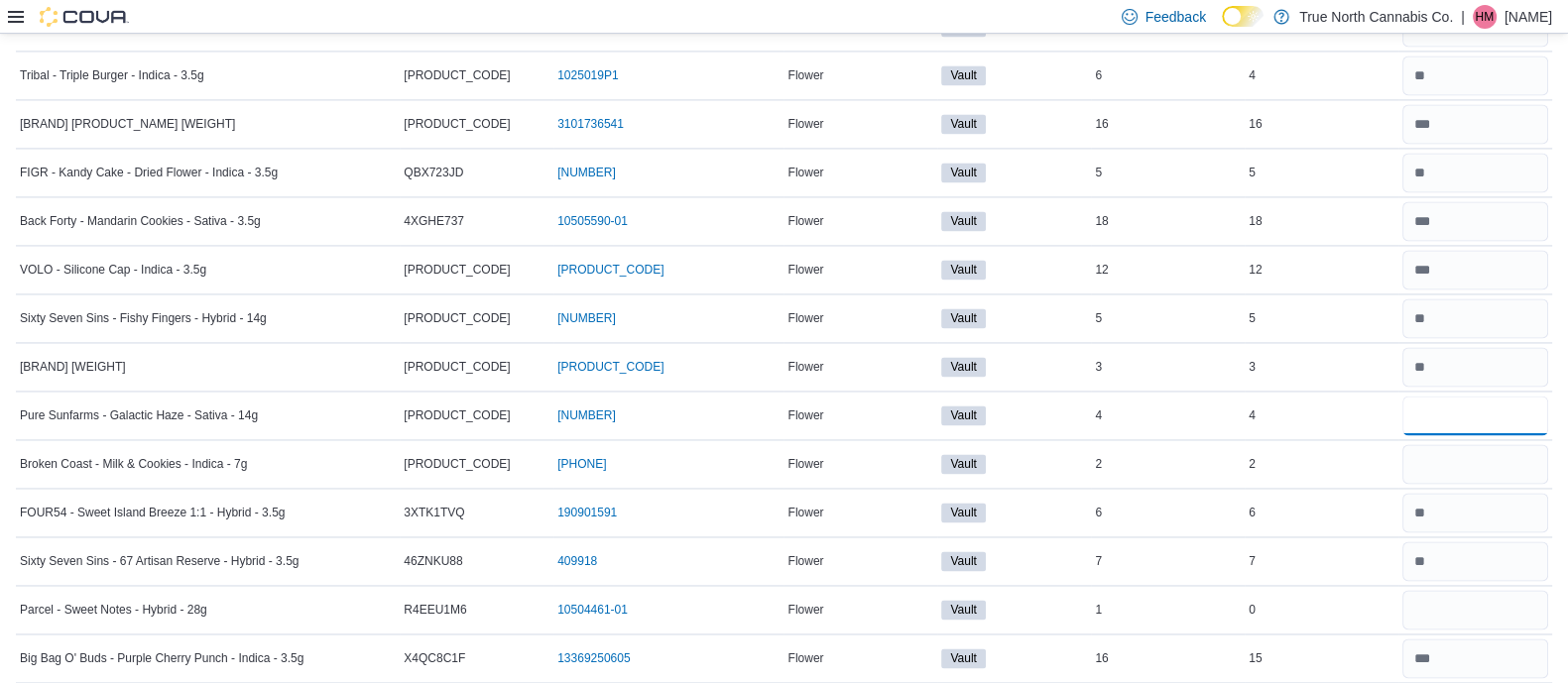 type on "*" 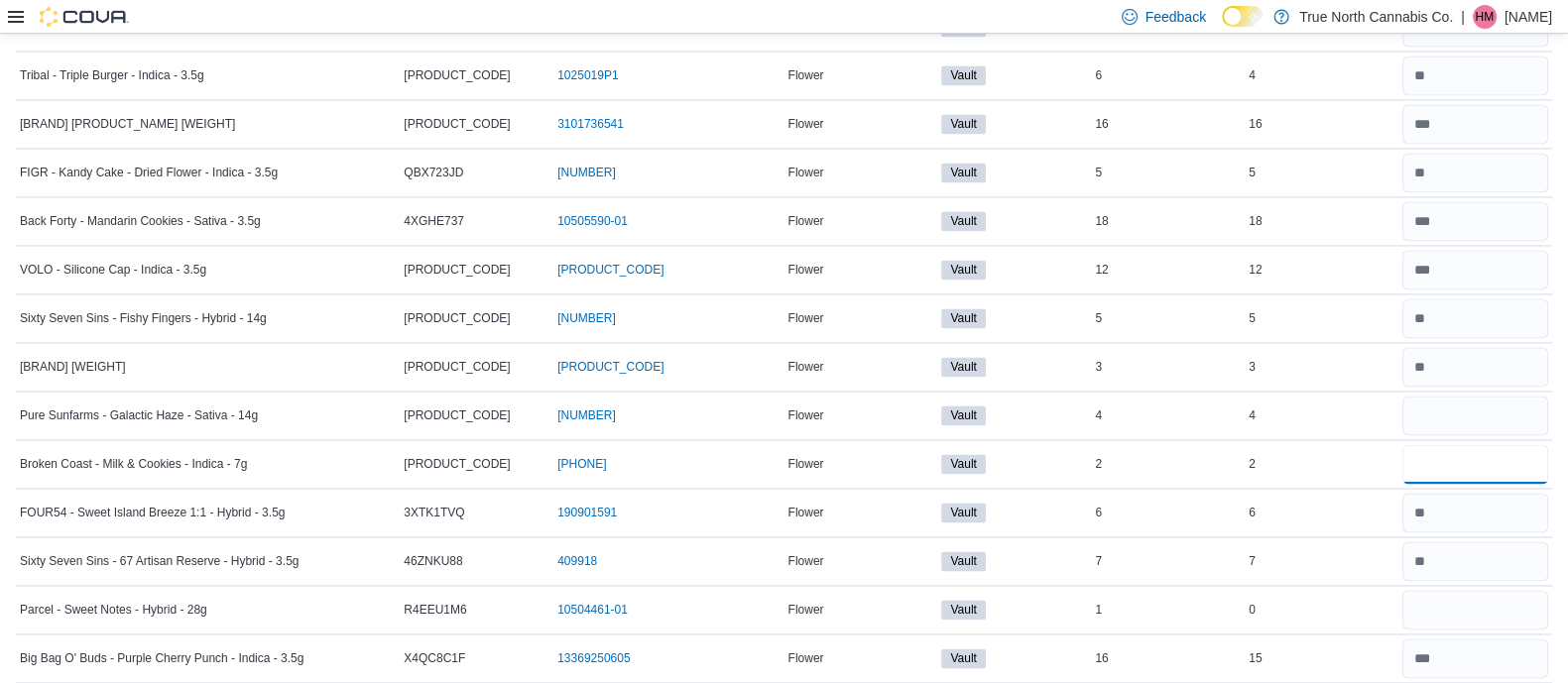 type 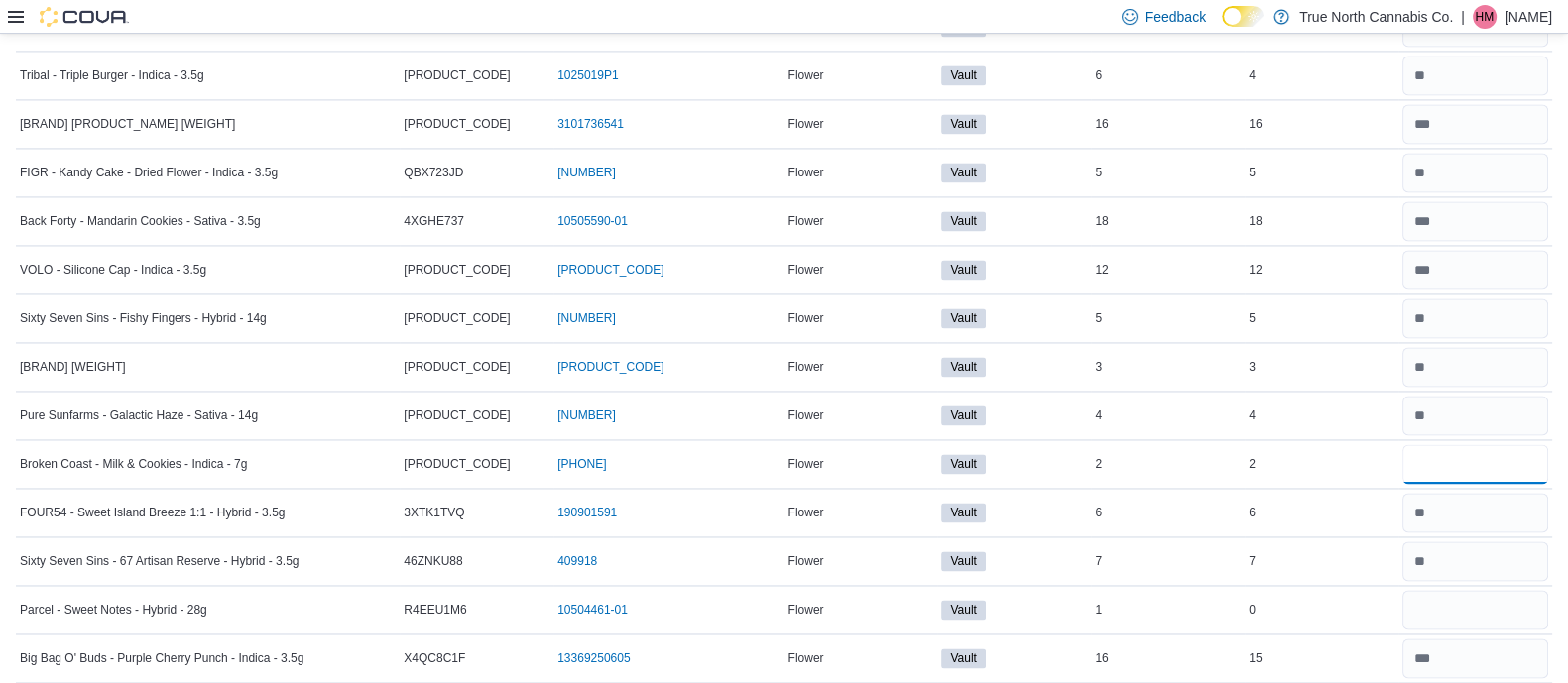 type on "*" 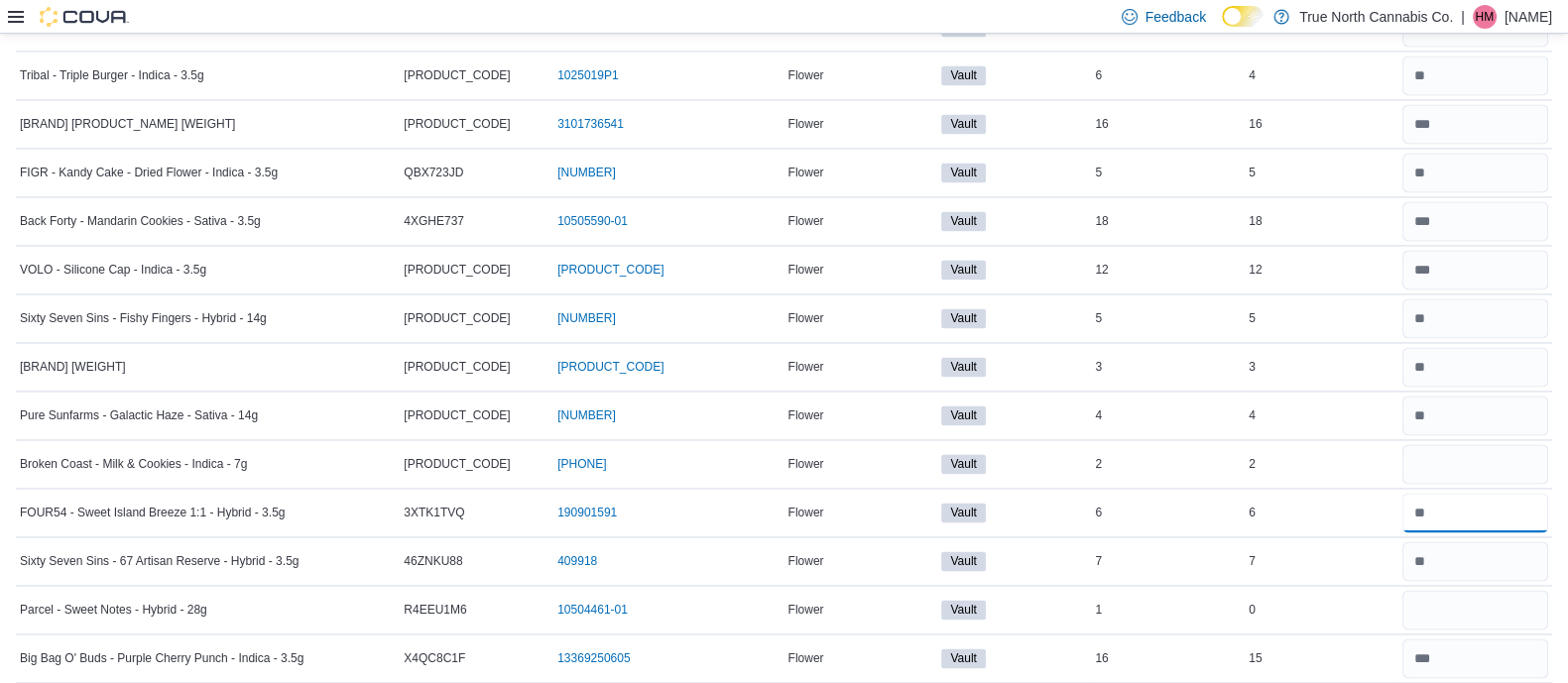 type 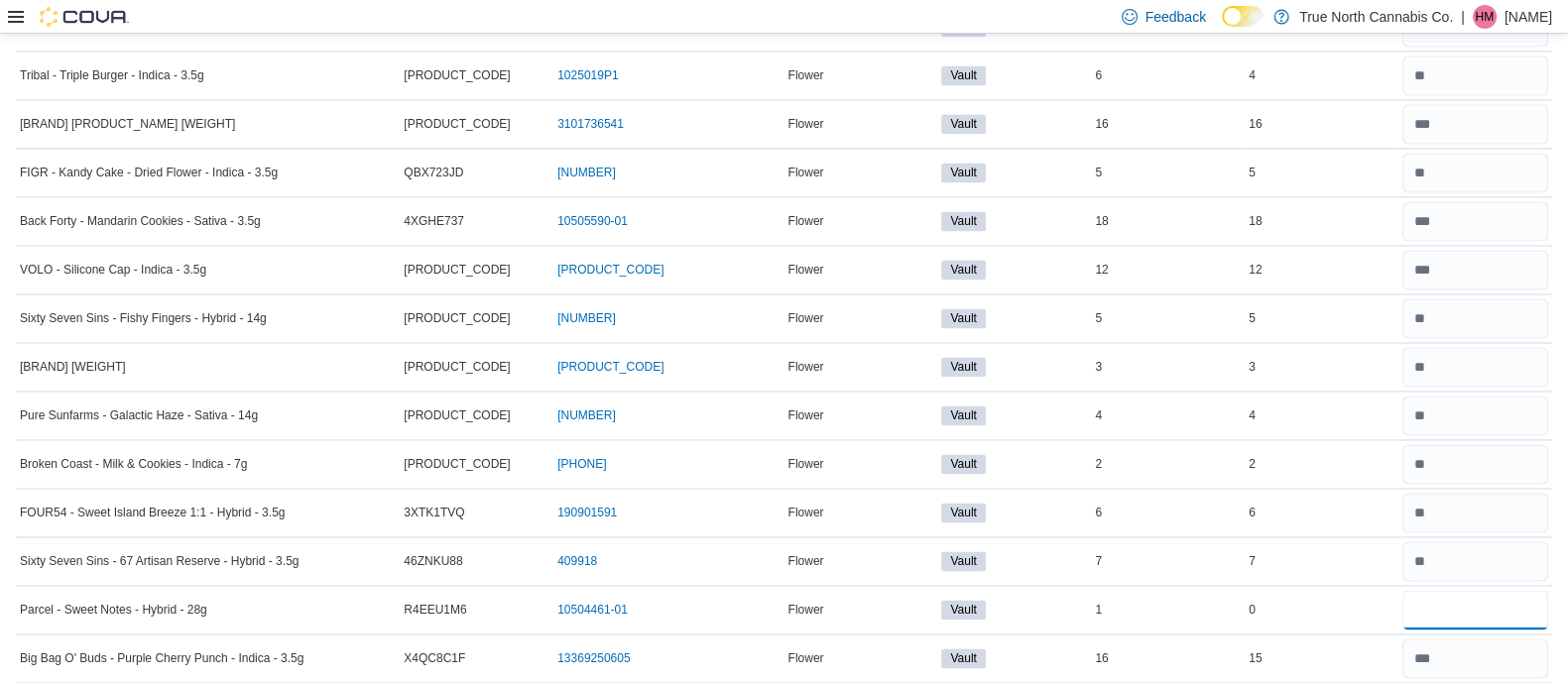 type on "*" 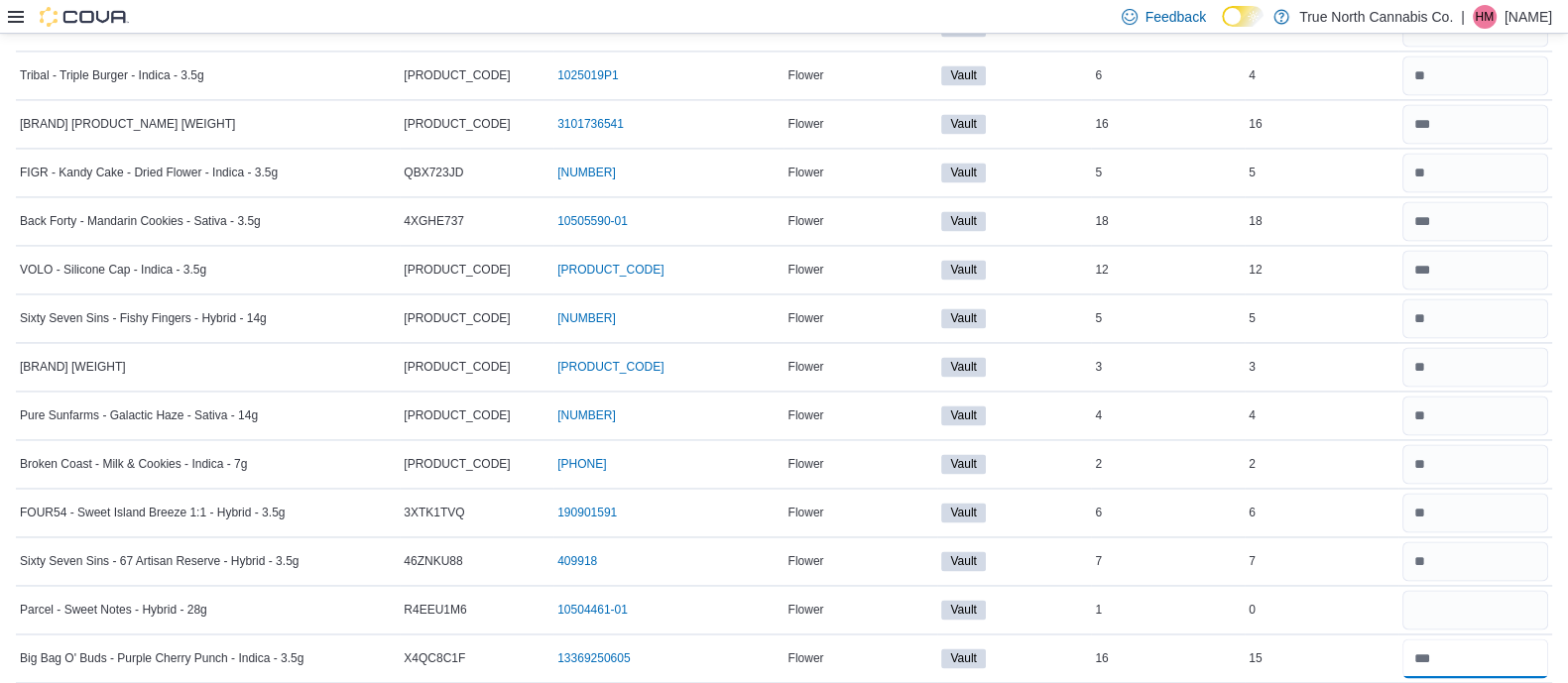 type 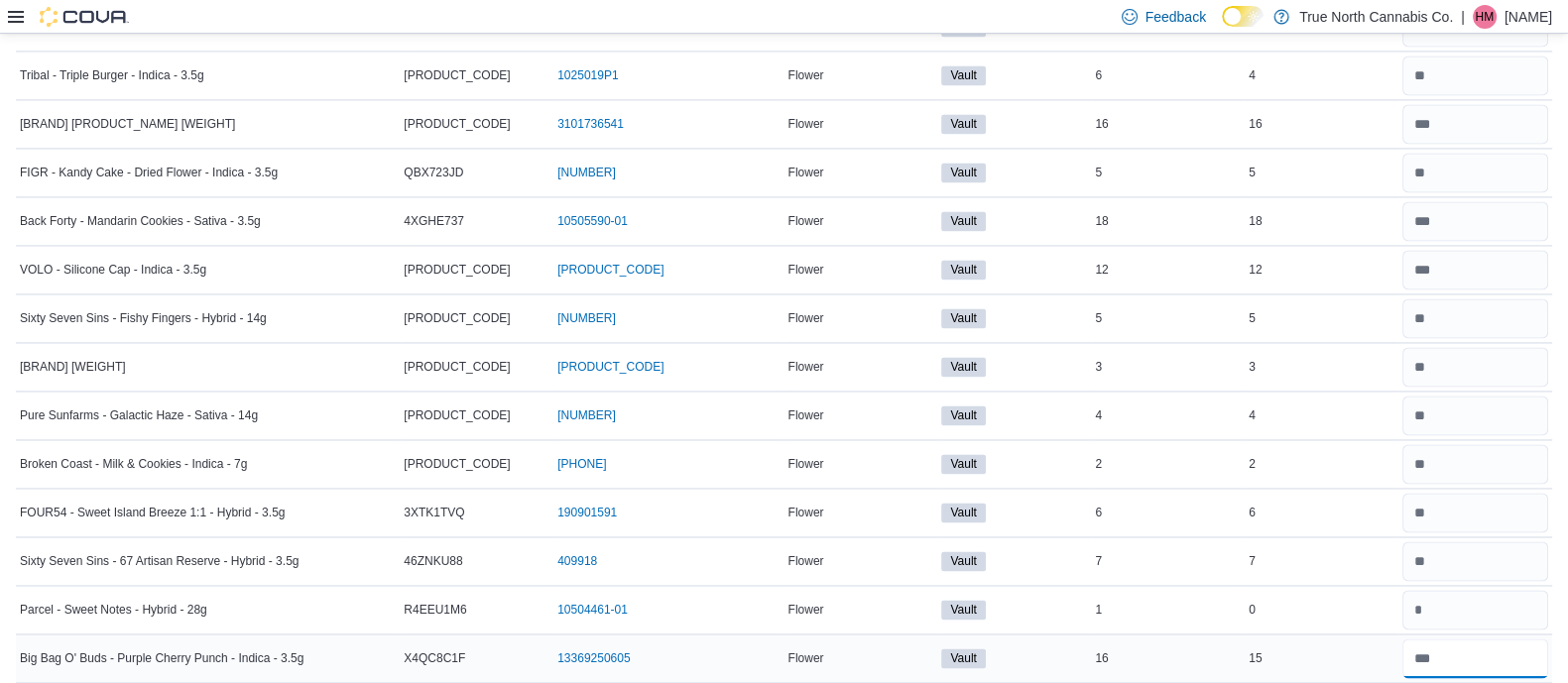click at bounding box center (1475, 658) 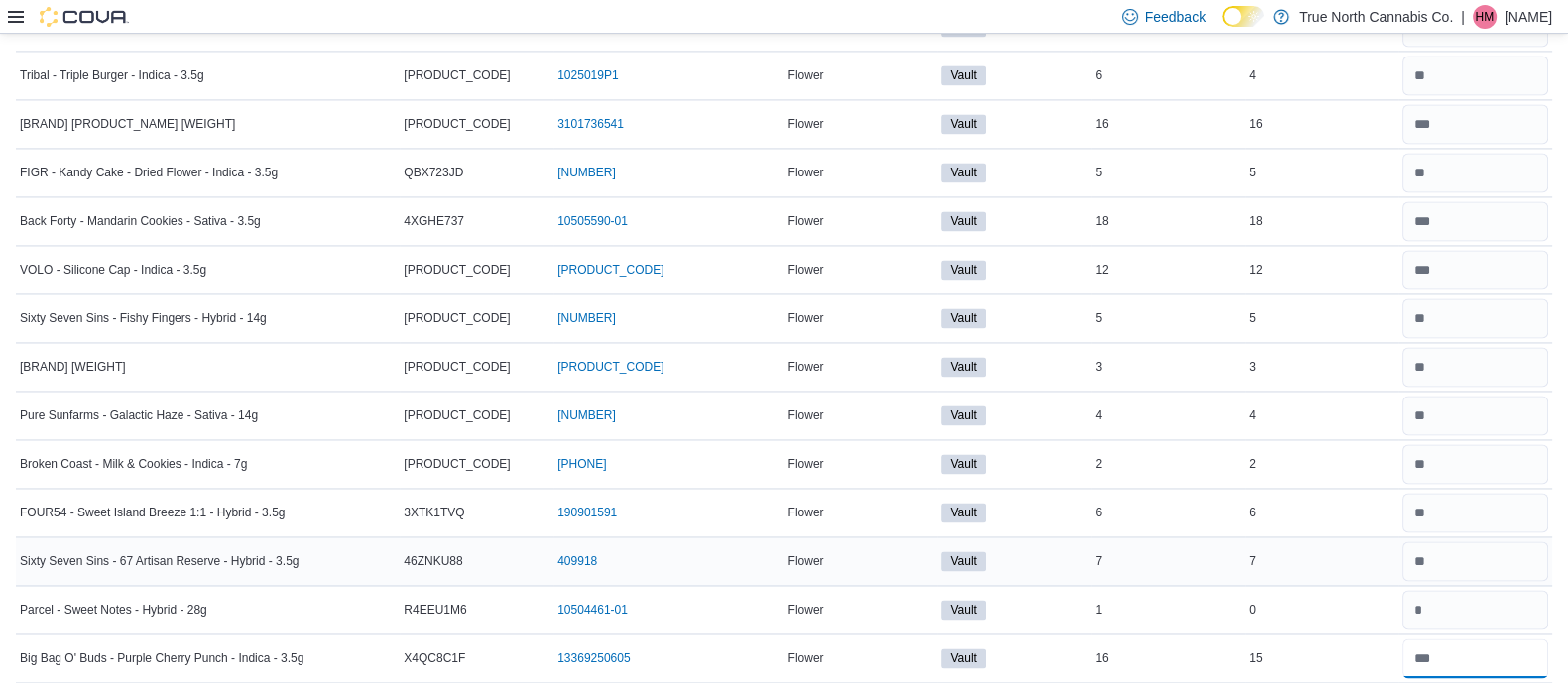 type on "**" 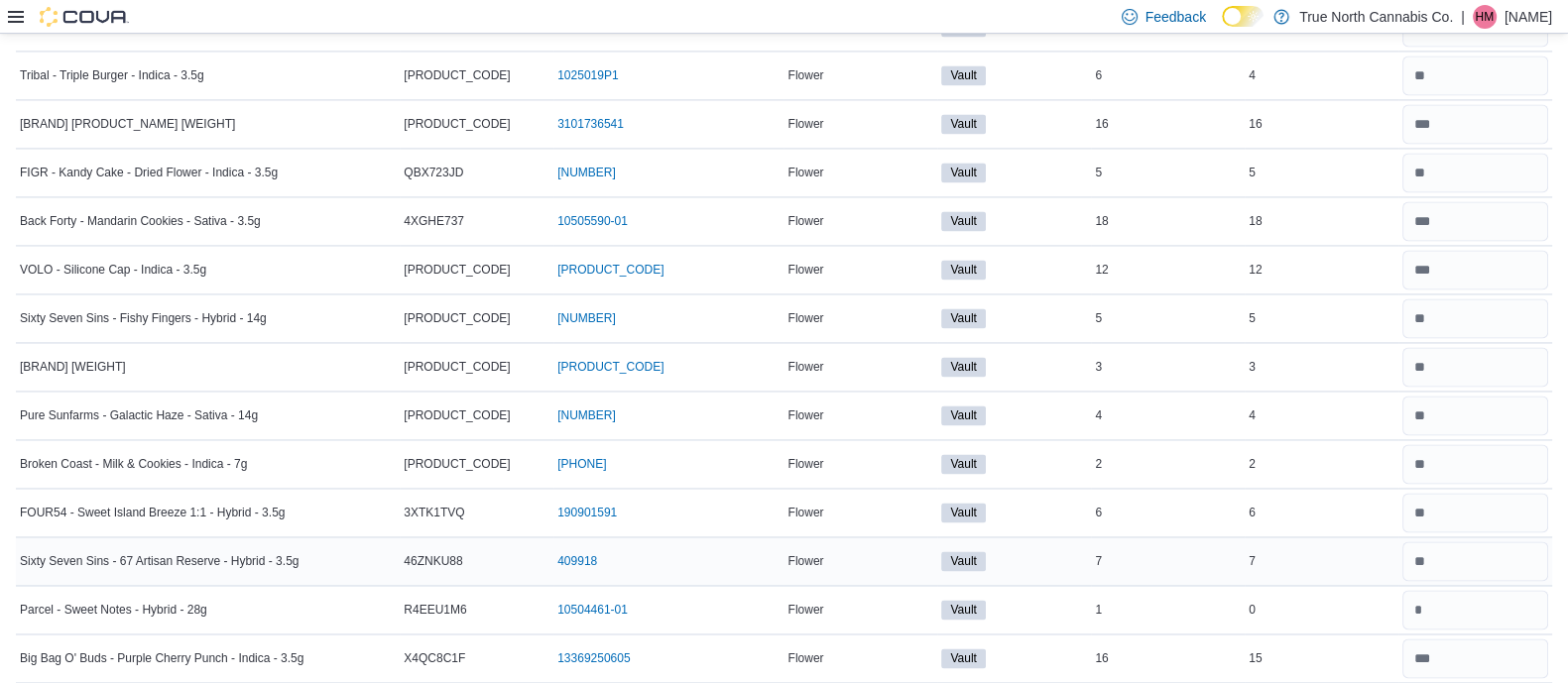 type 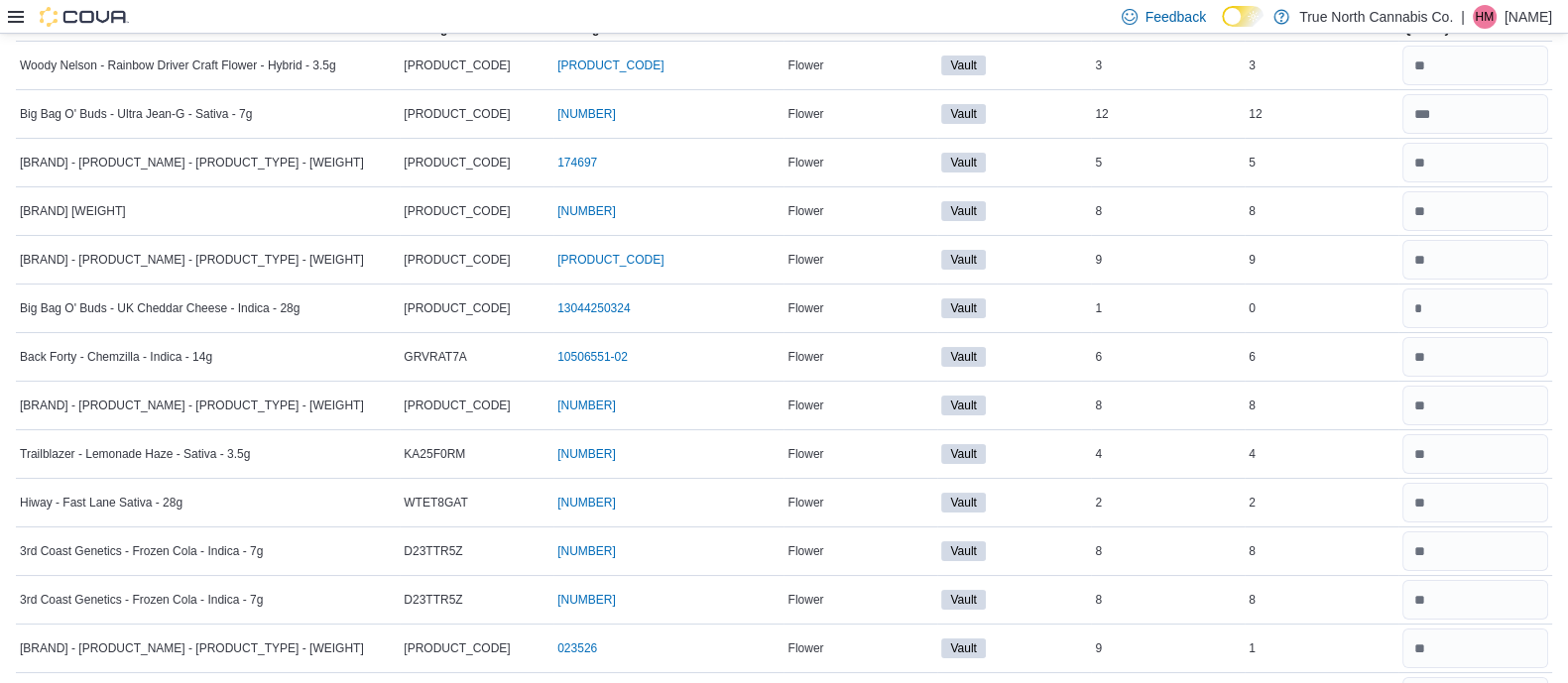 scroll, scrollTop: 0, scrollLeft: 0, axis: both 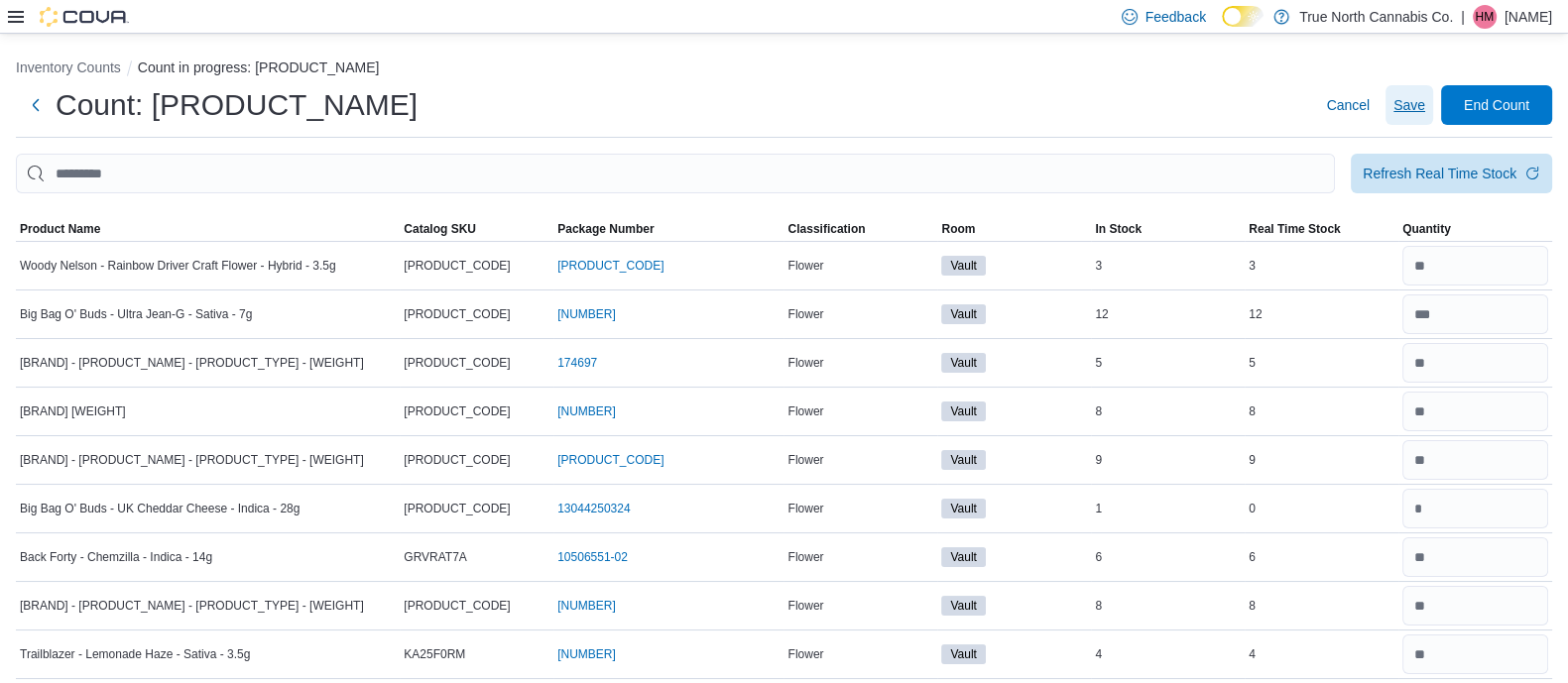 click on "Save" at bounding box center [1409, 105] 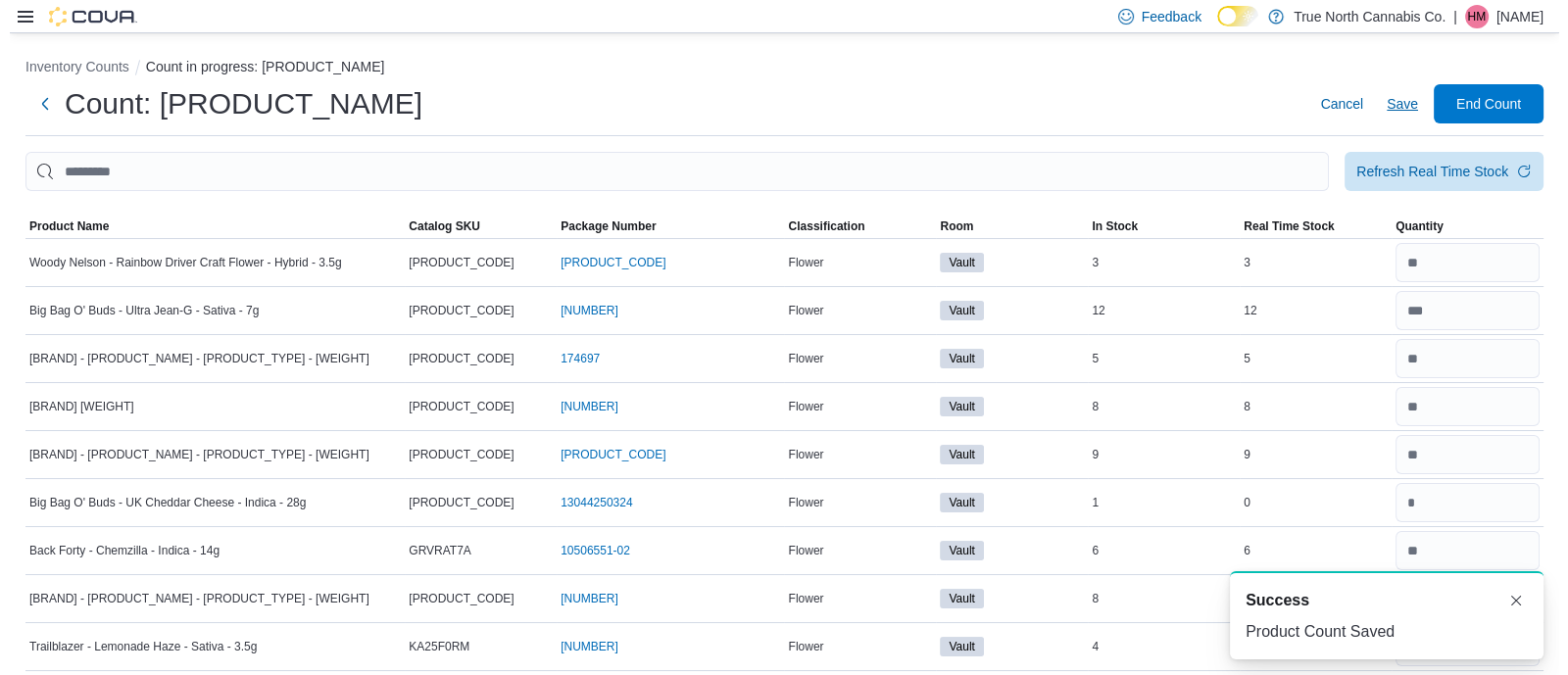 scroll, scrollTop: 0, scrollLeft: 0, axis: both 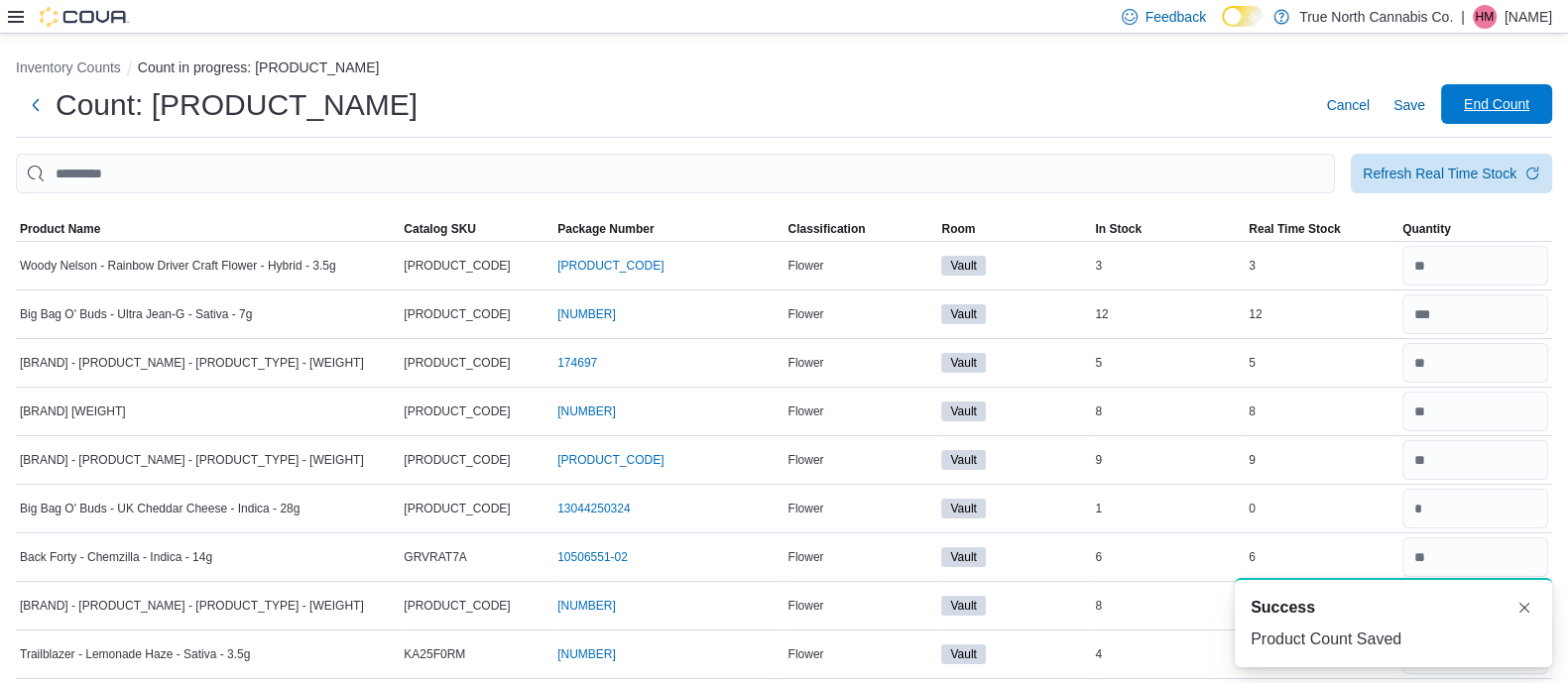 click on "End Count" at bounding box center (1497, 104) 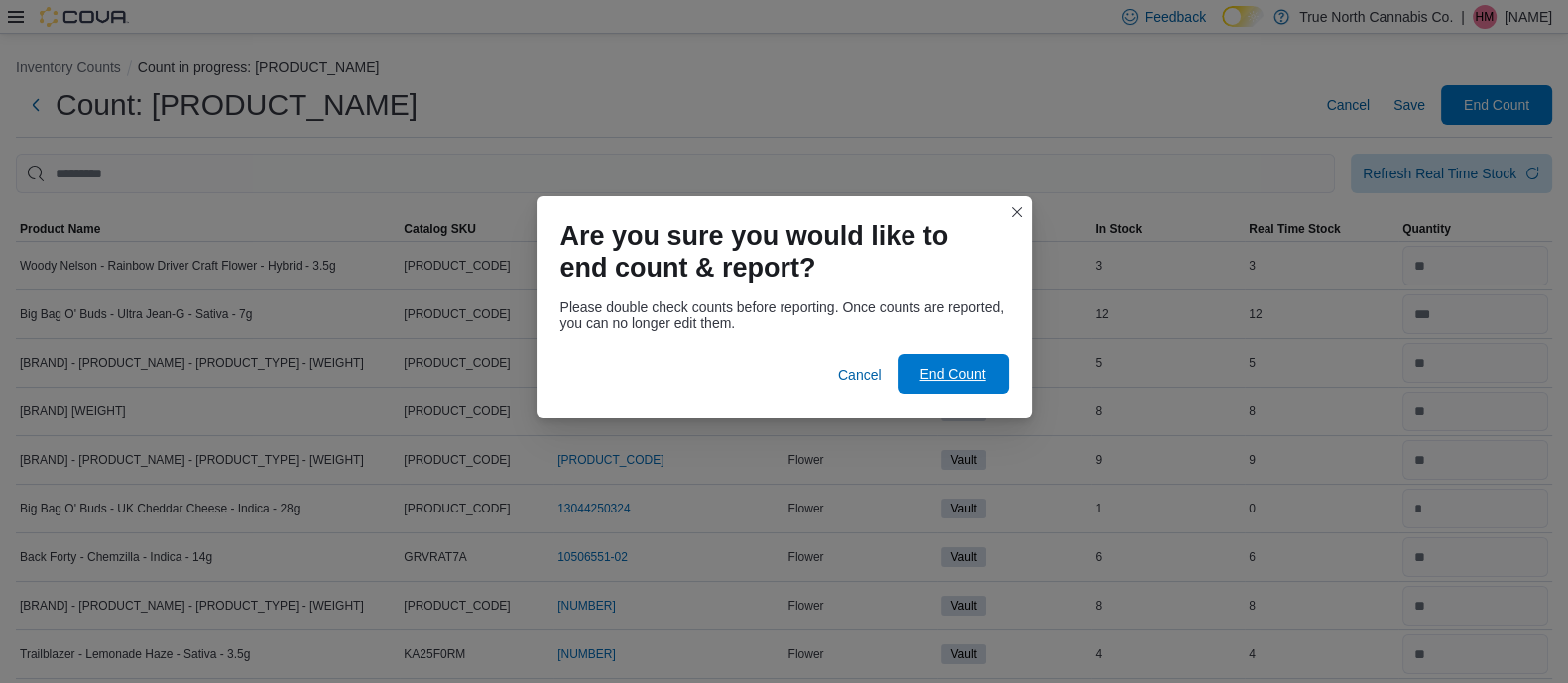 click on "End Count" at bounding box center [952, 374] 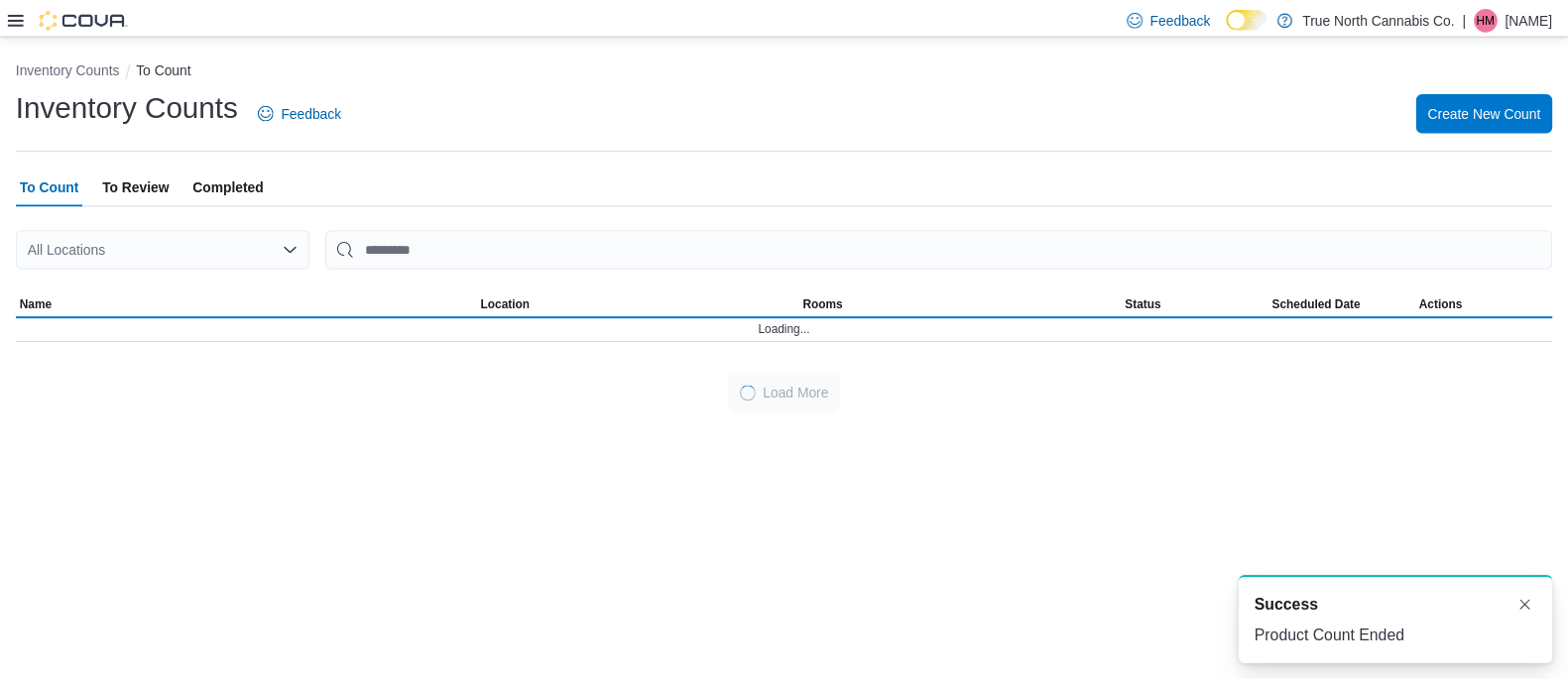 scroll, scrollTop: 0, scrollLeft: 0, axis: both 